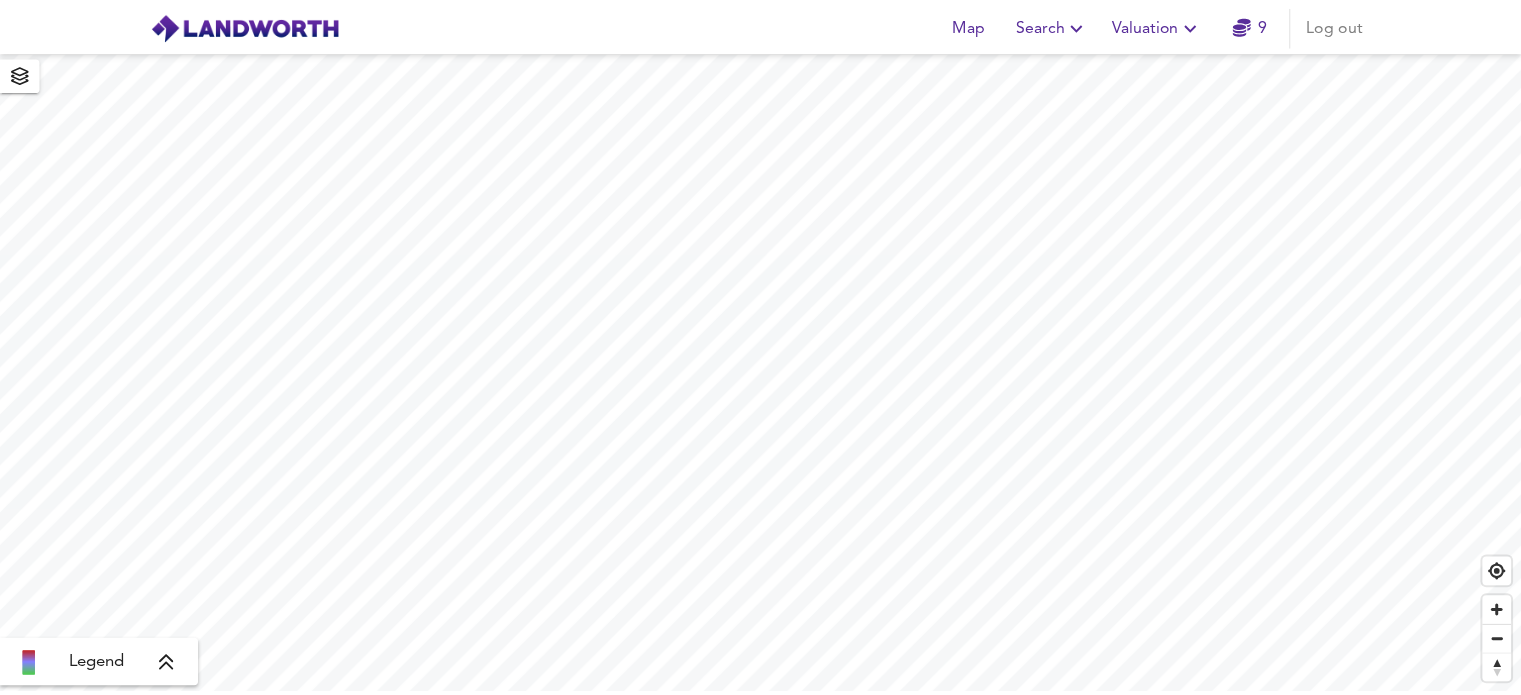 scroll, scrollTop: 0, scrollLeft: 0, axis: both 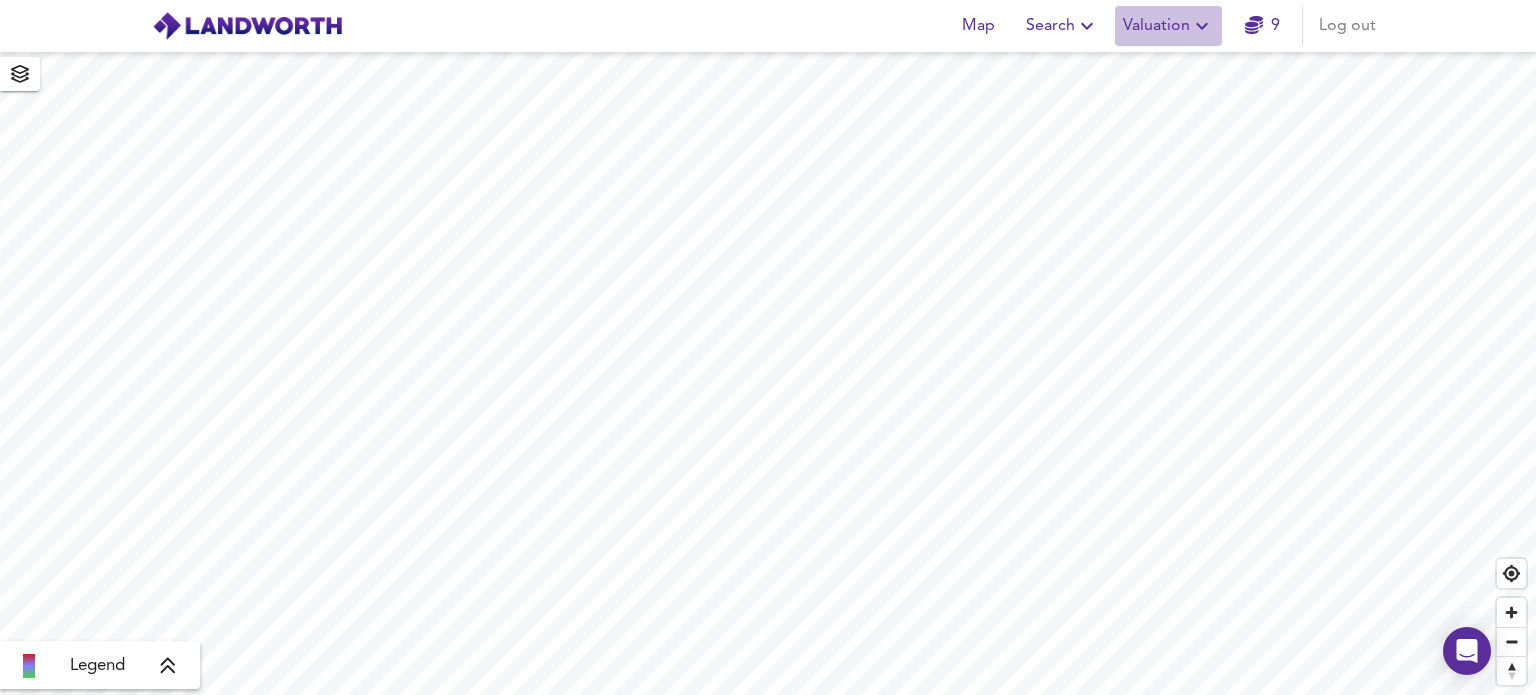 click 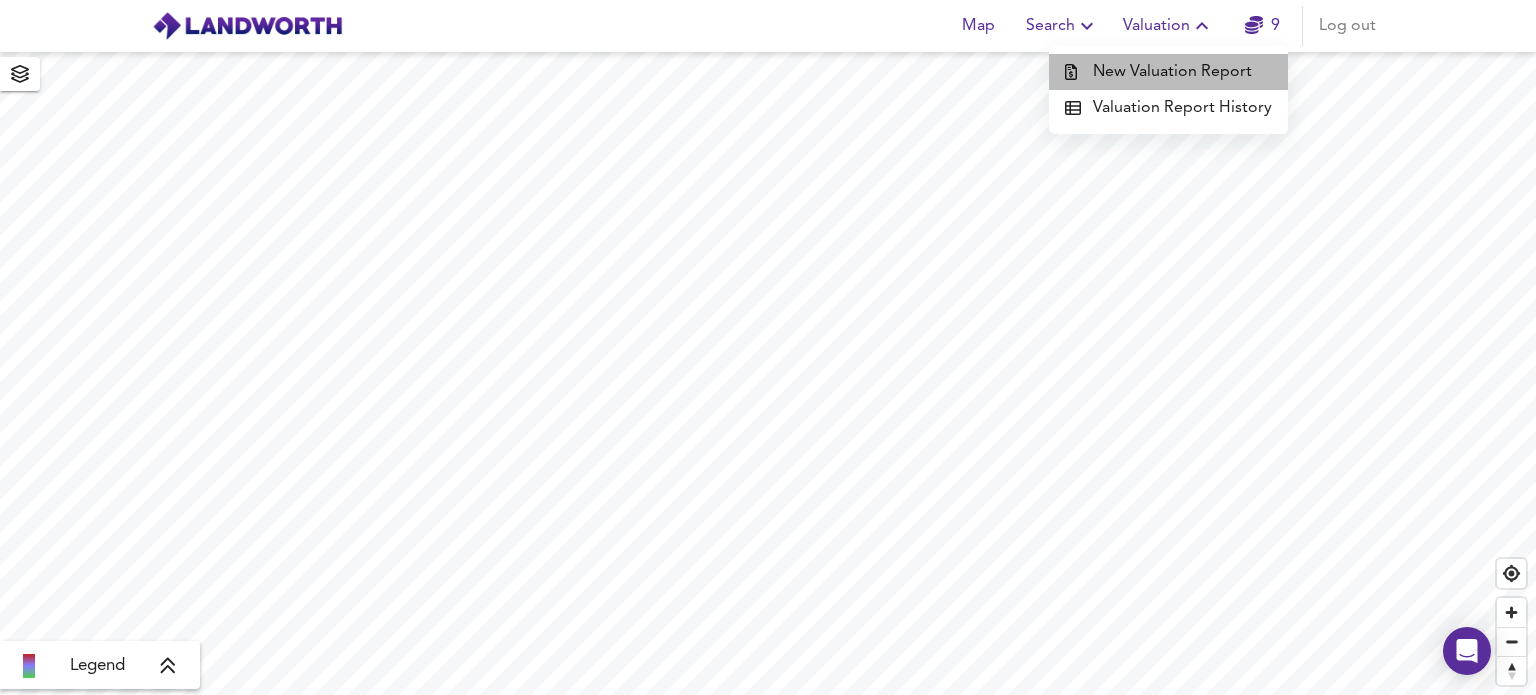 click on "New Valuation Report" at bounding box center (1168, 72) 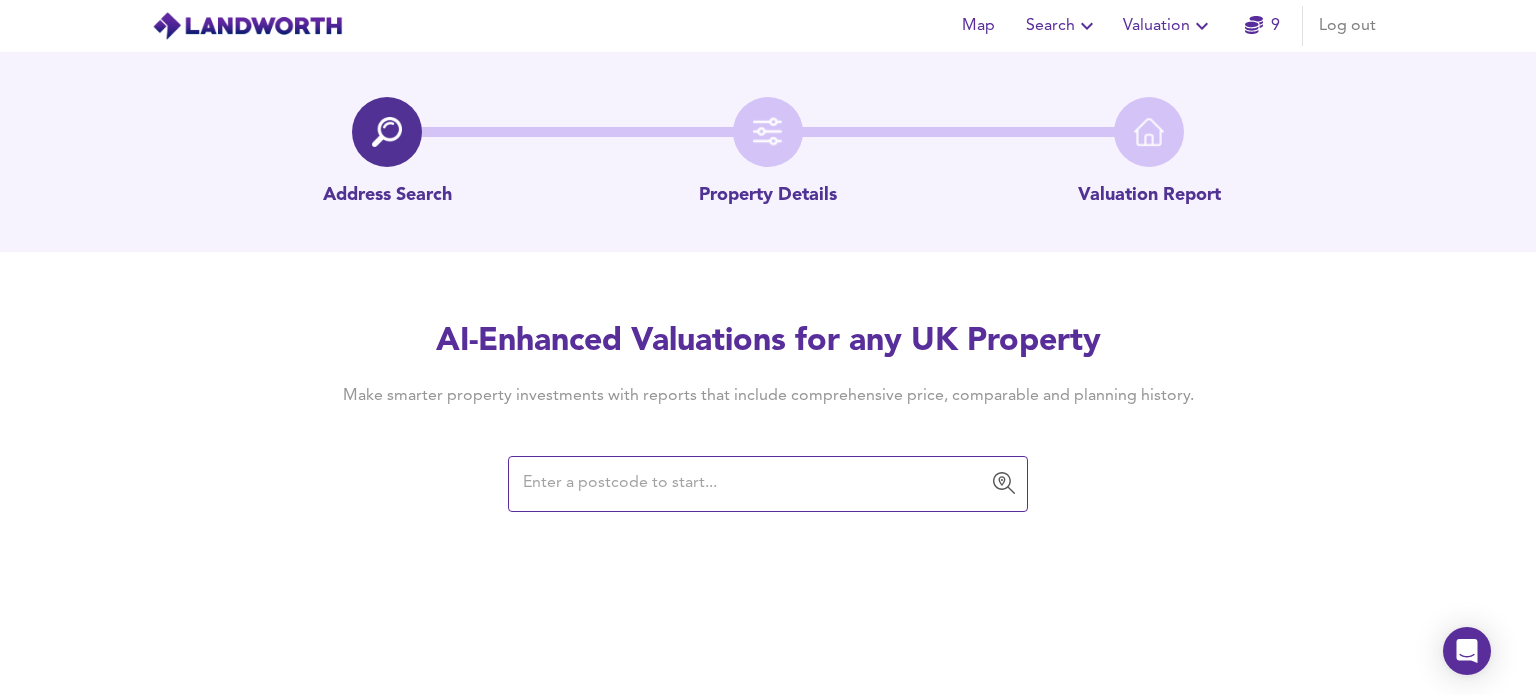 click at bounding box center (753, 484) 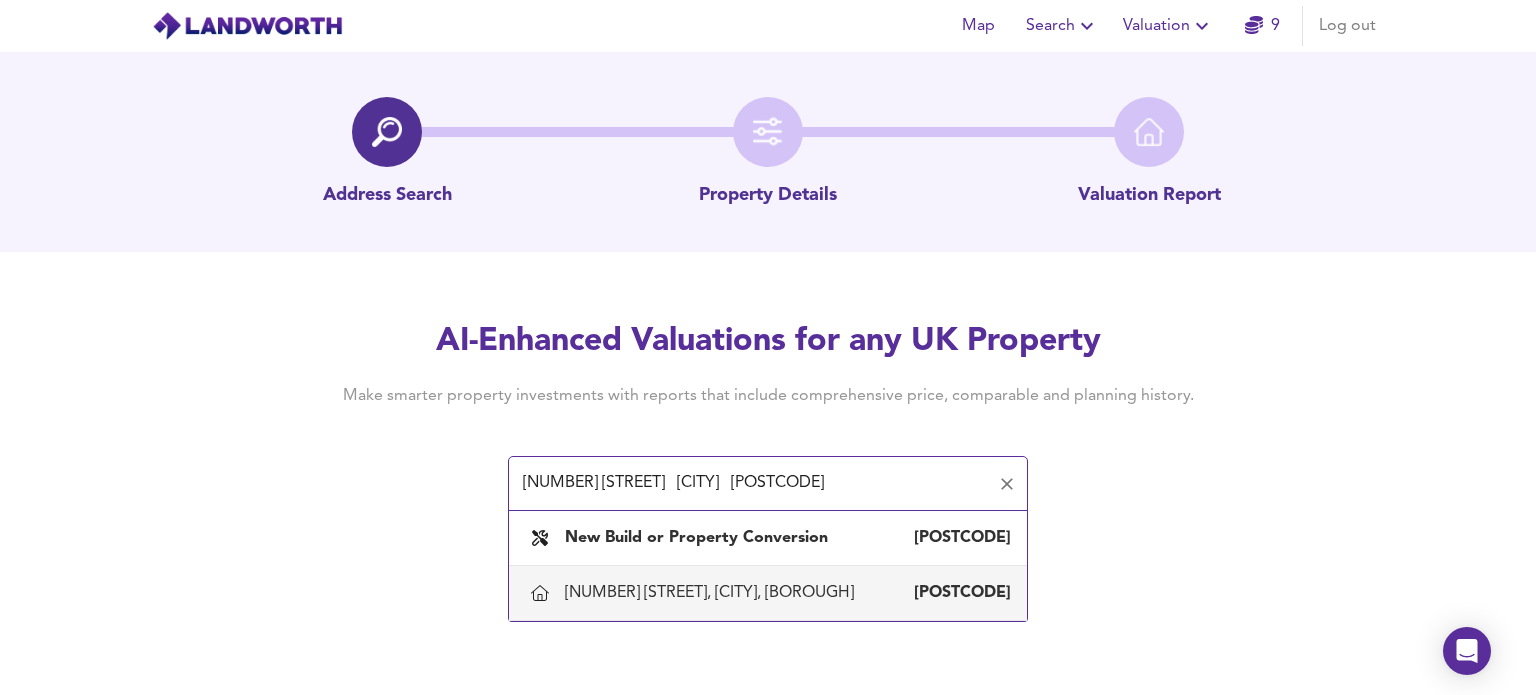 click on "[NUMBER] [STREET], [CITY], [BOROUGH]" at bounding box center (713, 593) 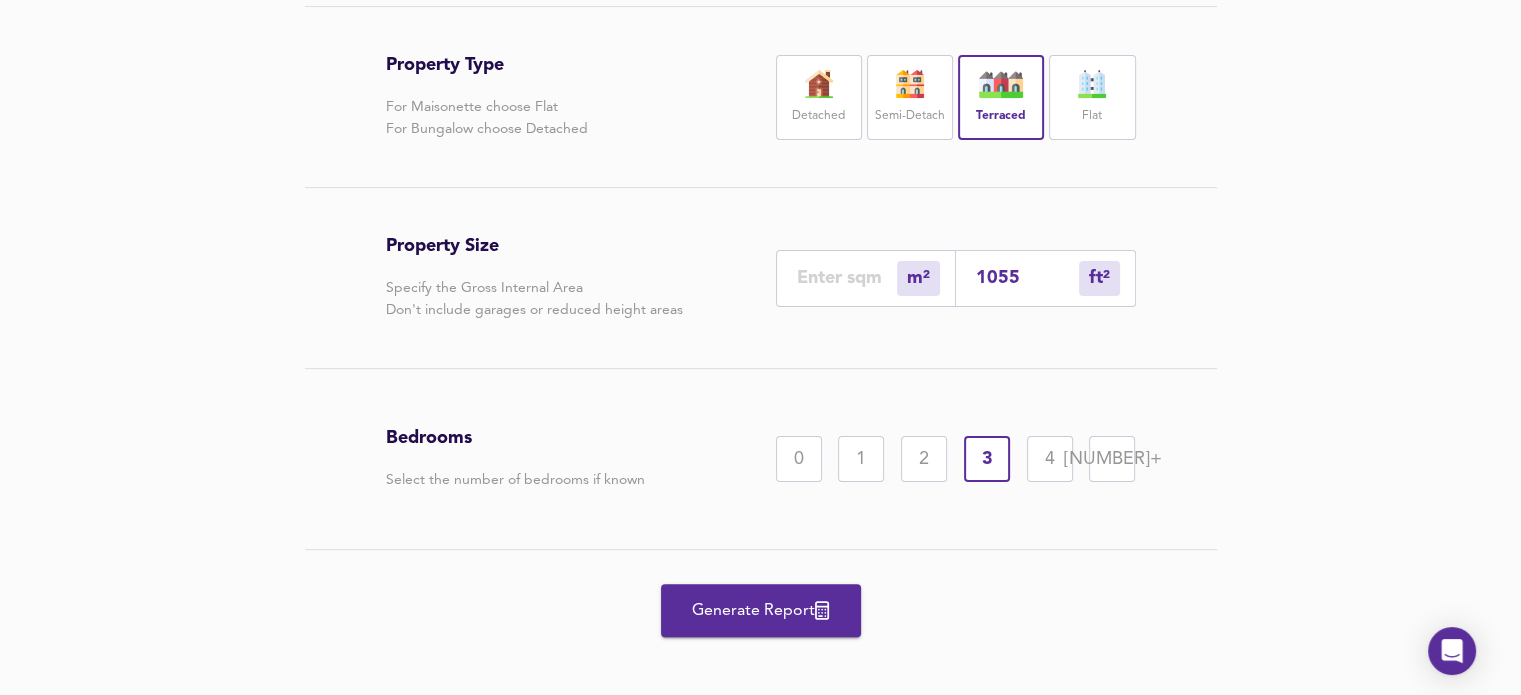 scroll, scrollTop: 451, scrollLeft: 0, axis: vertical 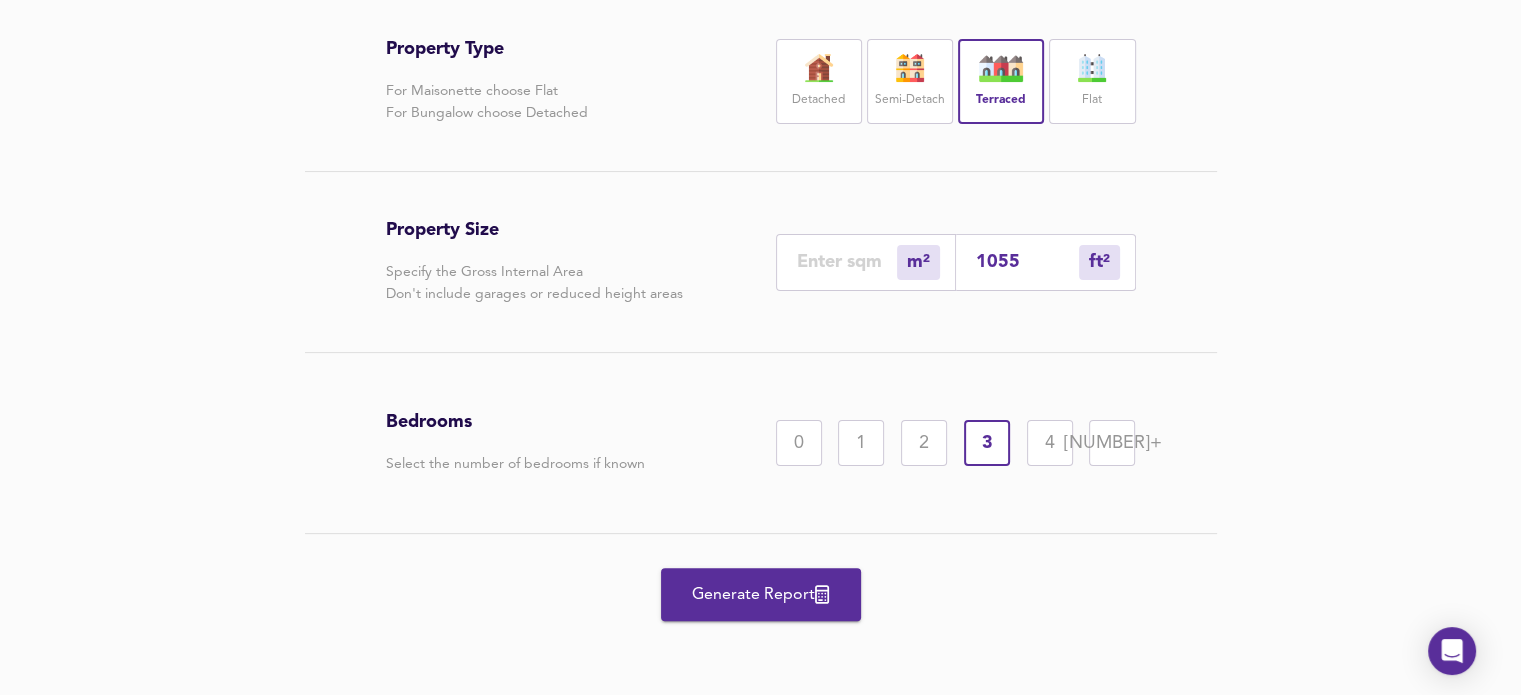 click on "Generate Report" at bounding box center (761, 595) 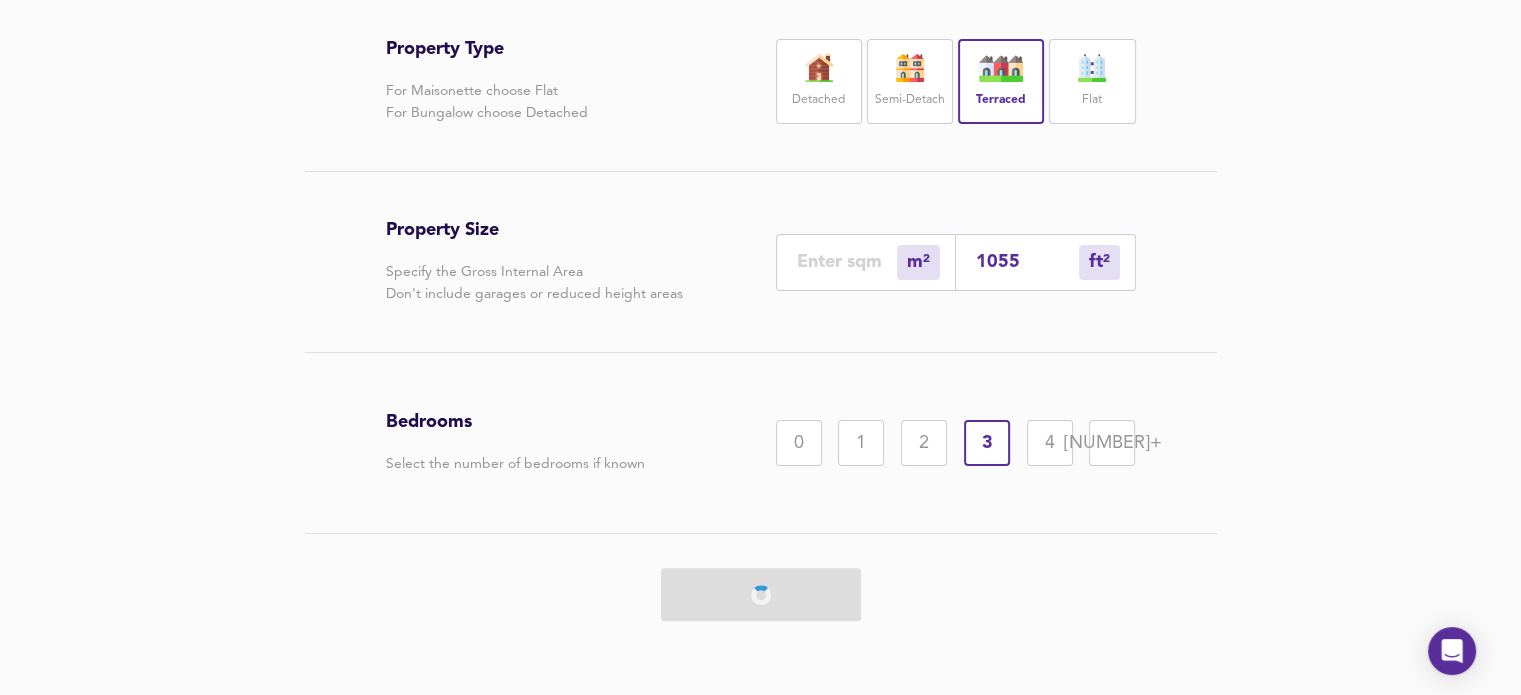 scroll, scrollTop: 0, scrollLeft: 0, axis: both 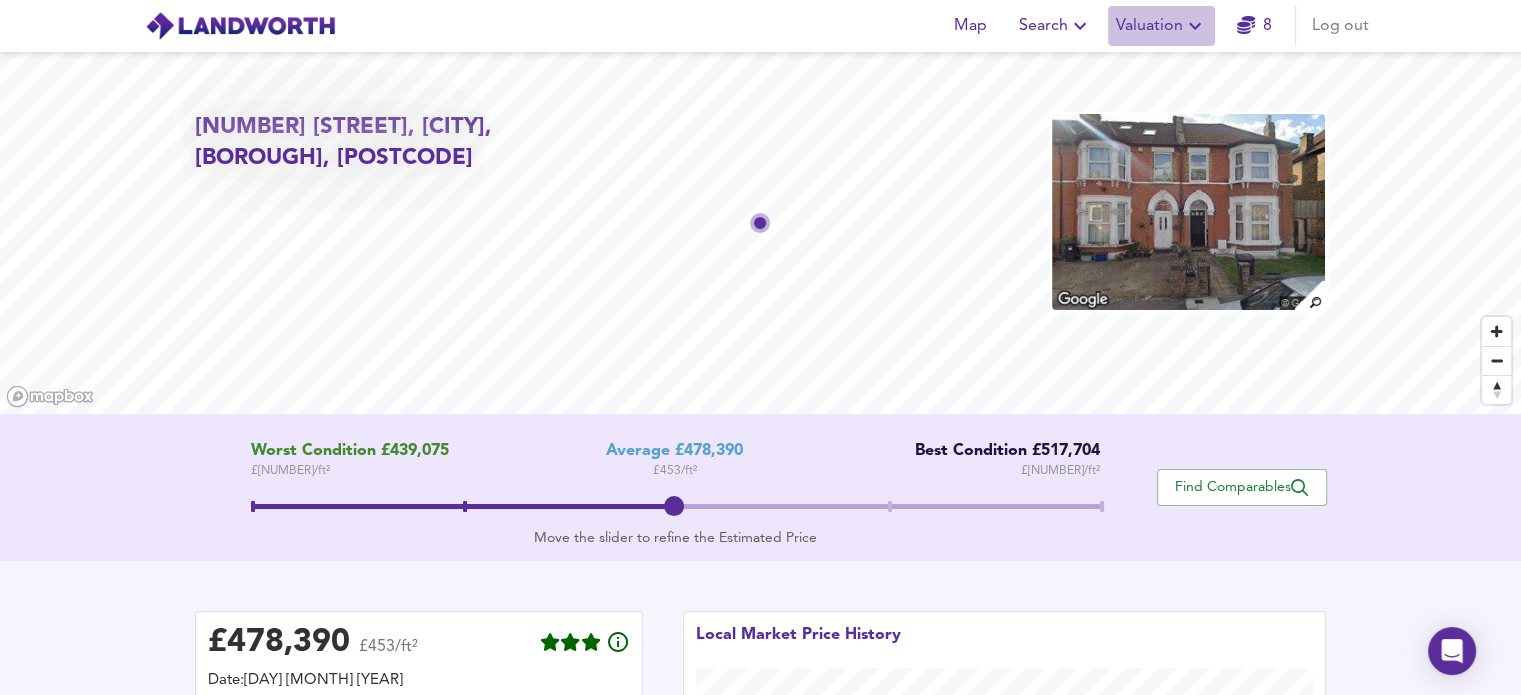 click 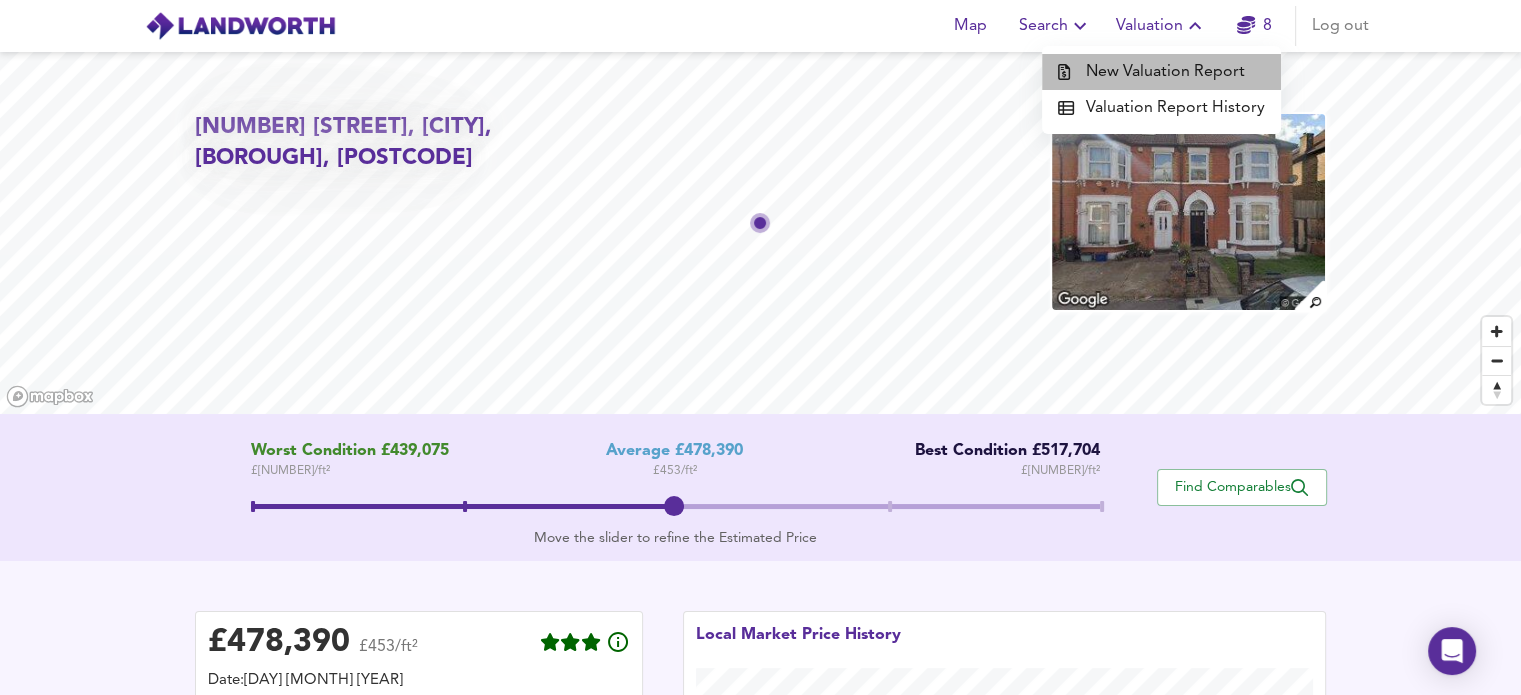 click on "New Valuation Report" at bounding box center (1161, 72) 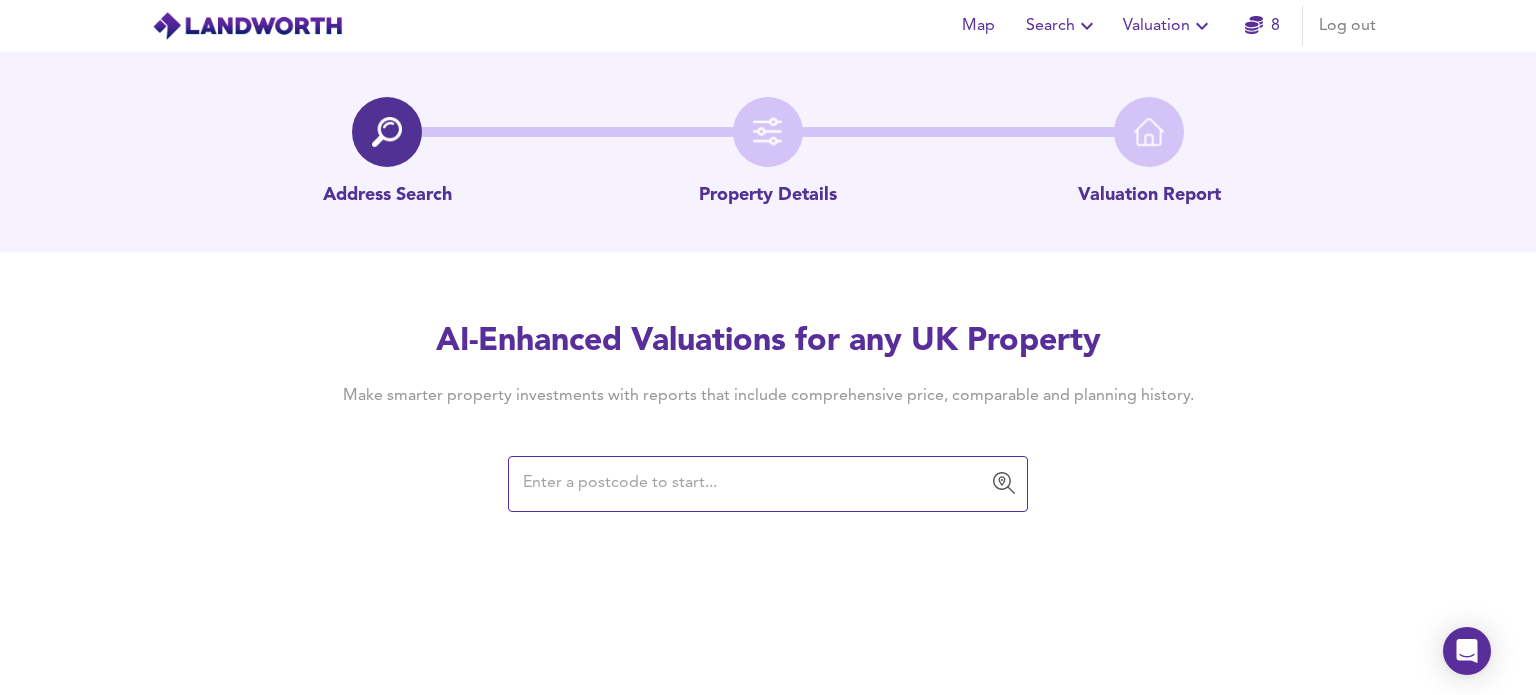 click at bounding box center [753, 484] 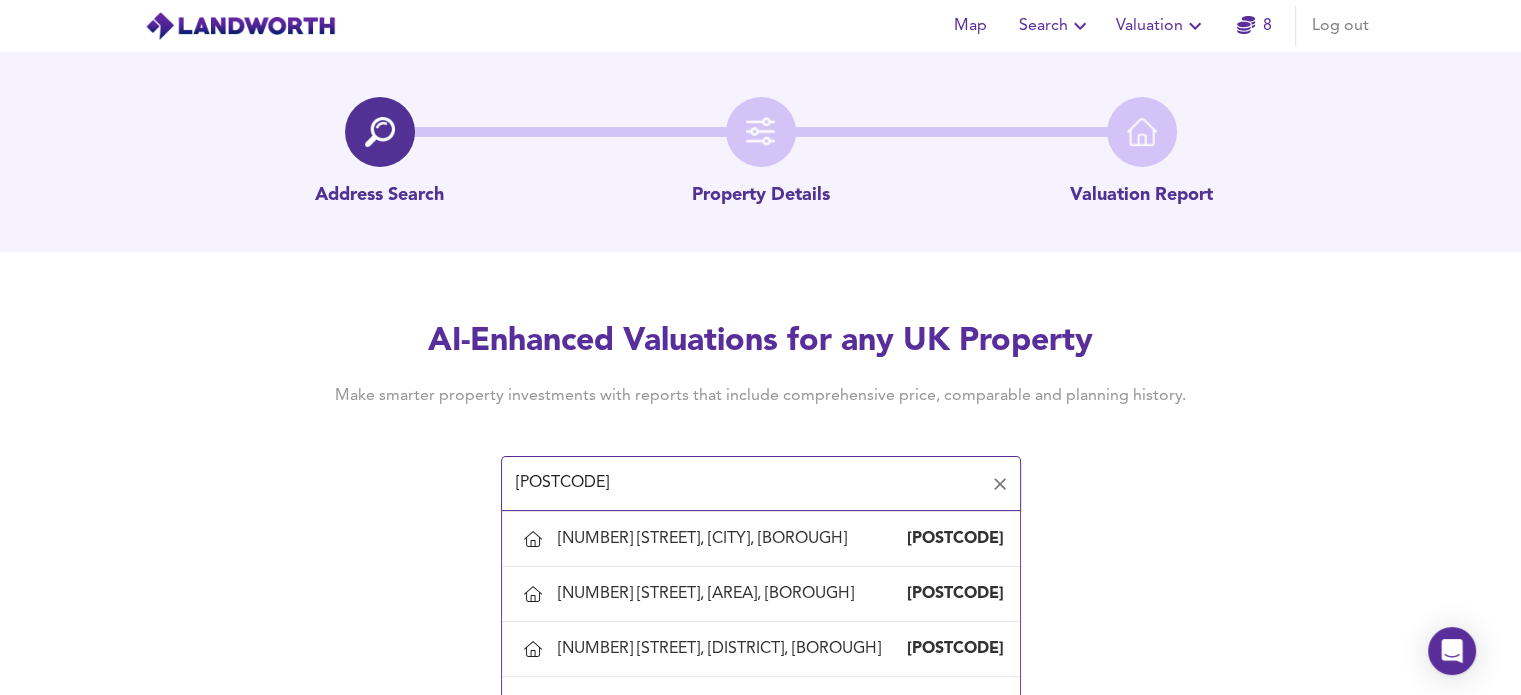 scroll, scrollTop: 500, scrollLeft: 0, axis: vertical 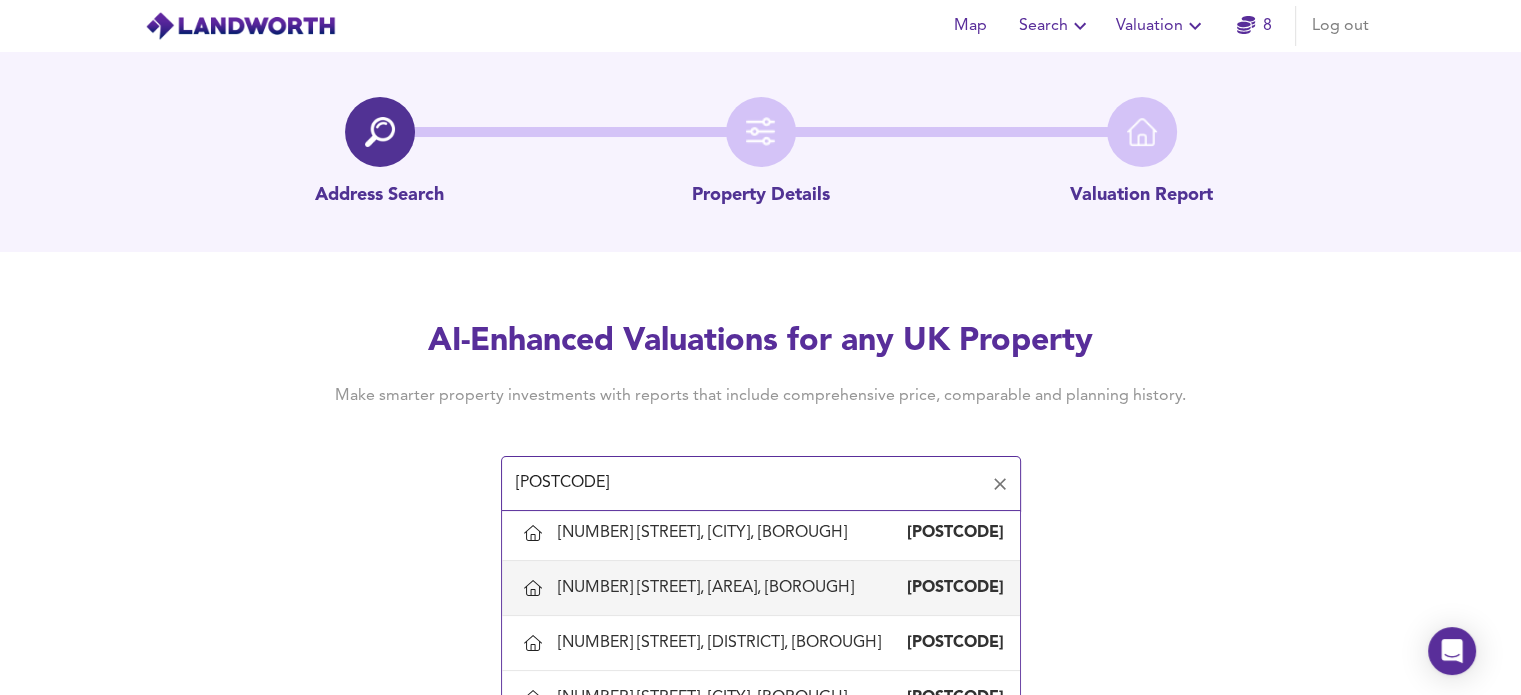 click on "[NUMBER] [STREET], [AREA], [BOROUGH]" at bounding box center [710, 588] 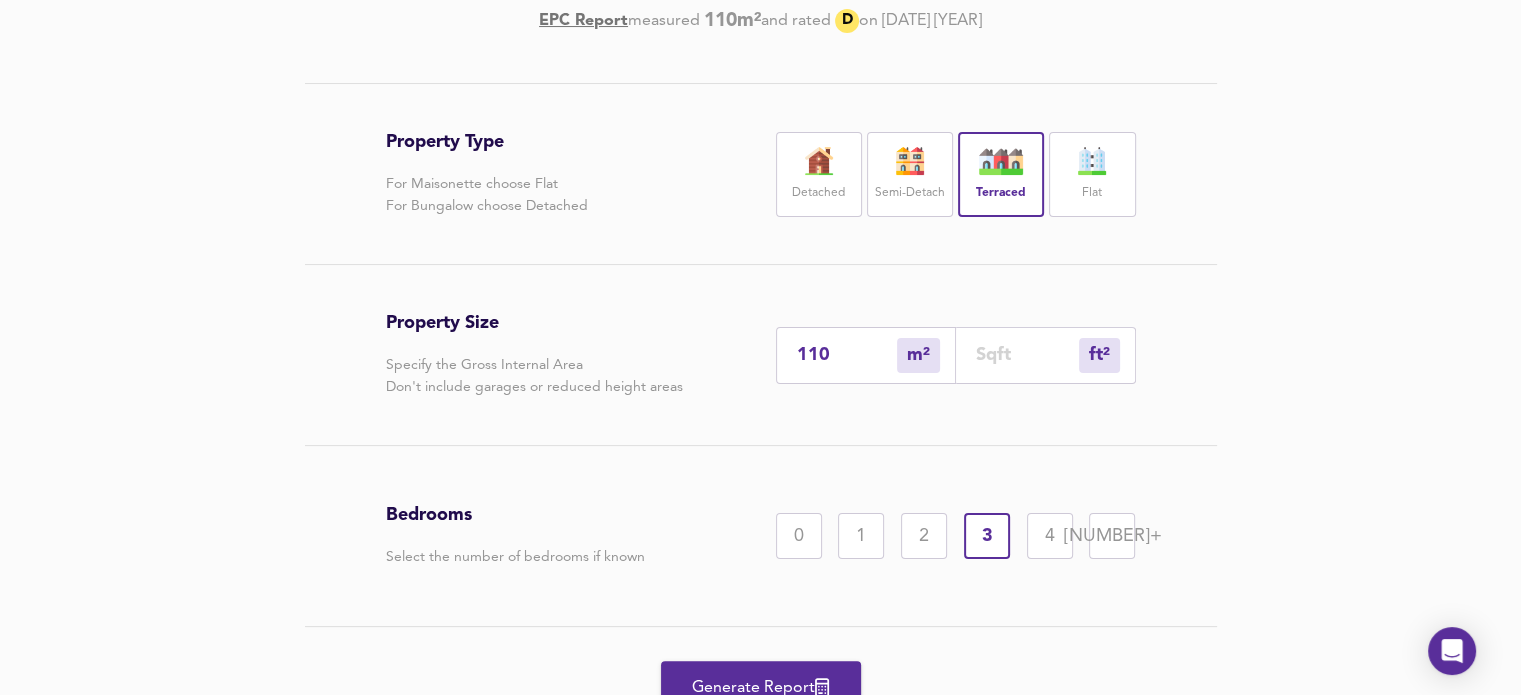 scroll, scrollTop: 390, scrollLeft: 0, axis: vertical 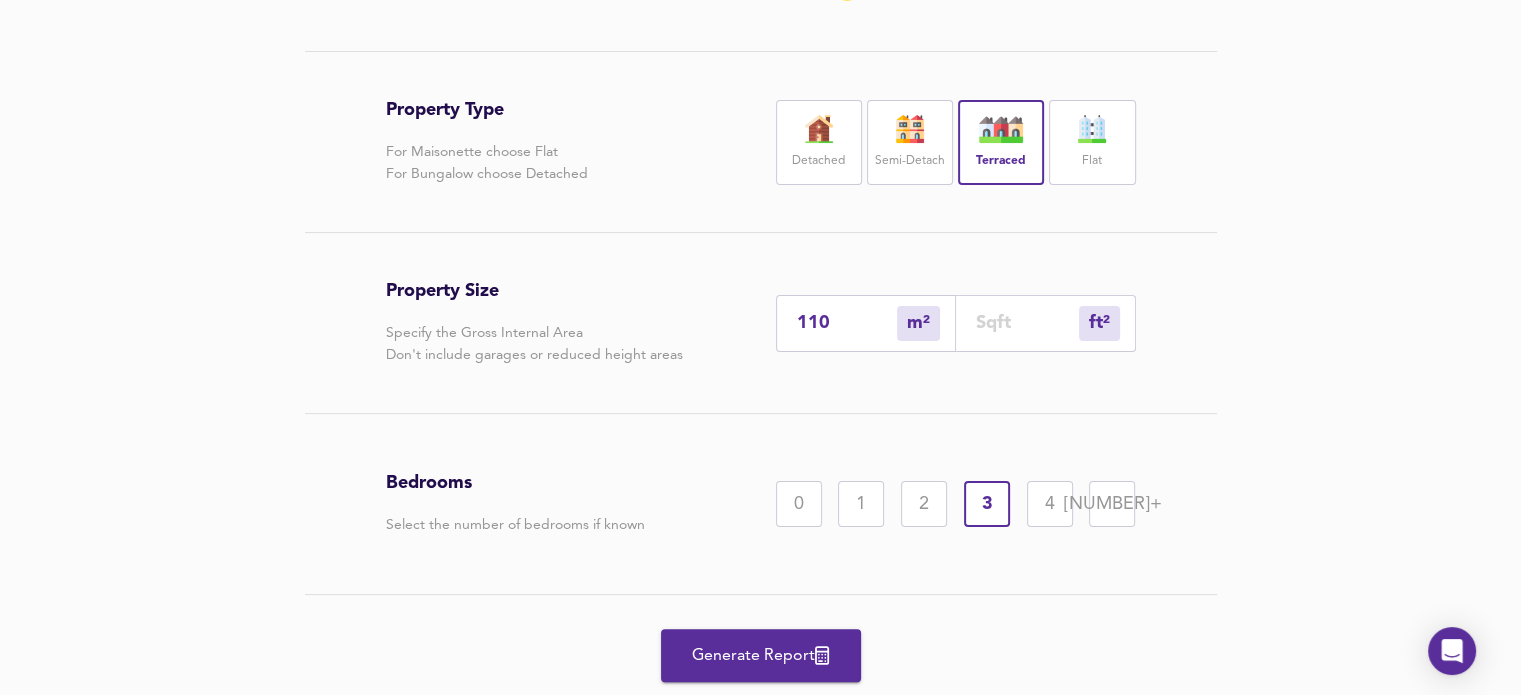 click on "Generate Report" at bounding box center (761, 656) 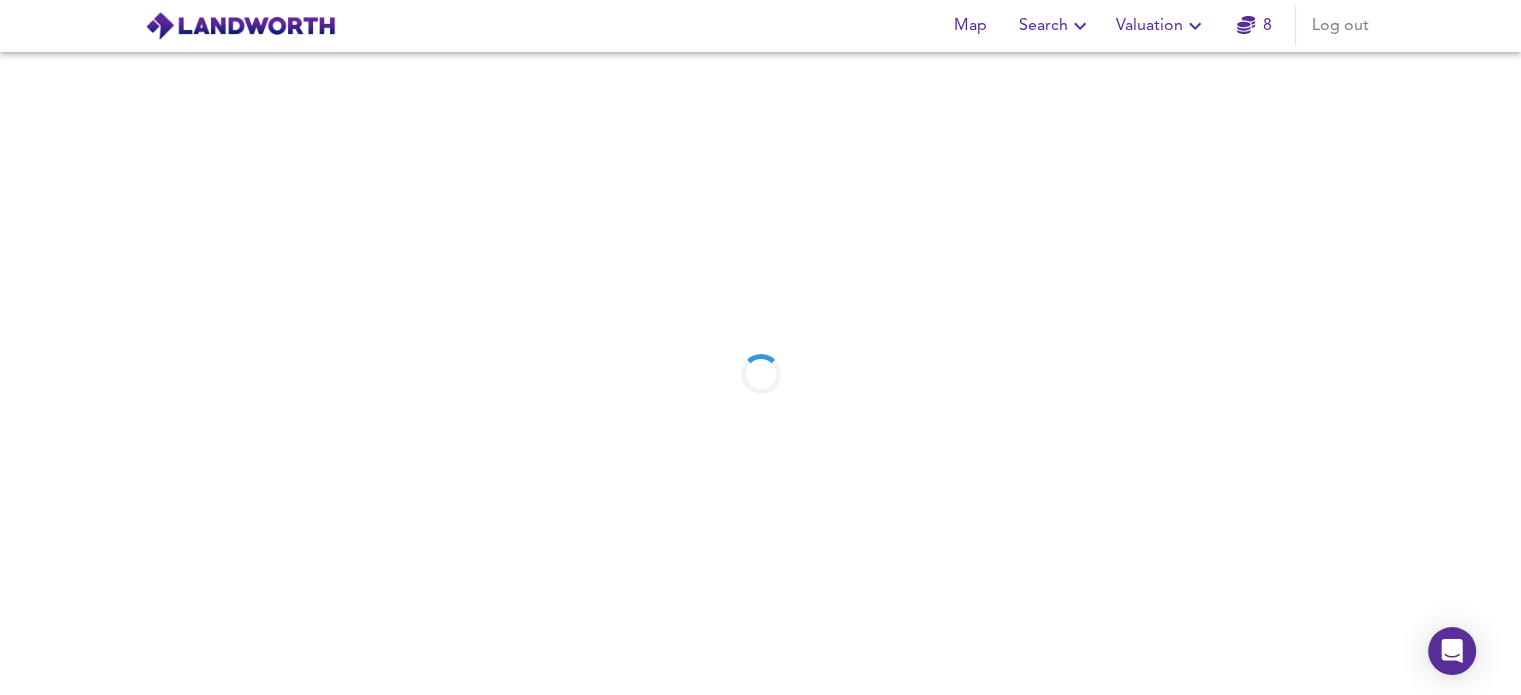 scroll, scrollTop: 0, scrollLeft: 0, axis: both 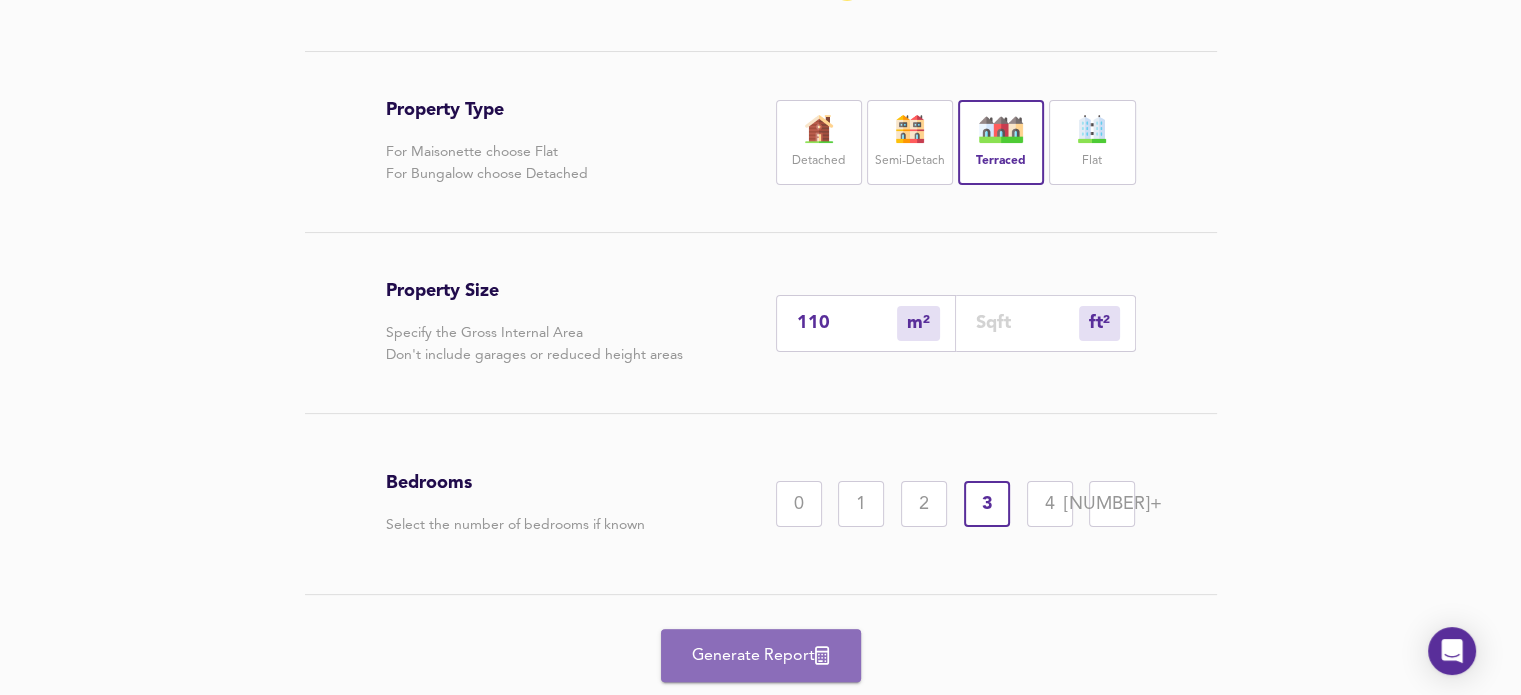 click on "Generate Report" at bounding box center (761, 656) 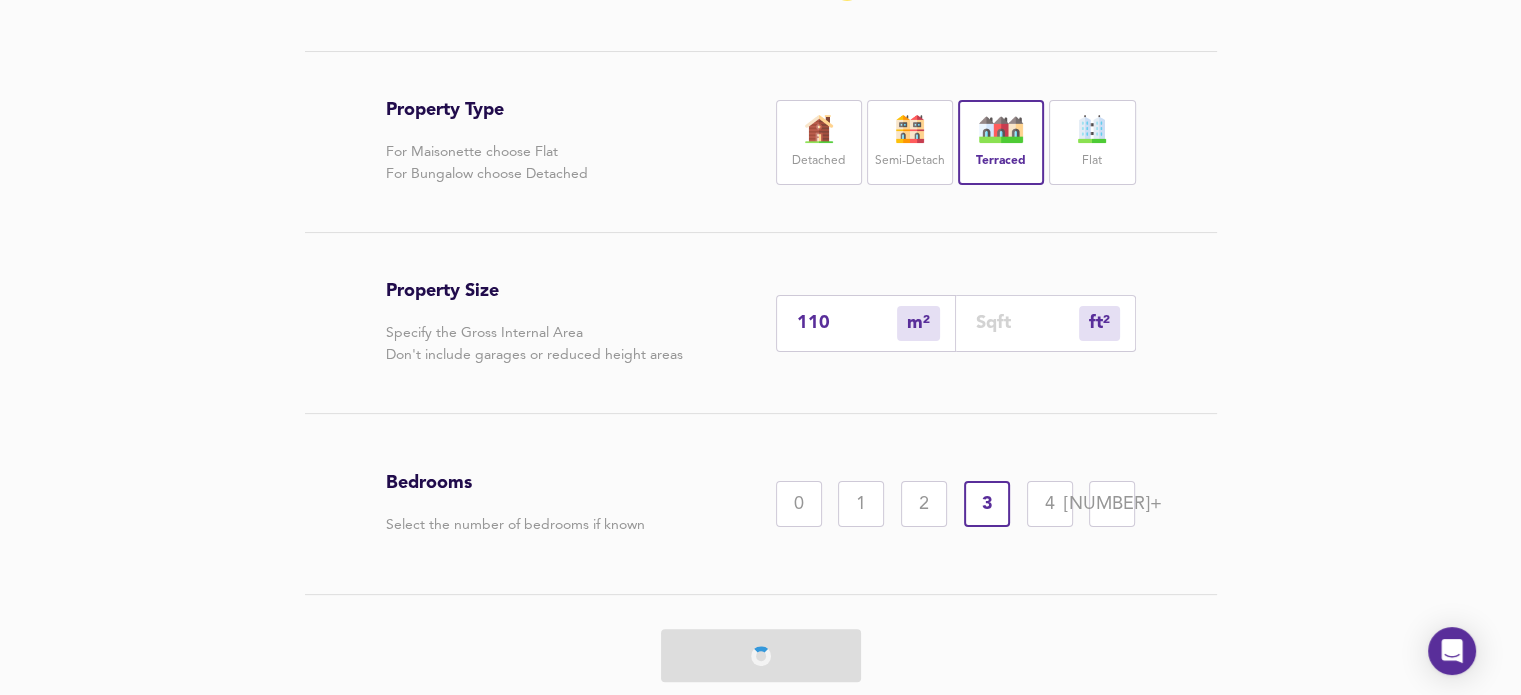 scroll, scrollTop: 0, scrollLeft: 0, axis: both 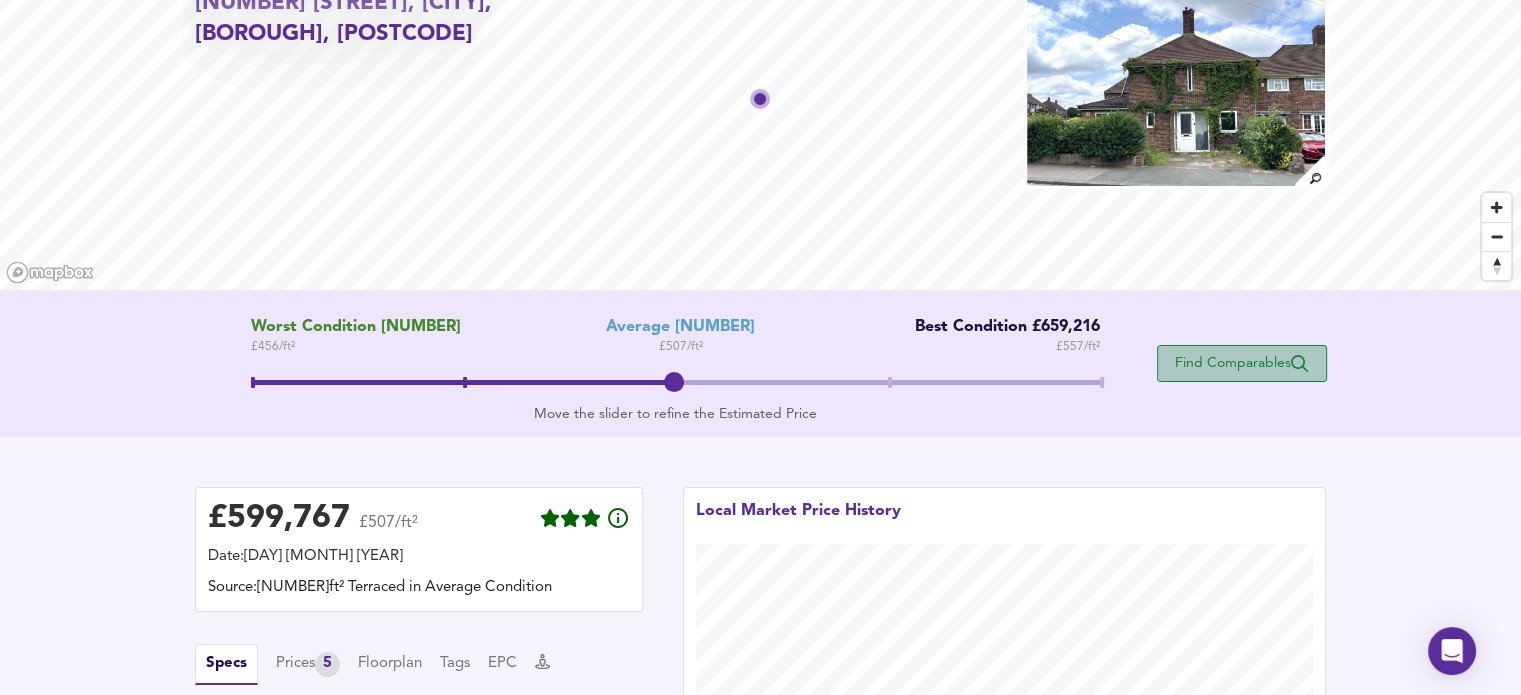 click on "Find Comparables" at bounding box center [1242, 363] 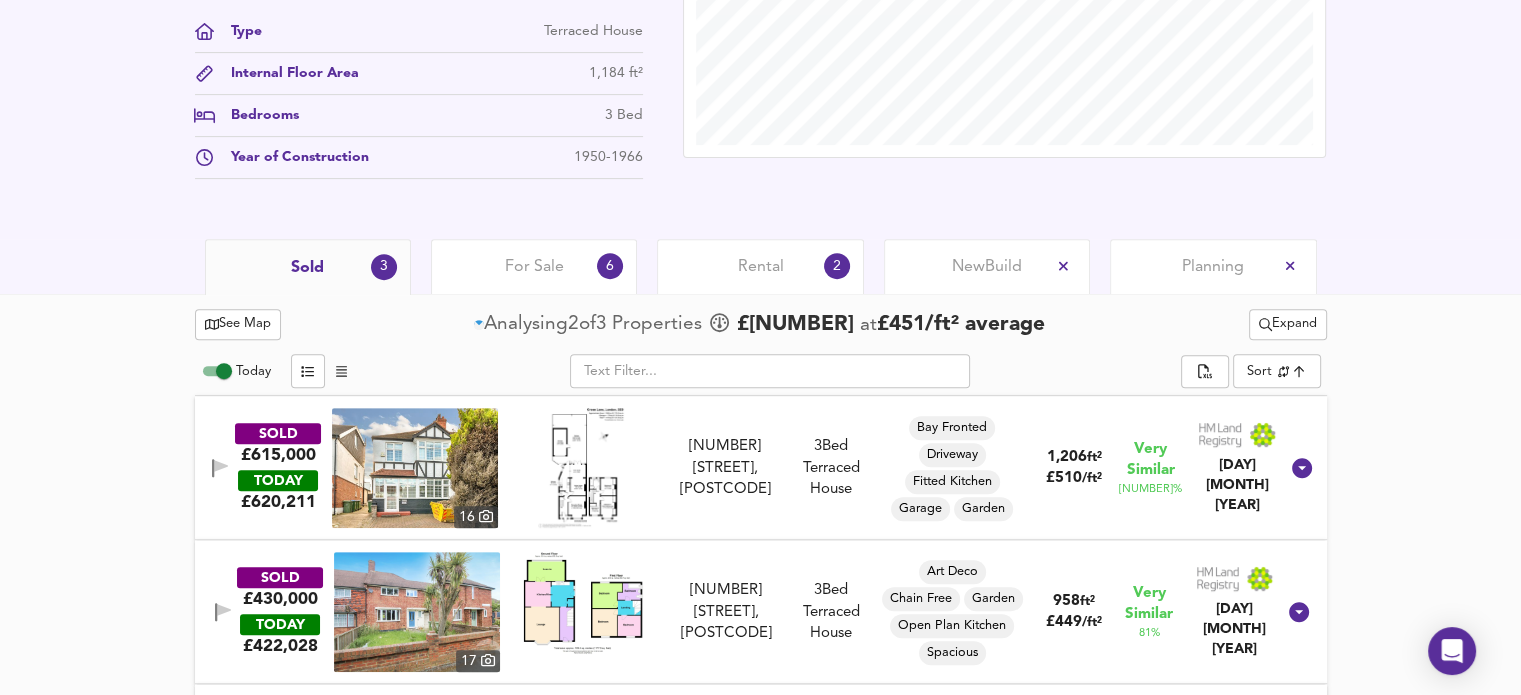 scroll, scrollTop: 780, scrollLeft: 0, axis: vertical 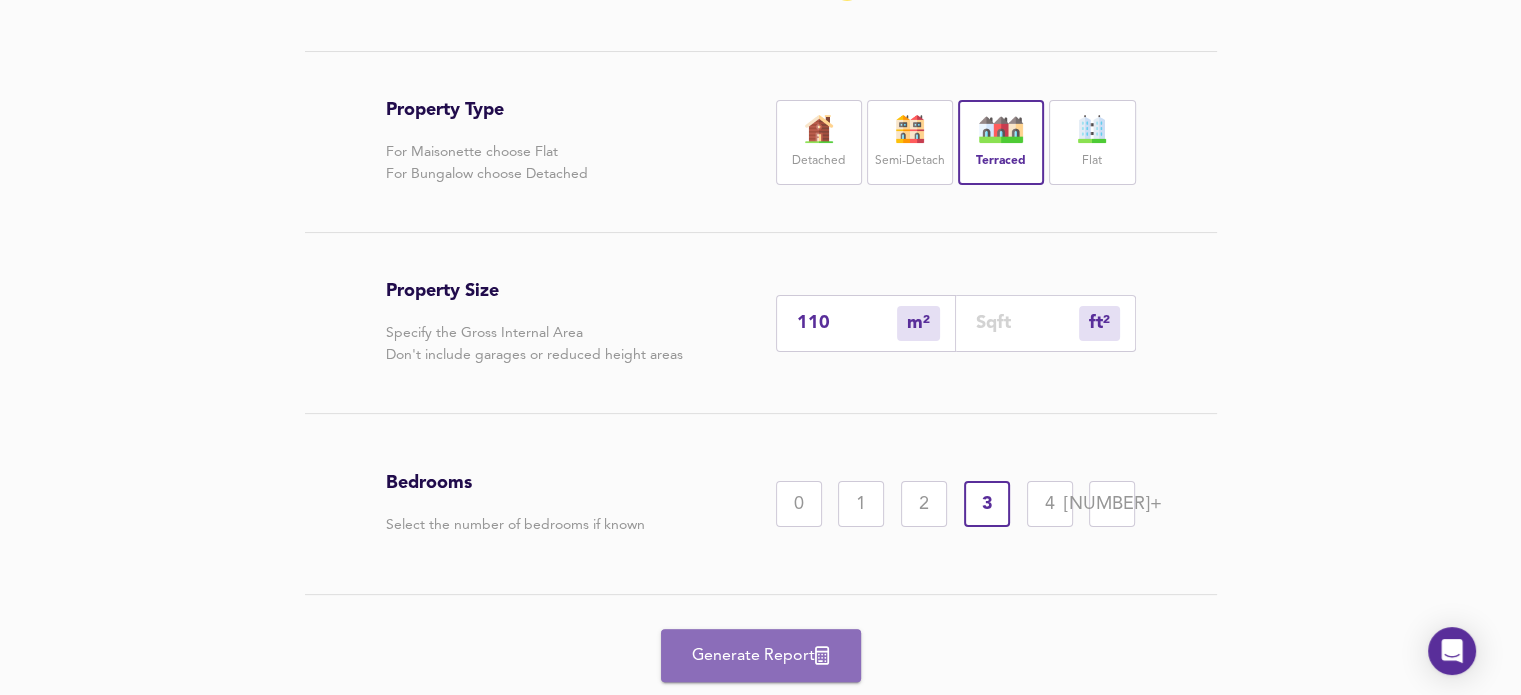 click on "Generate Report" at bounding box center [761, 656] 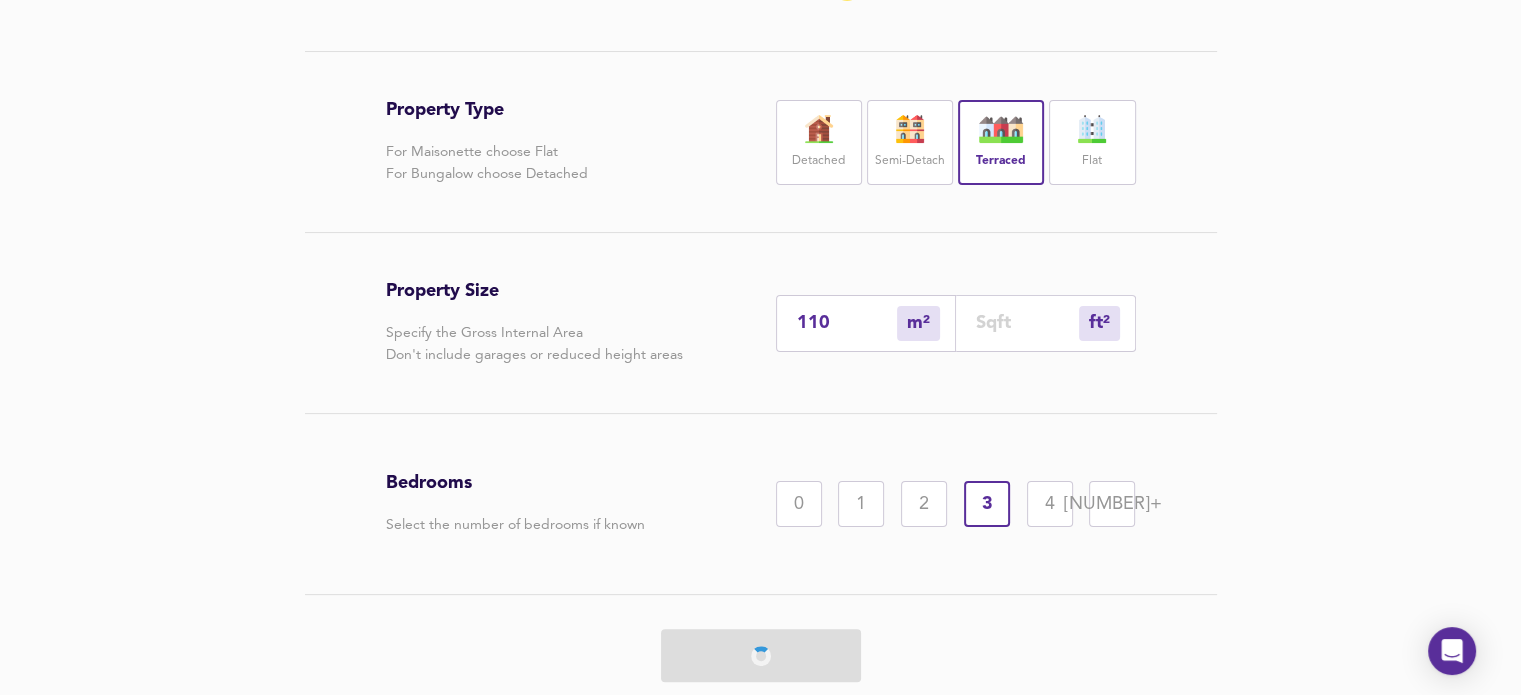 scroll, scrollTop: 0, scrollLeft: 0, axis: both 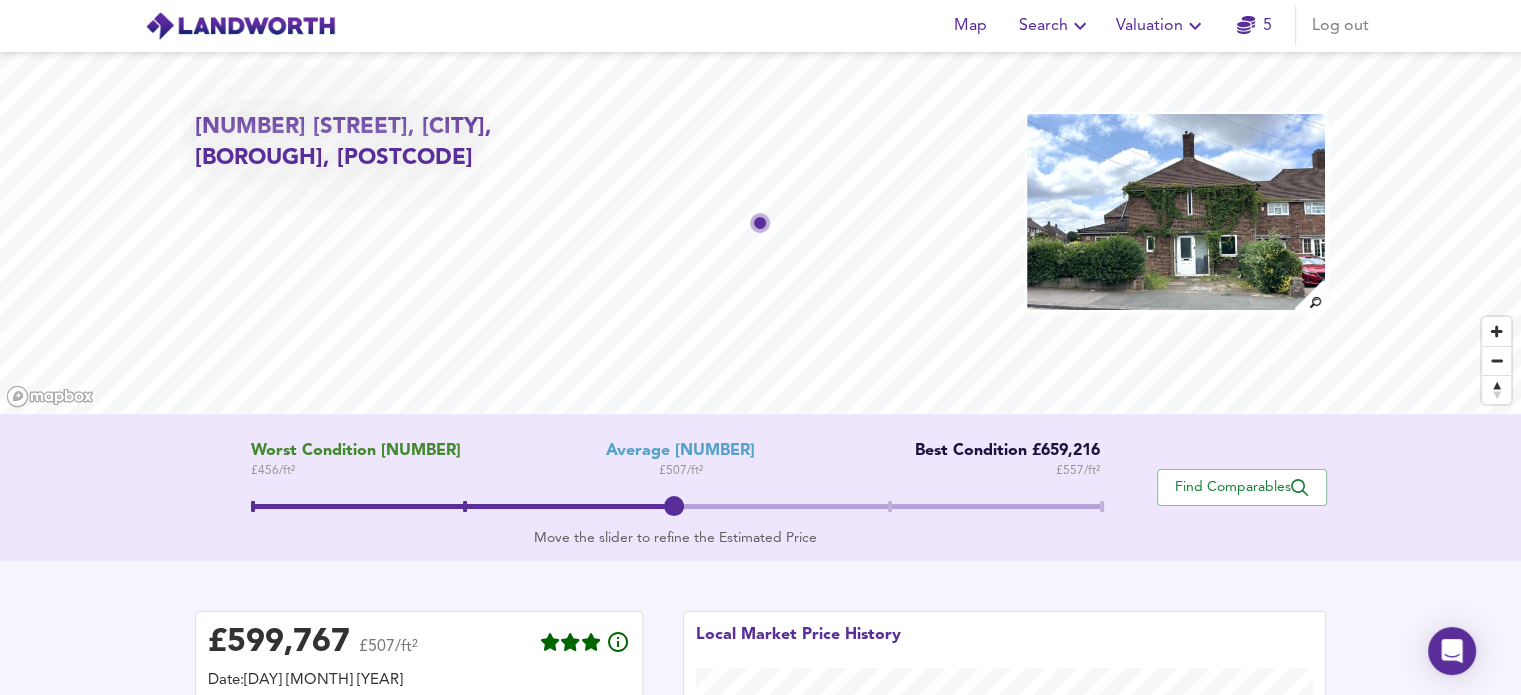click 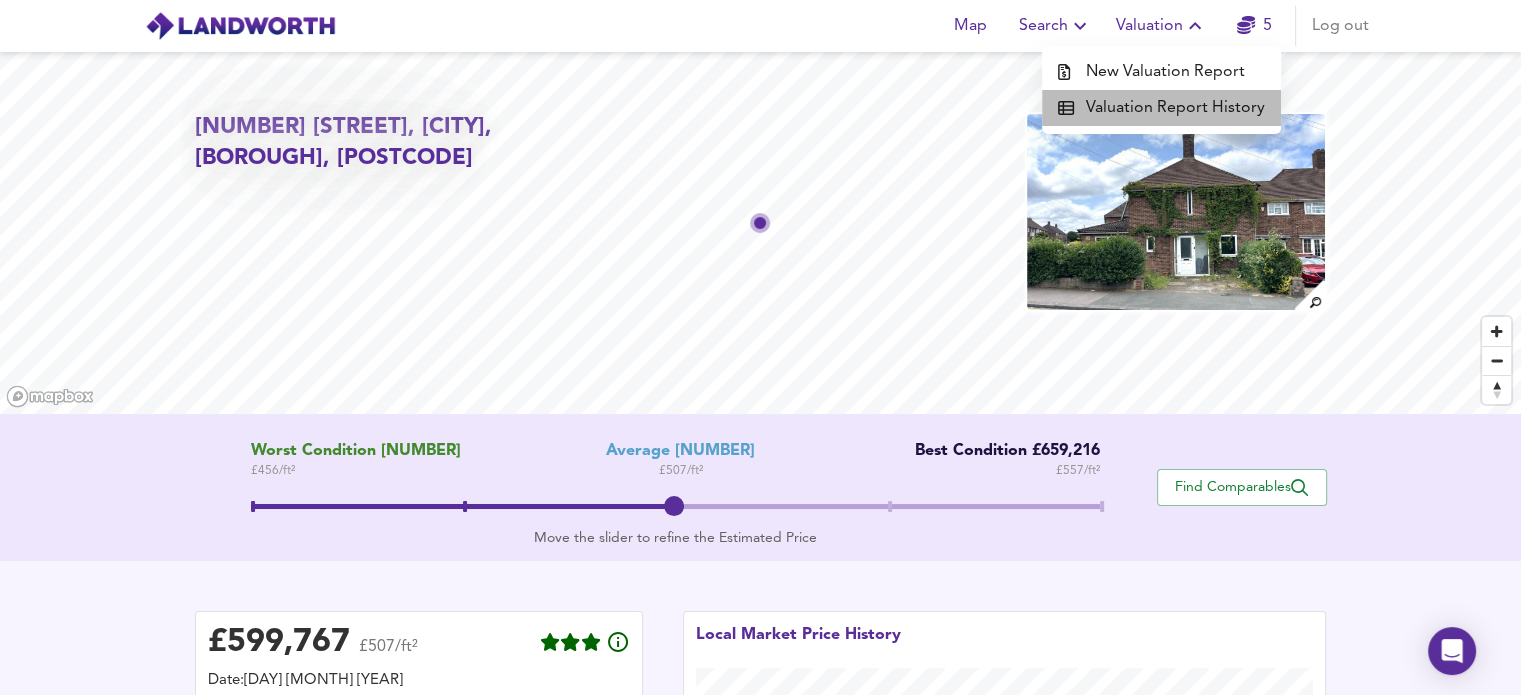 click on "Valuation Report History" at bounding box center [1161, 108] 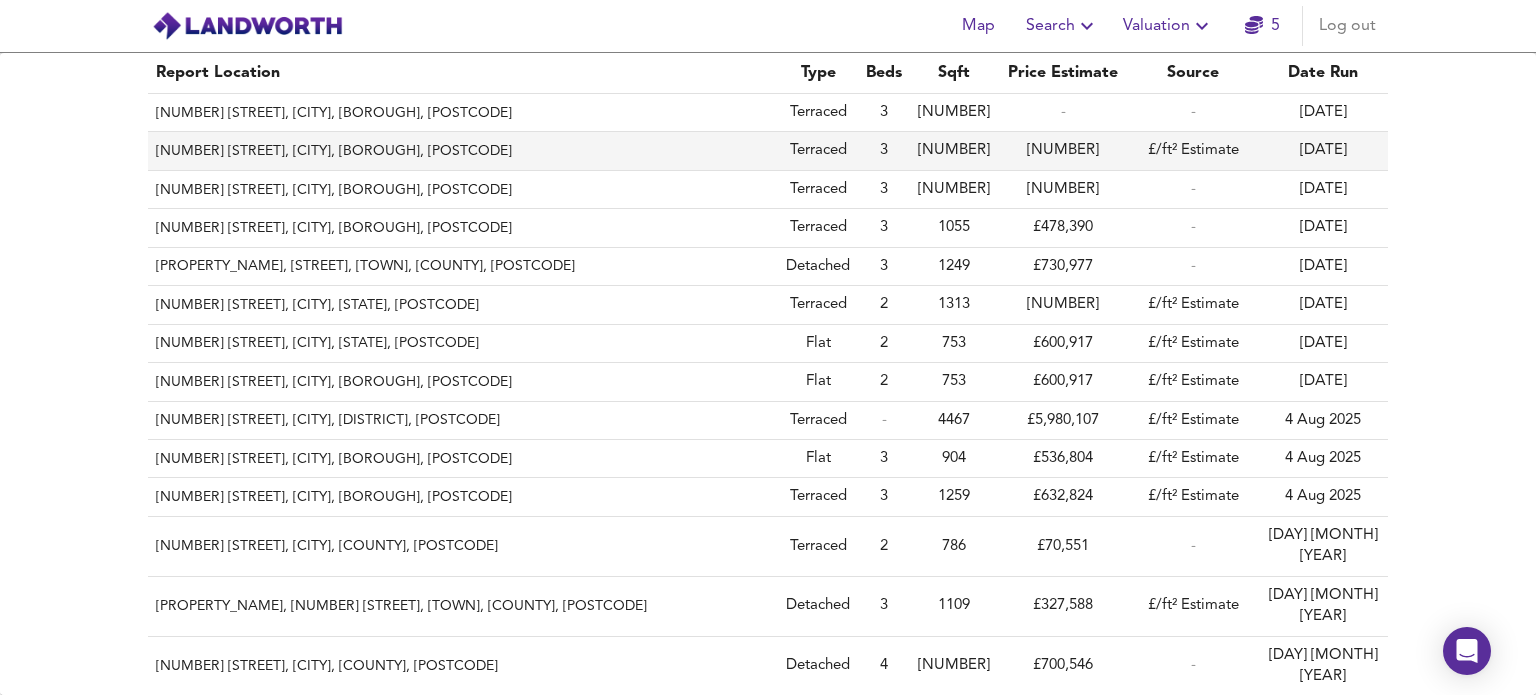 click on "[NUMBER] [STREET], [CITY], [BOROUGH], [POSTCODE]" at bounding box center [463, 151] 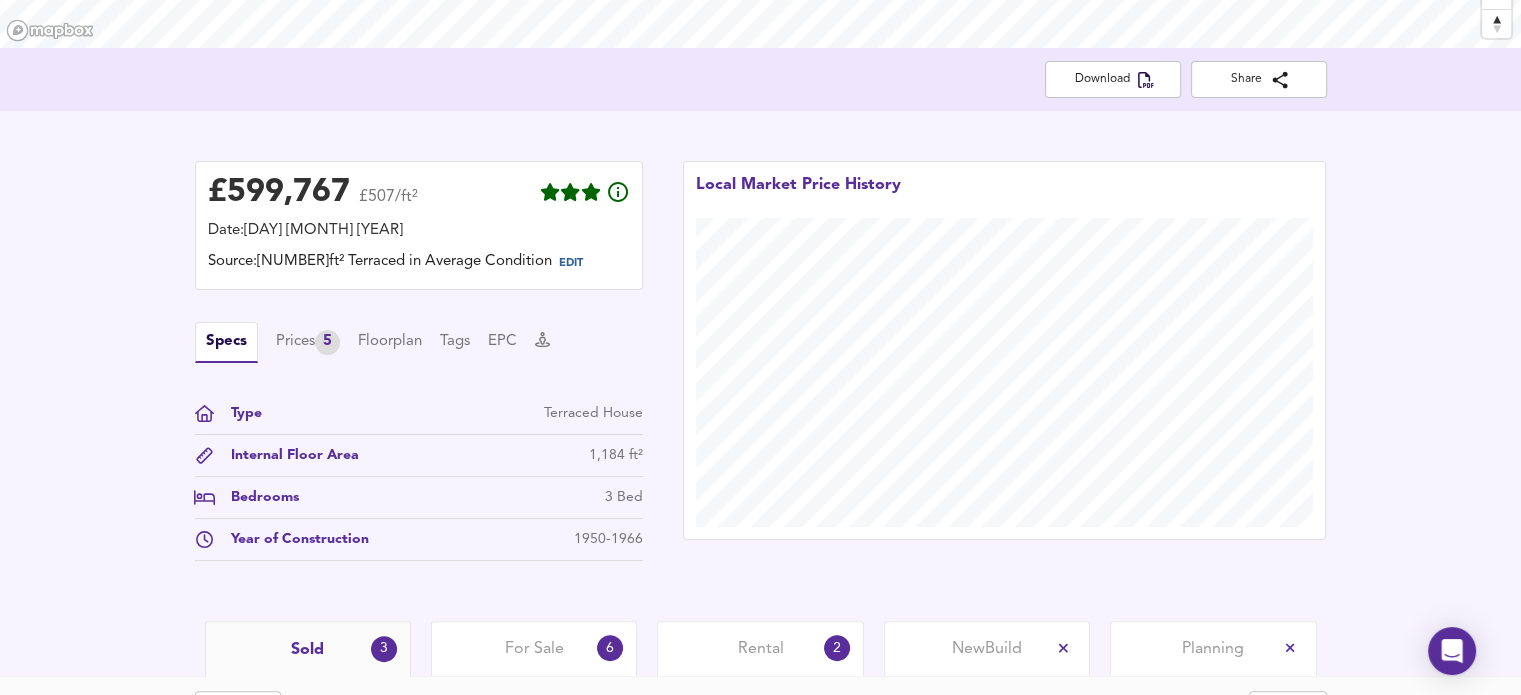 scroll, scrollTop: 364, scrollLeft: 0, axis: vertical 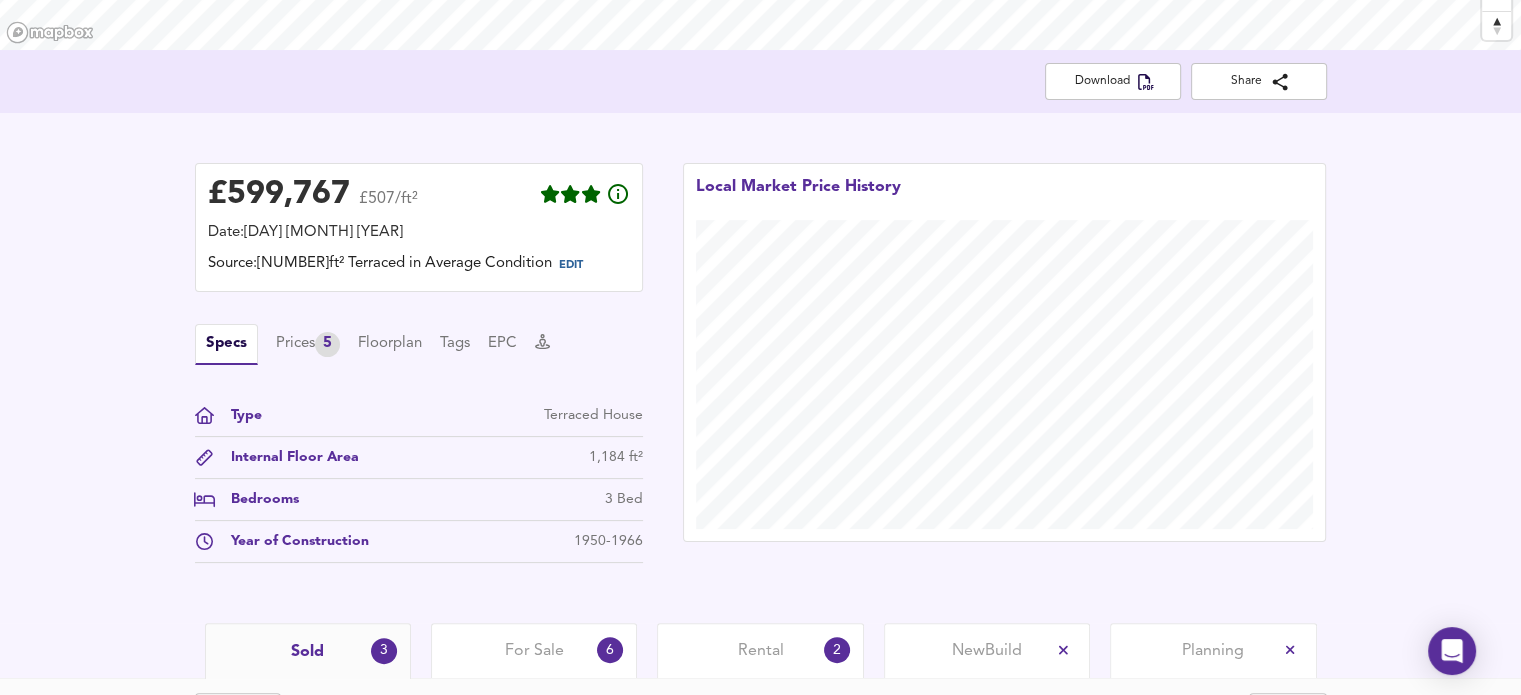 drag, startPoint x: 385, startPoint y: 219, endPoint x: 124, endPoint y: 147, distance: 270.74896 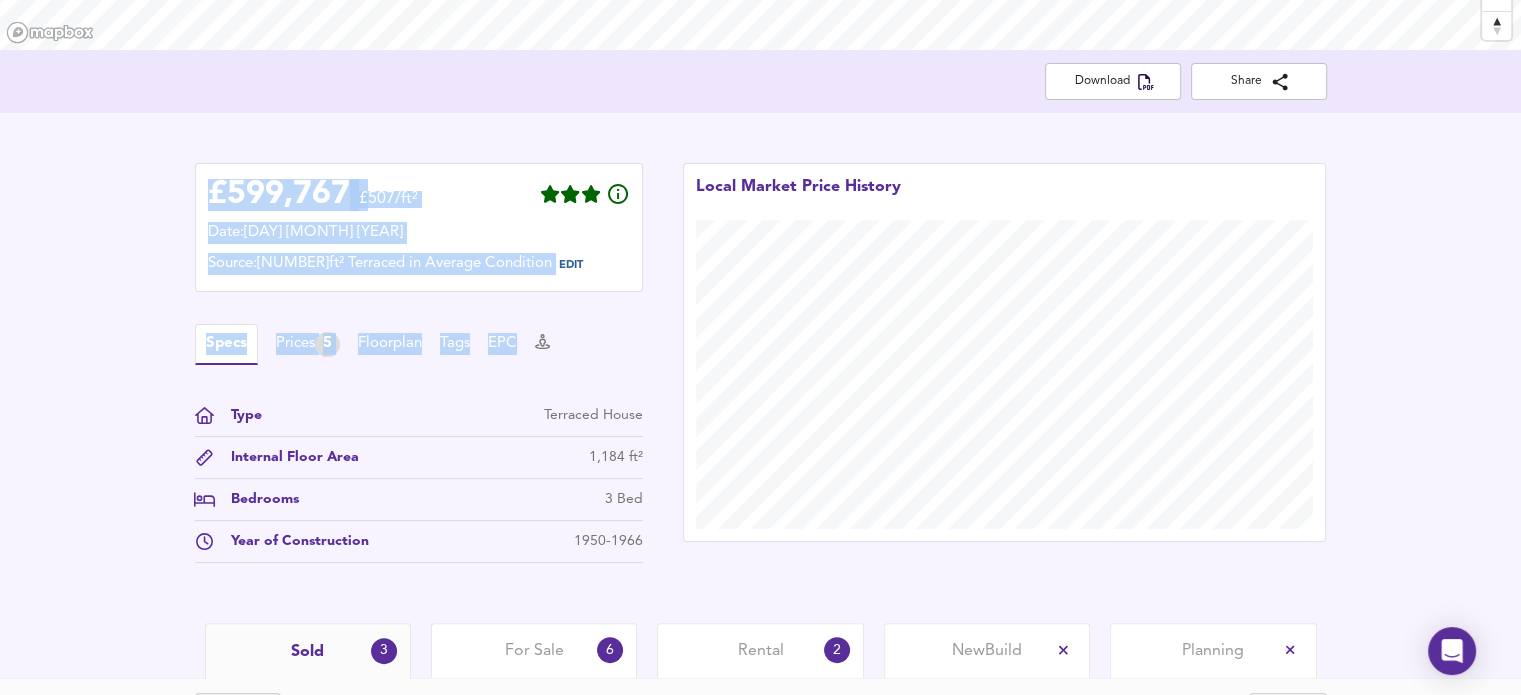 drag, startPoint x: 180, startPoint y: 162, endPoint x: 652, endPoint y: 318, distance: 497.11166 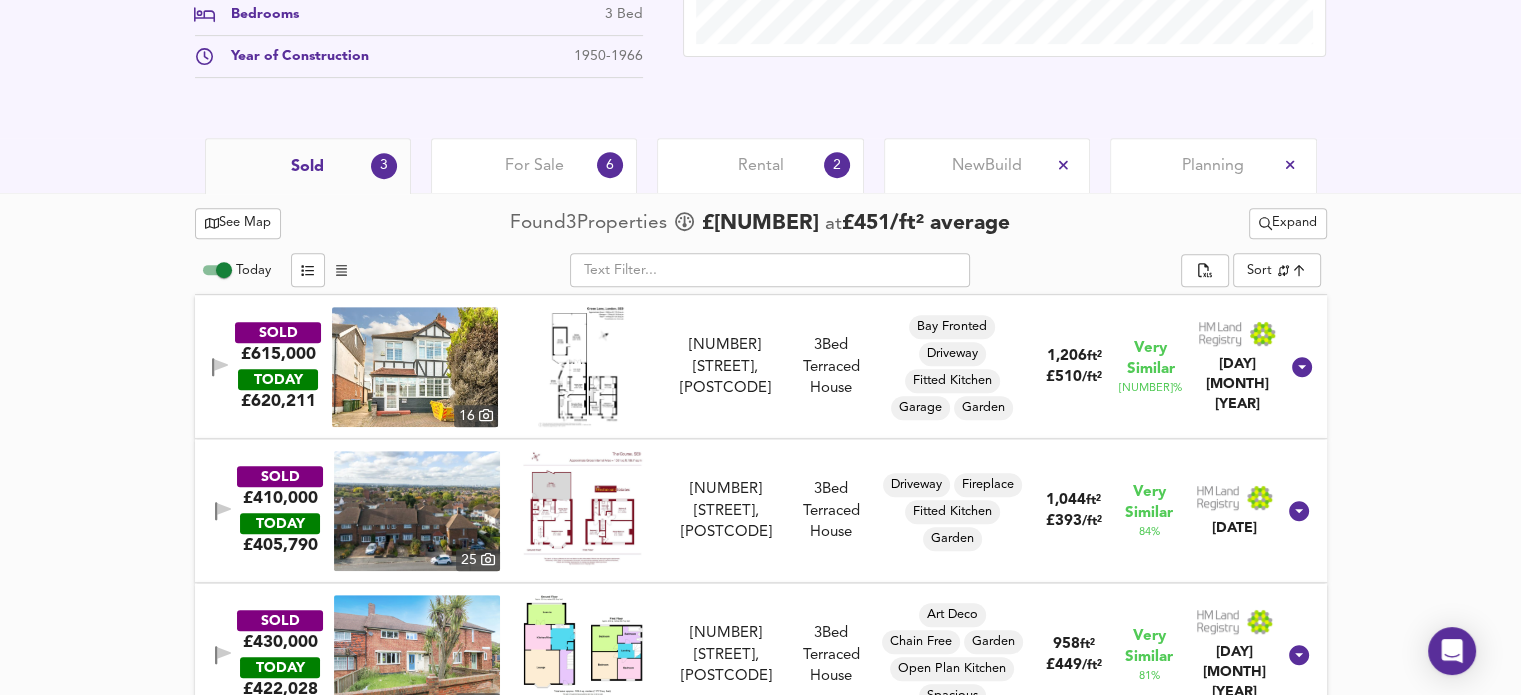 scroll, scrollTop: 888, scrollLeft: 0, axis: vertical 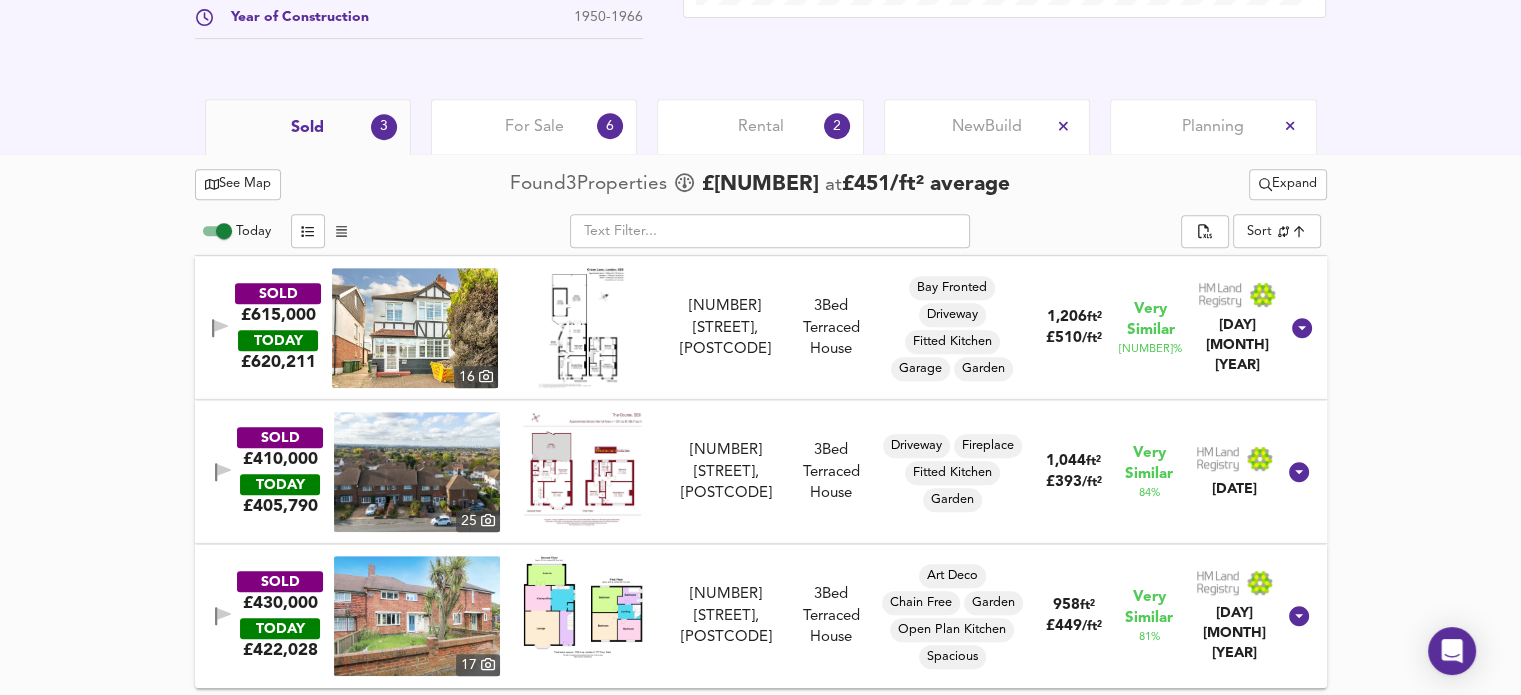 click at bounding box center (417, 472) 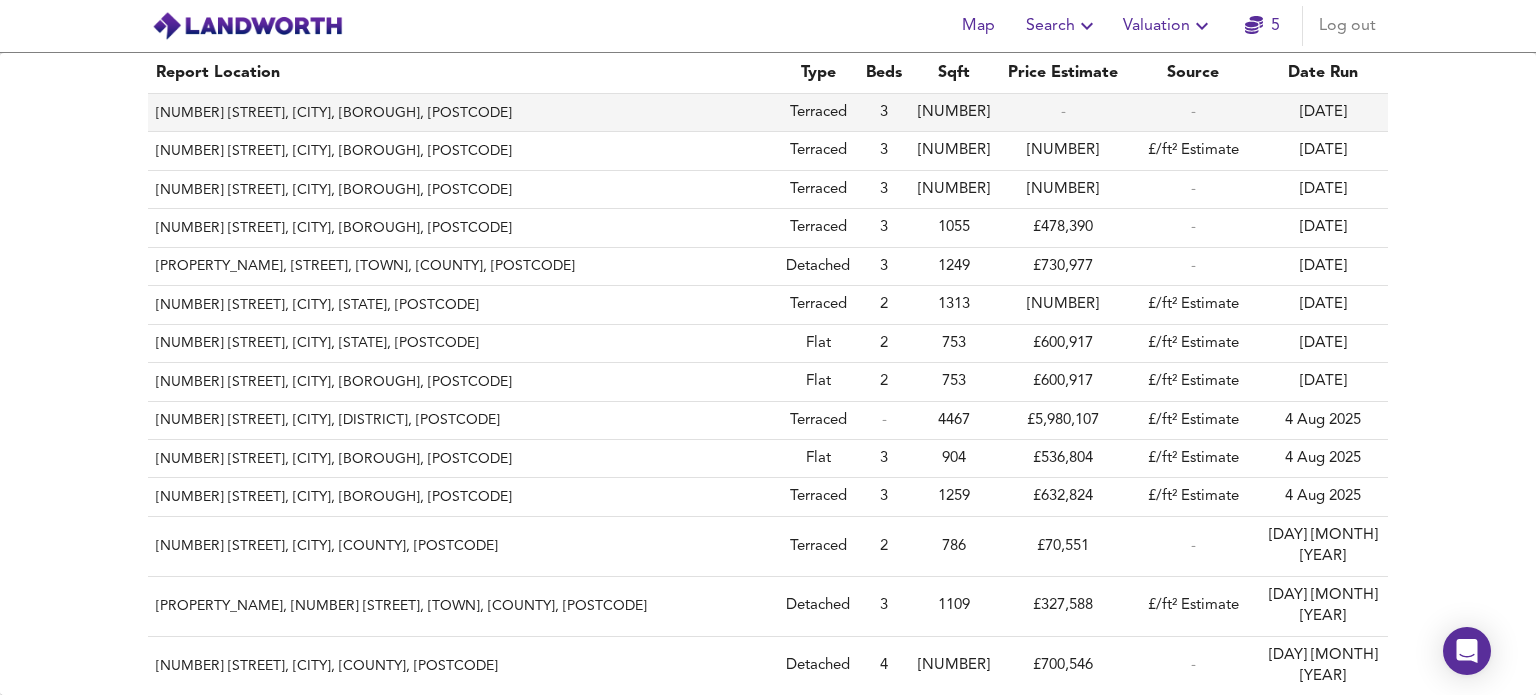 click on "[NUMBER] [STREET], [CITY], [BOROUGH], [POSTCODE]" at bounding box center [463, 113] 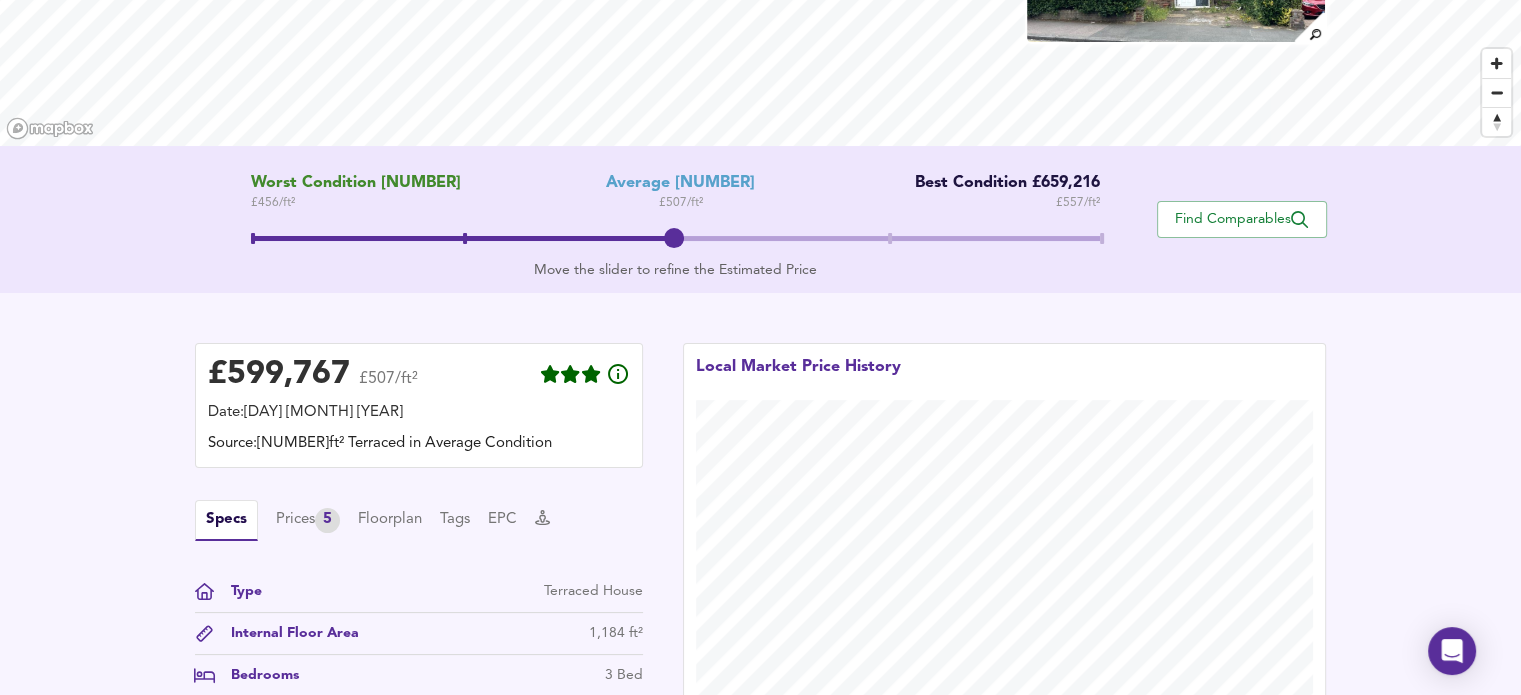 scroll, scrollTop: 280, scrollLeft: 0, axis: vertical 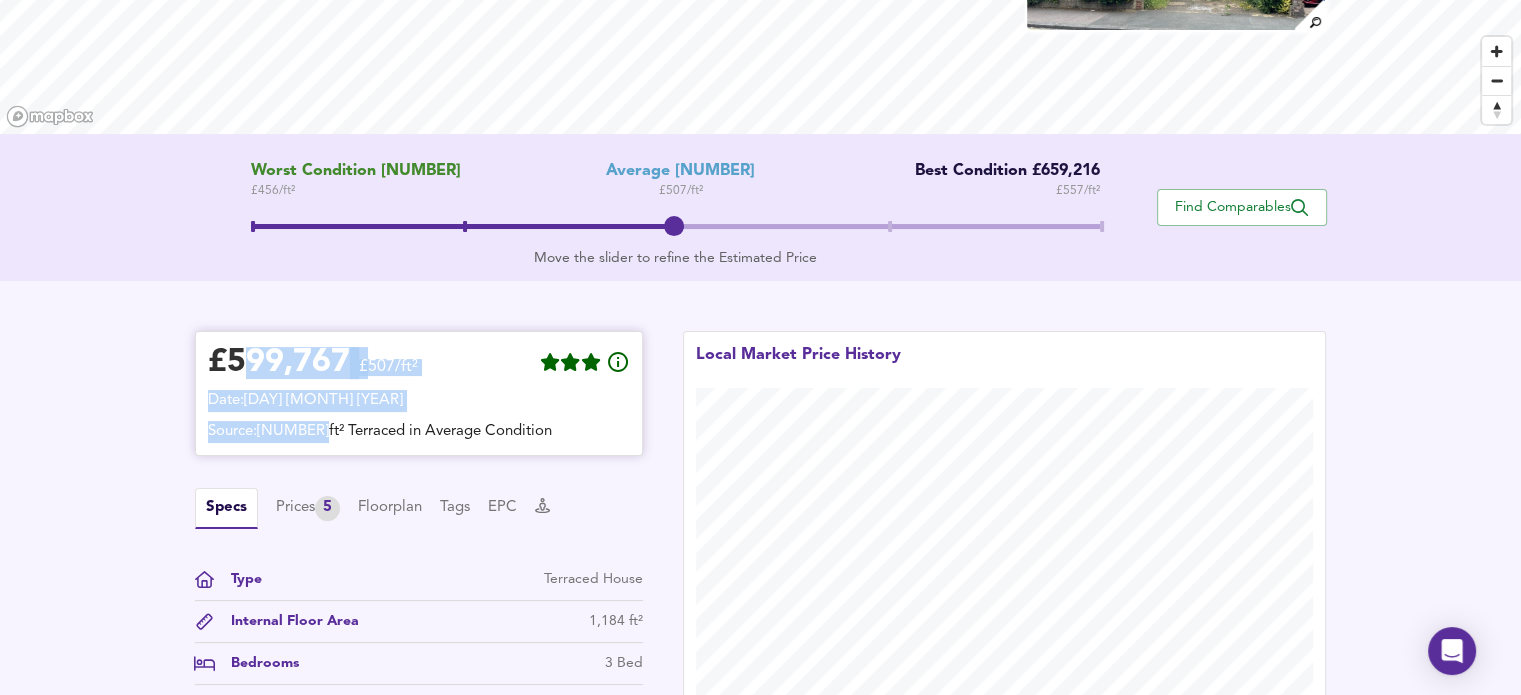drag, startPoint x: 238, startPoint y: 300, endPoint x: 294, endPoint y: 423, distance: 135.14807 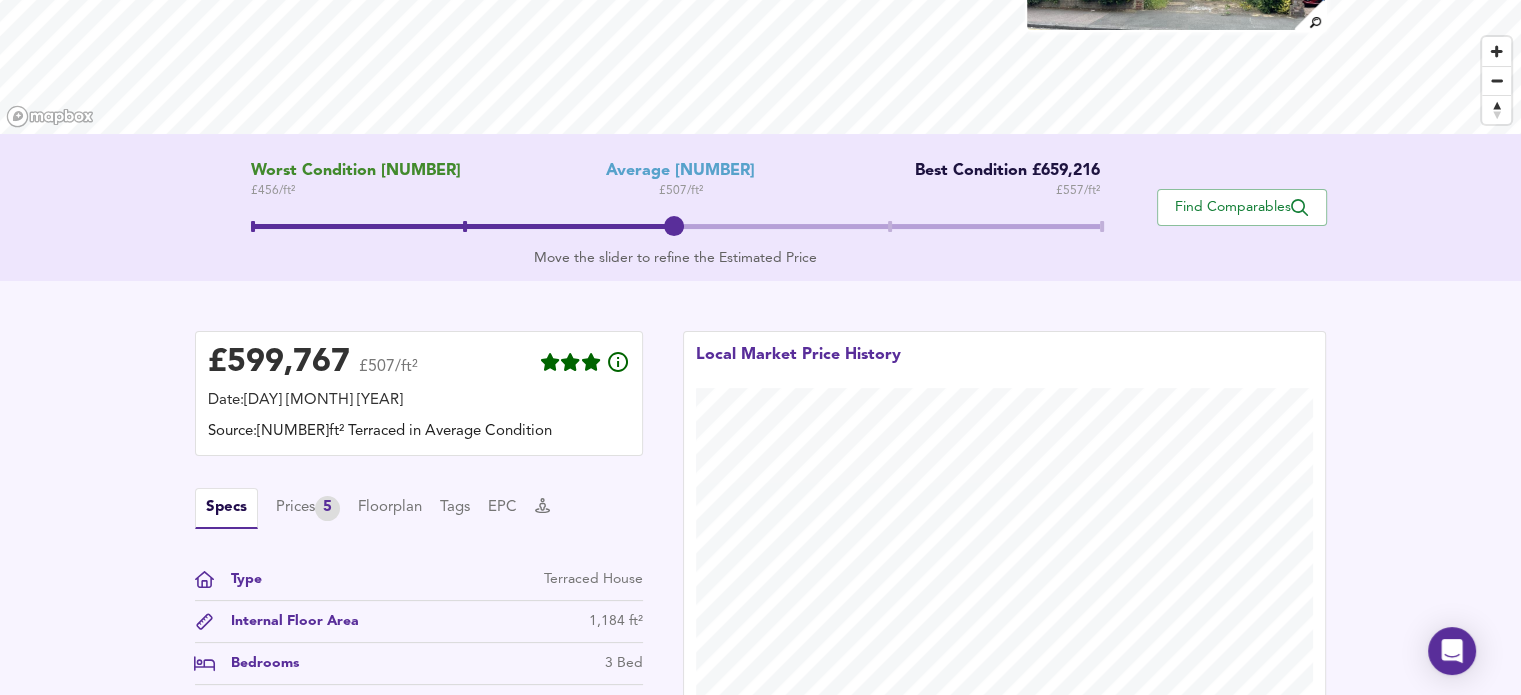 click on "£ 599,767 £507/ft² Date: [DAY] [MONTH] [YEAR] Source: 1,184ft² Terraced in Average Condition Specs Prices 5 Floorplan Tags EPC Type Terraced House Internal Floor Area 1,184 ft² Bedrooms 3 Bed Year of Construction 1950-1966 Local Market Price History" at bounding box center [760, 534] 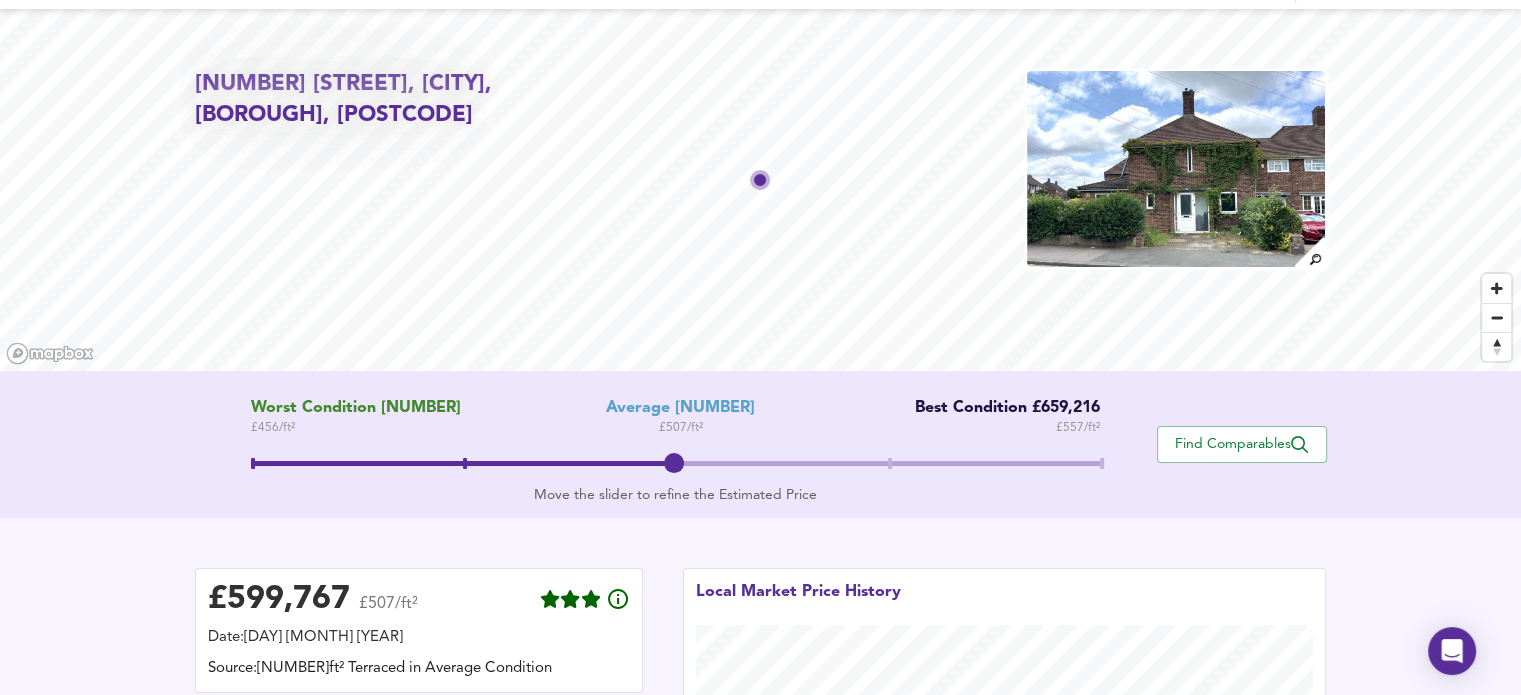 scroll, scrollTop: 27, scrollLeft: 0, axis: vertical 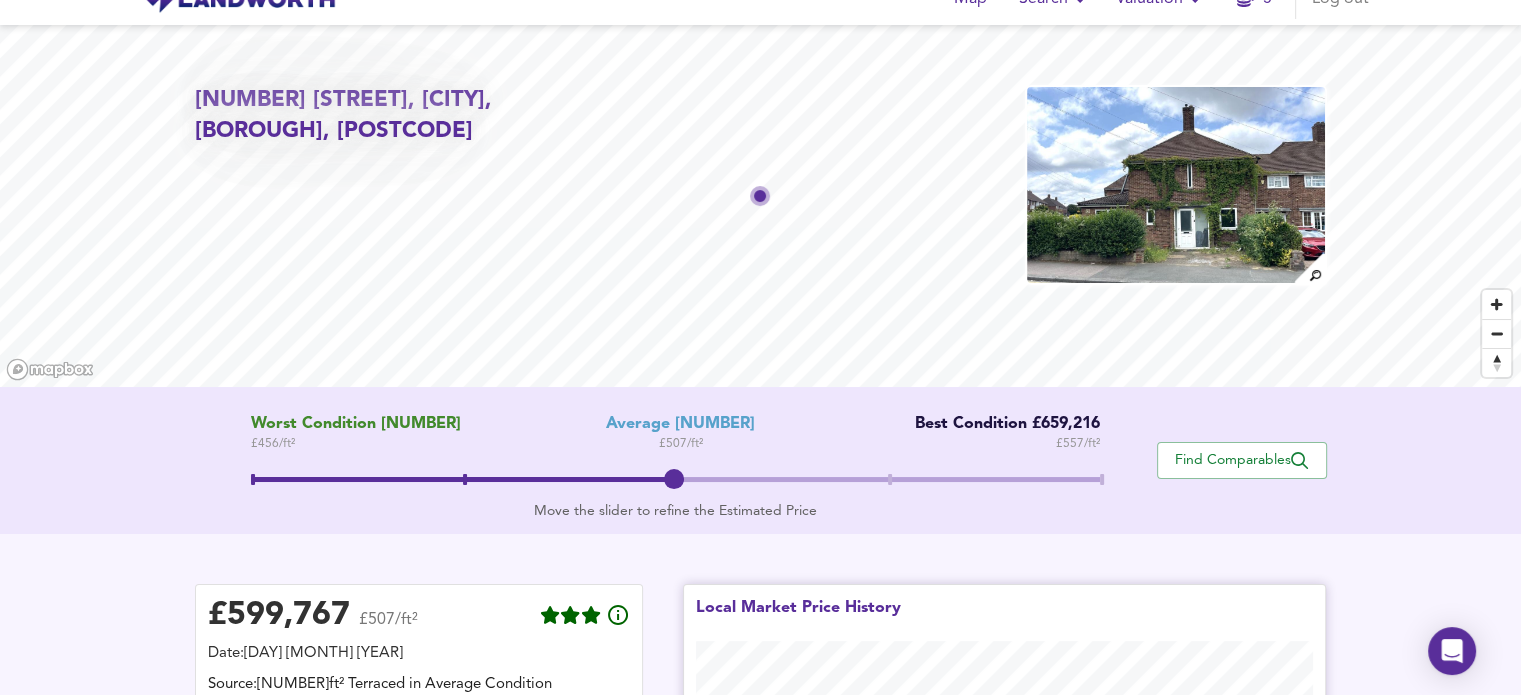 drag, startPoint x: 445, startPoint y: 448, endPoint x: 1091, endPoint y: 603, distance: 664.335 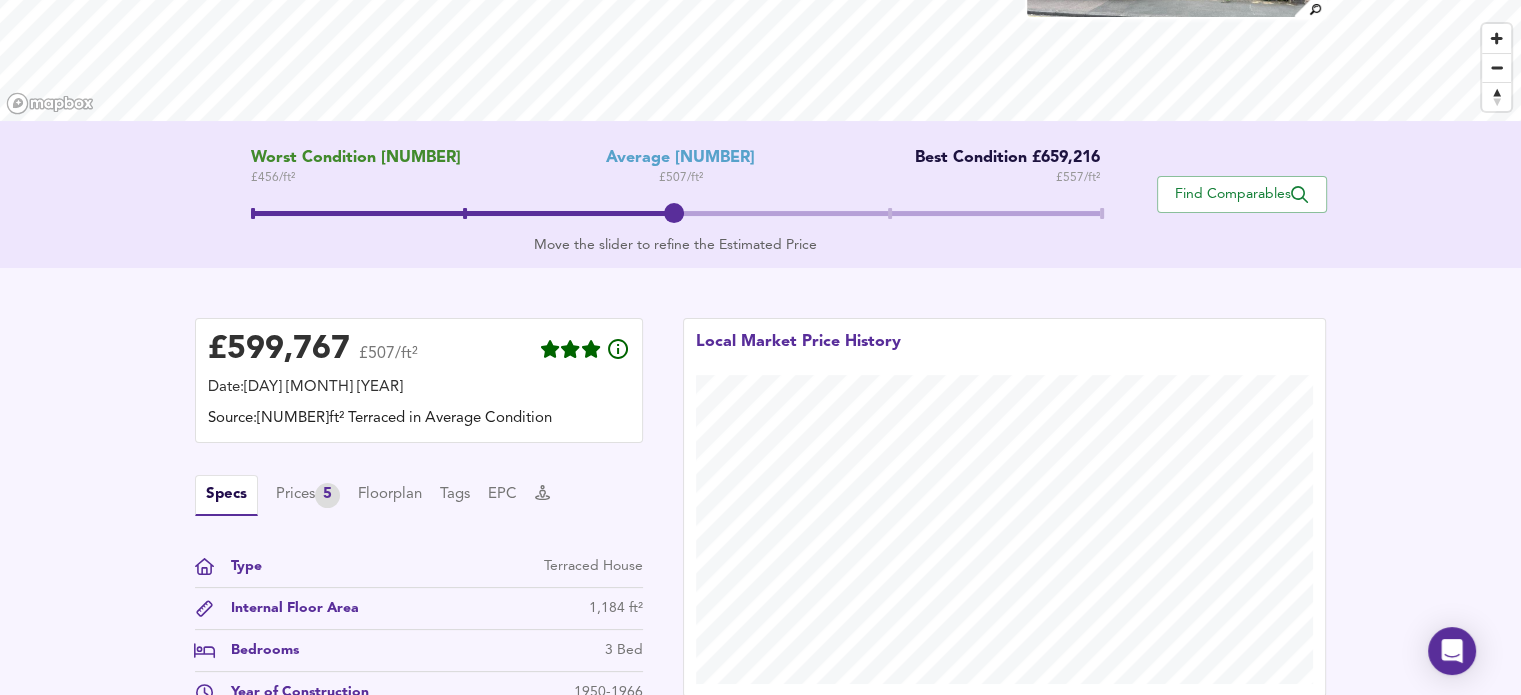 scroll, scrollTop: 337, scrollLeft: 0, axis: vertical 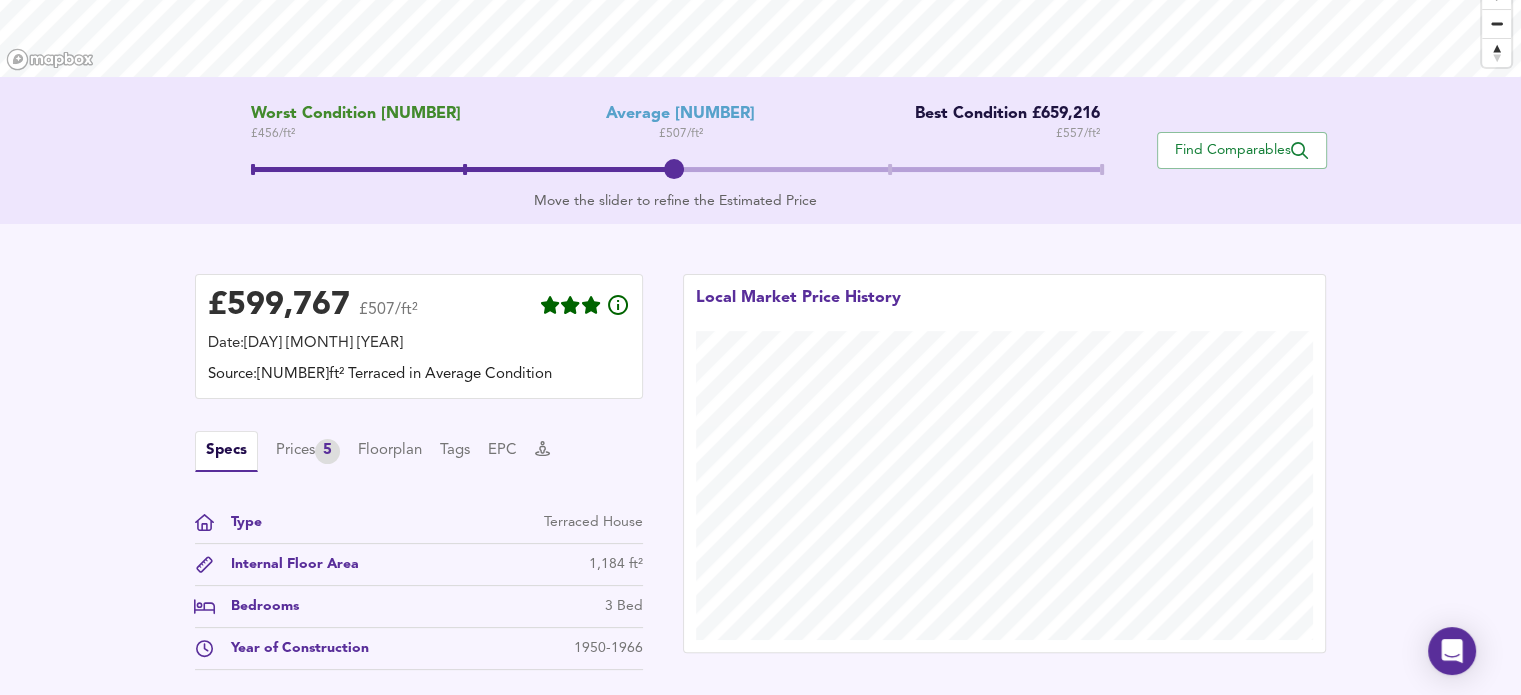click on "Specs Prices   5 Floorplan Tags EPC" at bounding box center (419, 451) 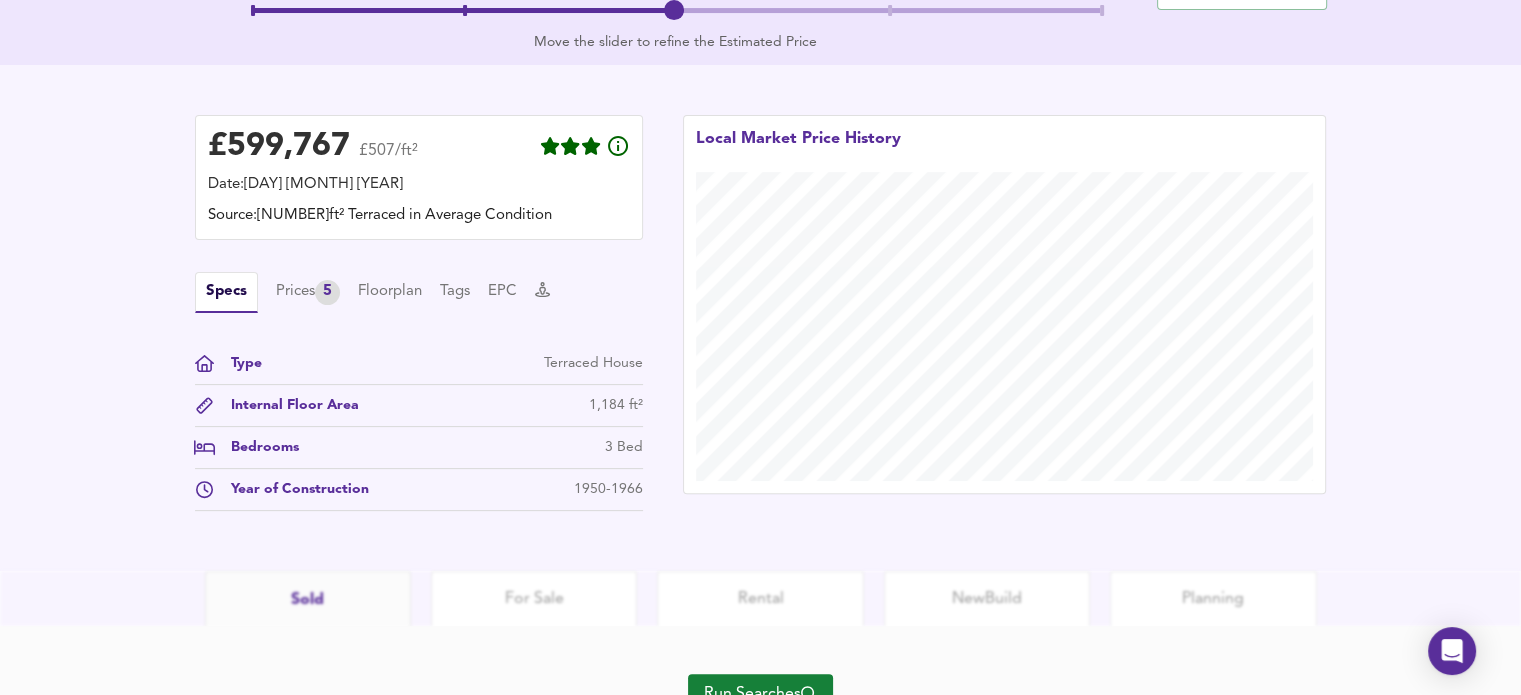scroll, scrollTop: 500, scrollLeft: 0, axis: vertical 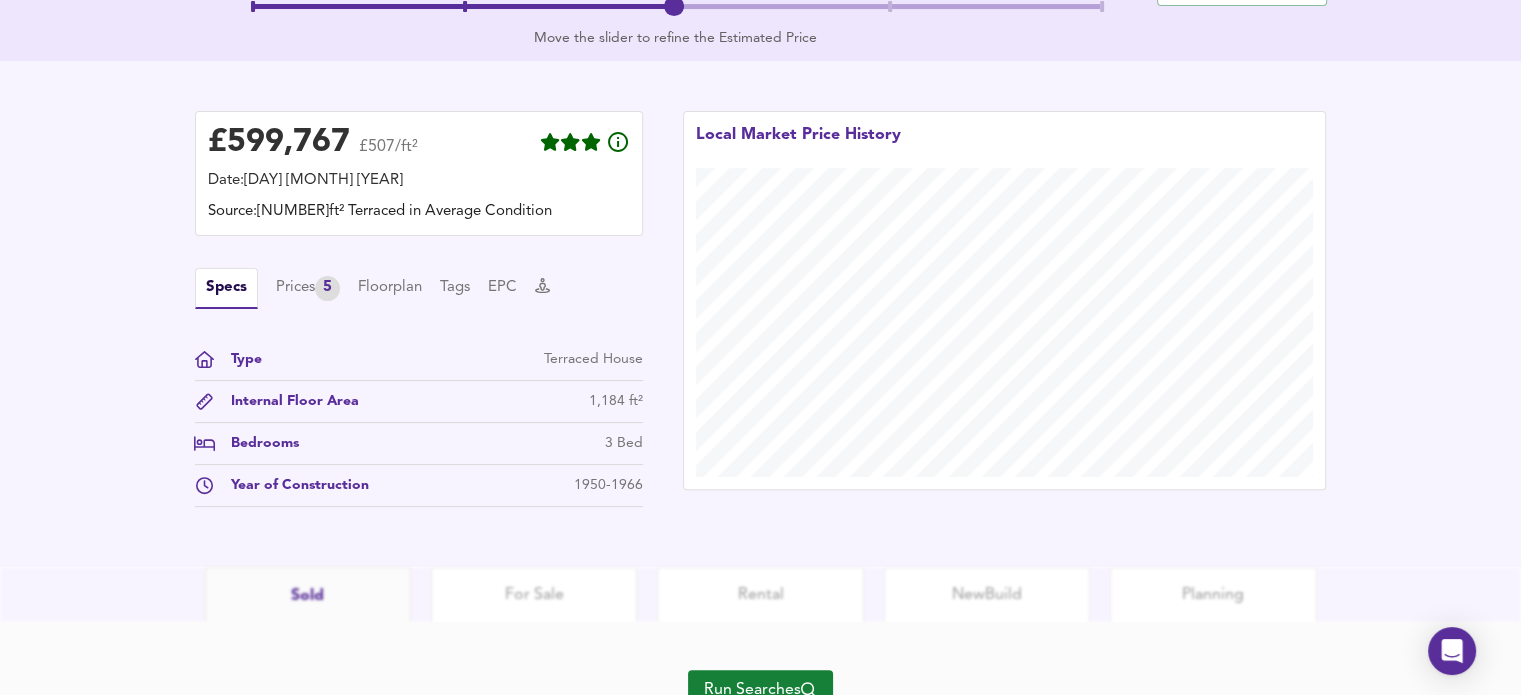 click on "£ 599,767 £507/ft² Date: [DAY] [MONTH] [YEAR] Source: 1,184ft² Terraced in Average Condition Specs Prices 5 Floorplan Tags EPC Type Terraced House Internal Floor Area 1,184 ft² Bedrooms 3 Bed Year of Construction 1950-1966 Local Market Price History" at bounding box center [760, 314] 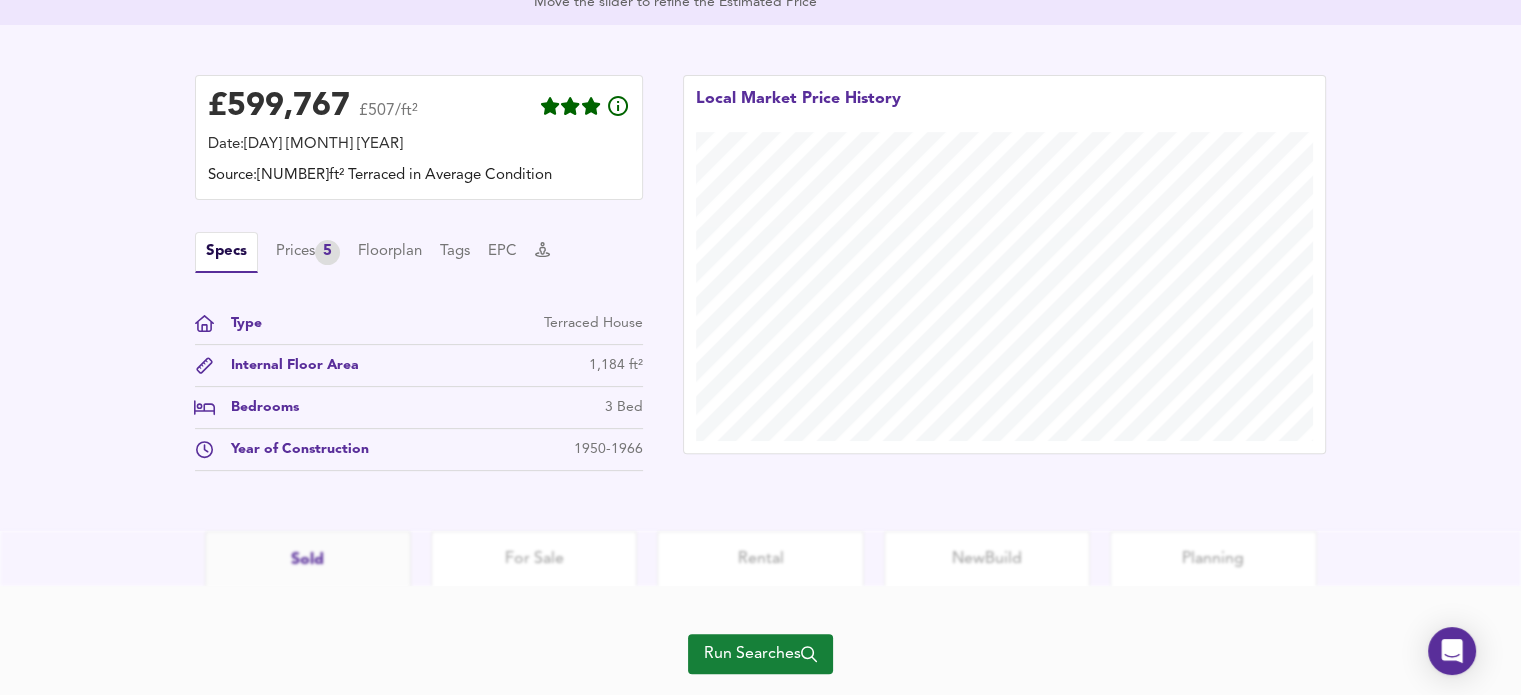 scroll, scrollTop: 585, scrollLeft: 0, axis: vertical 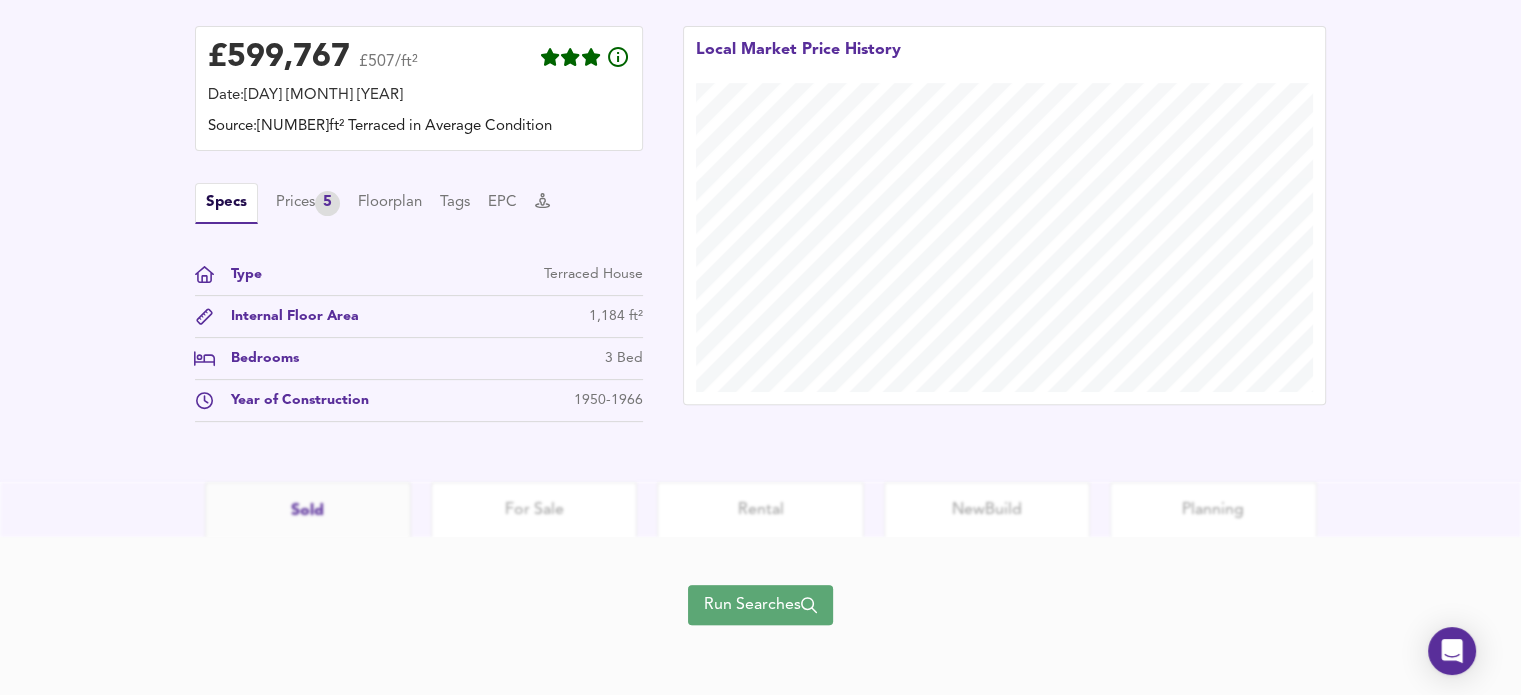 click on "Run Searches" at bounding box center (760, 605) 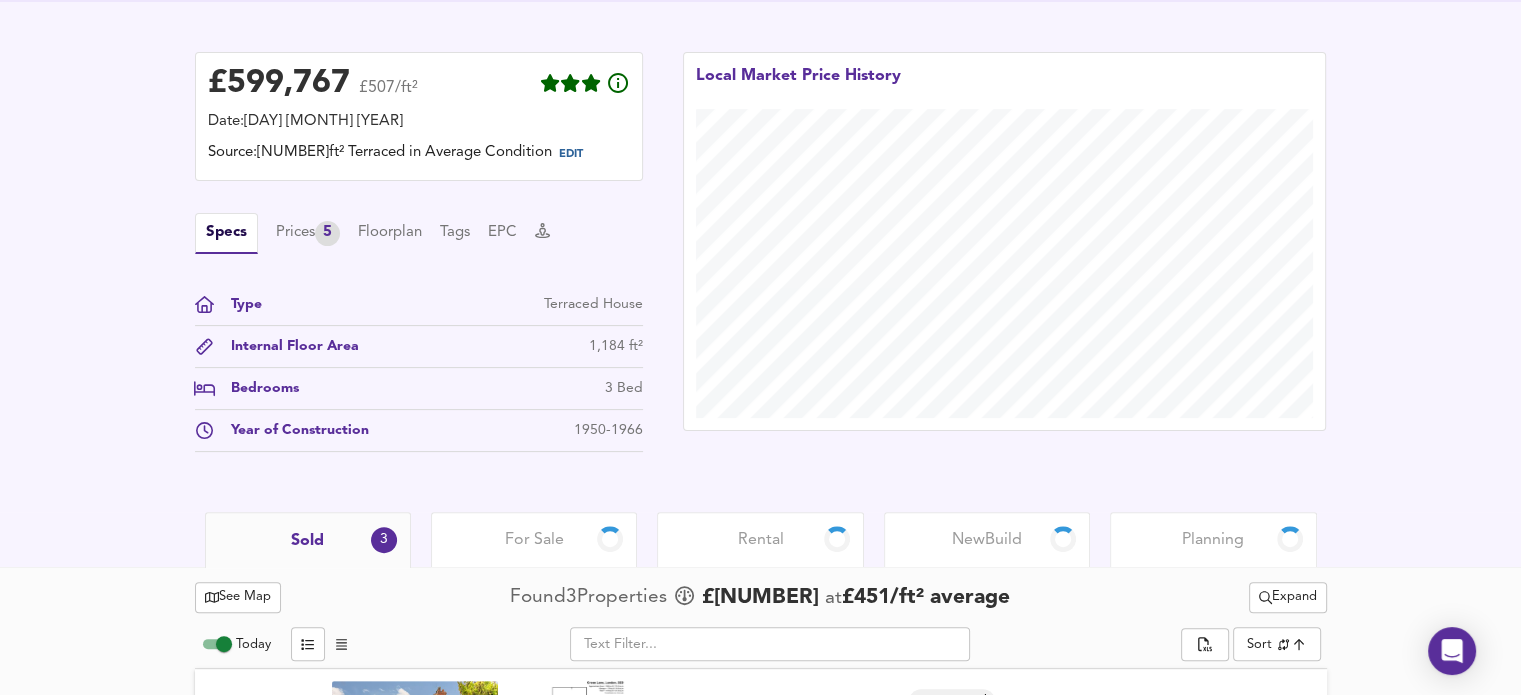 scroll, scrollTop: 502, scrollLeft: 0, axis: vertical 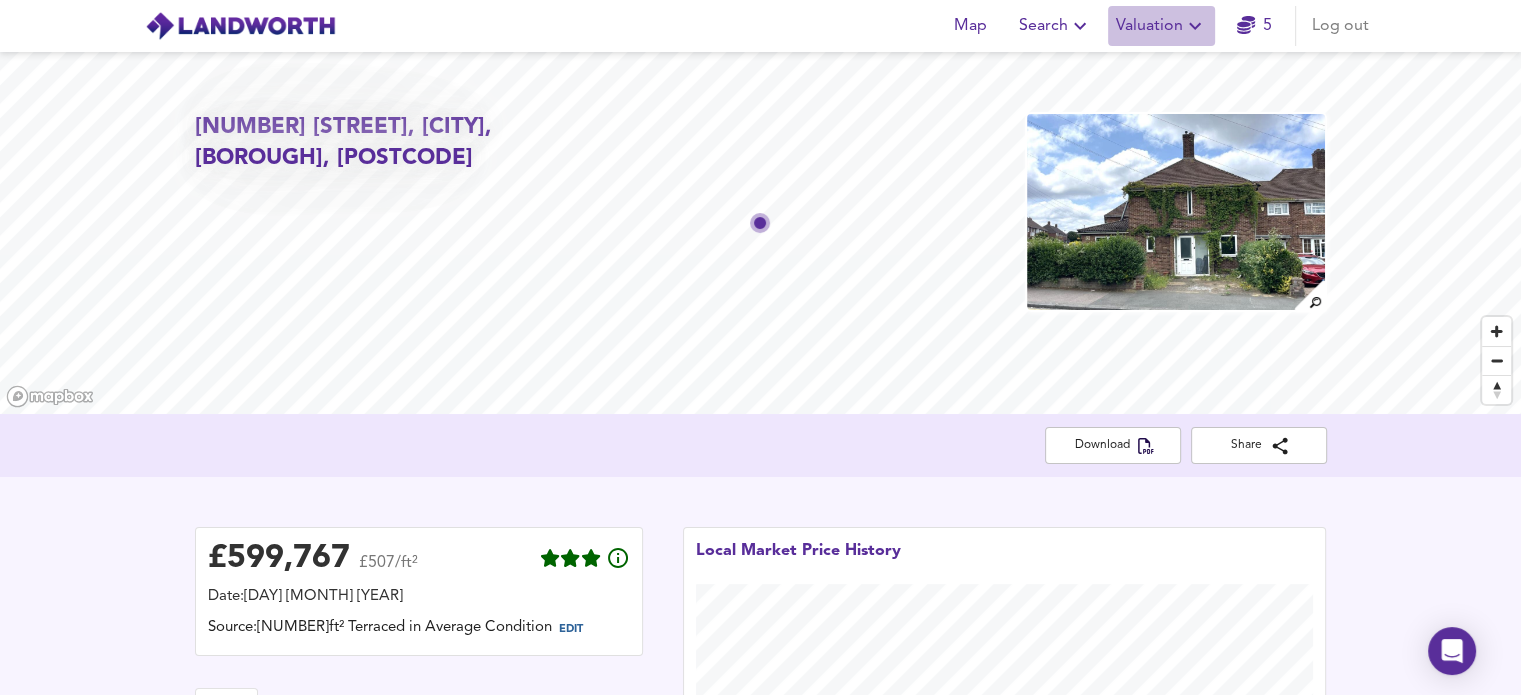 click 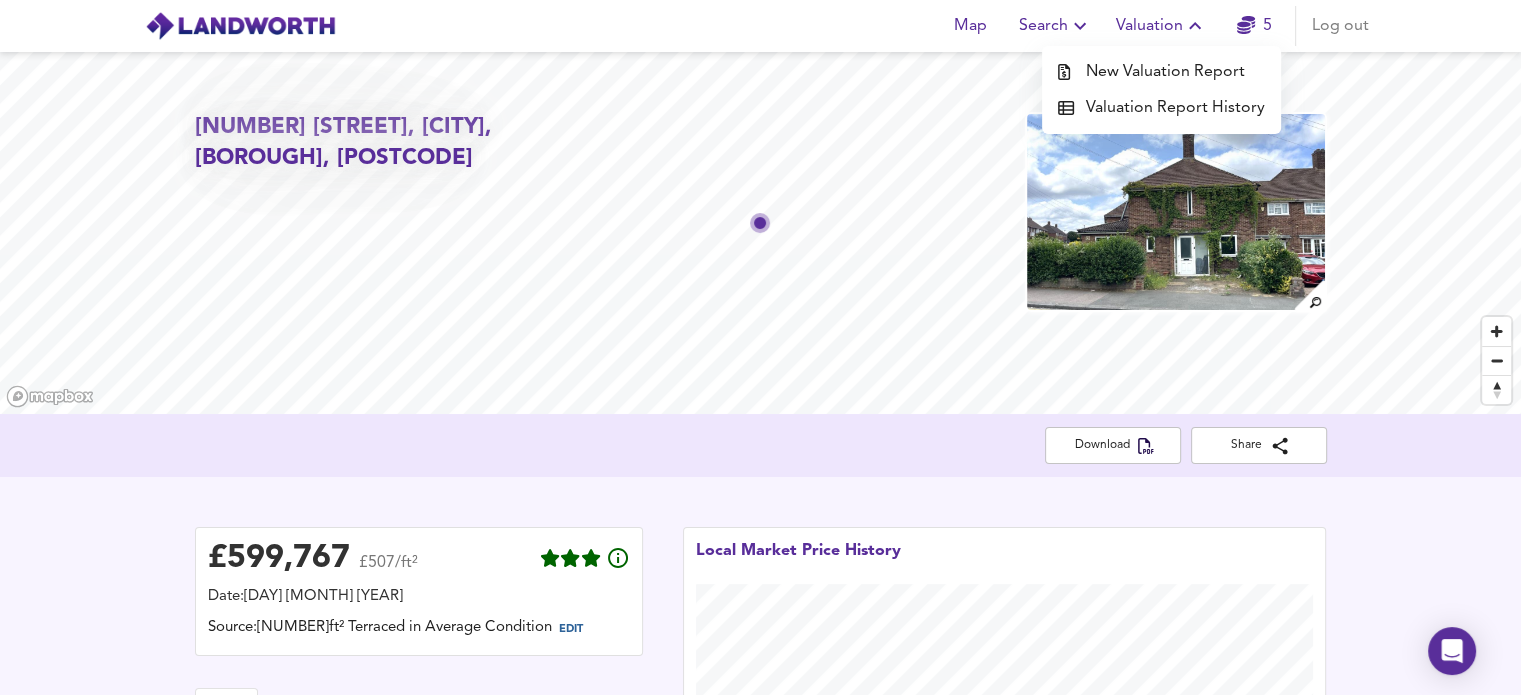 click on "New Valuation Report" at bounding box center (1161, 72) 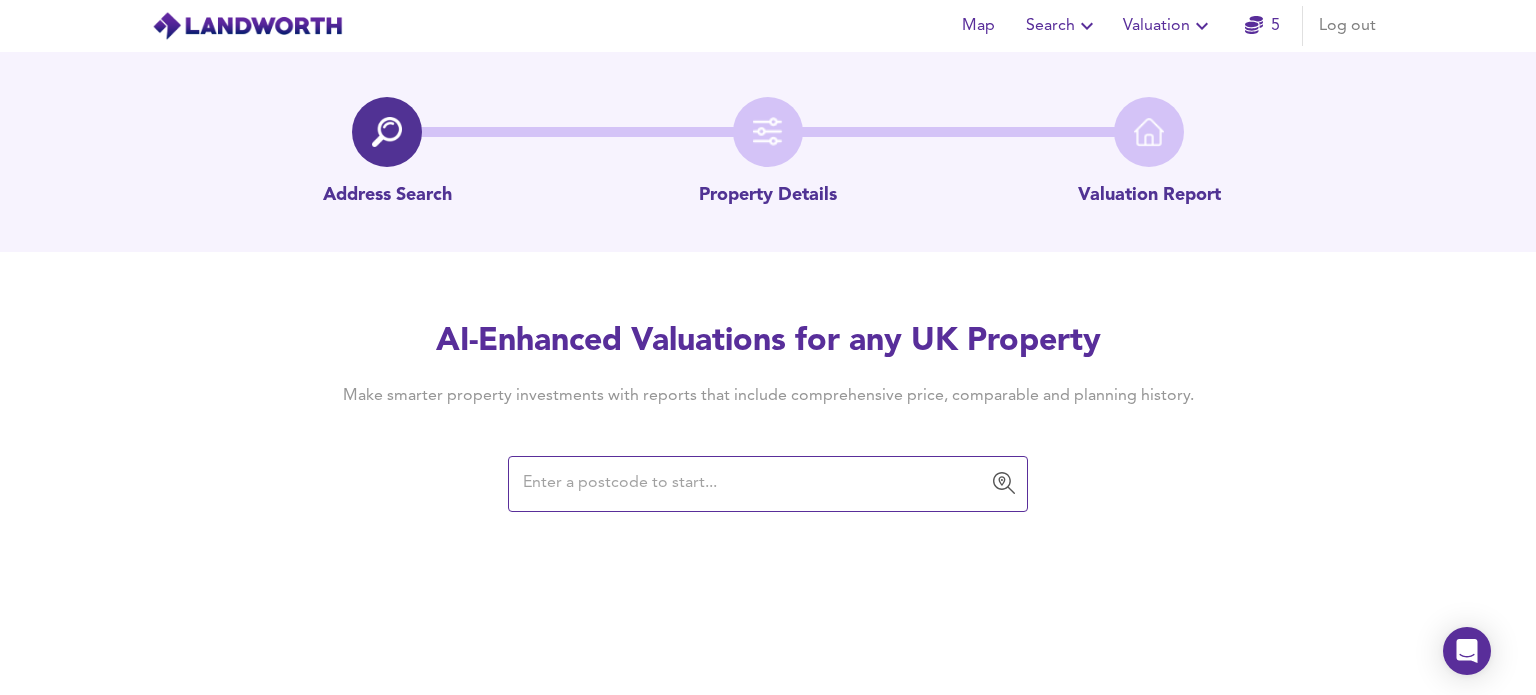 click at bounding box center (753, 484) 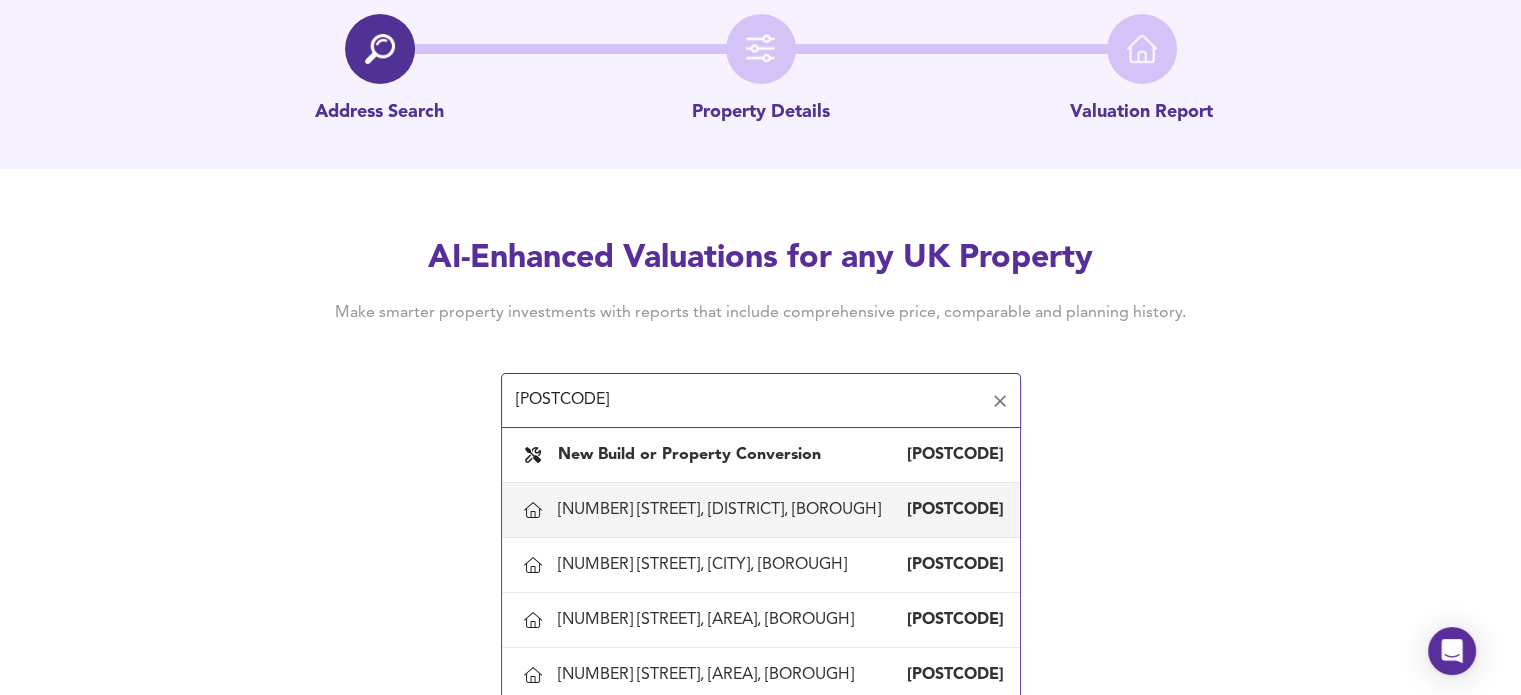 scroll, scrollTop: 92, scrollLeft: 0, axis: vertical 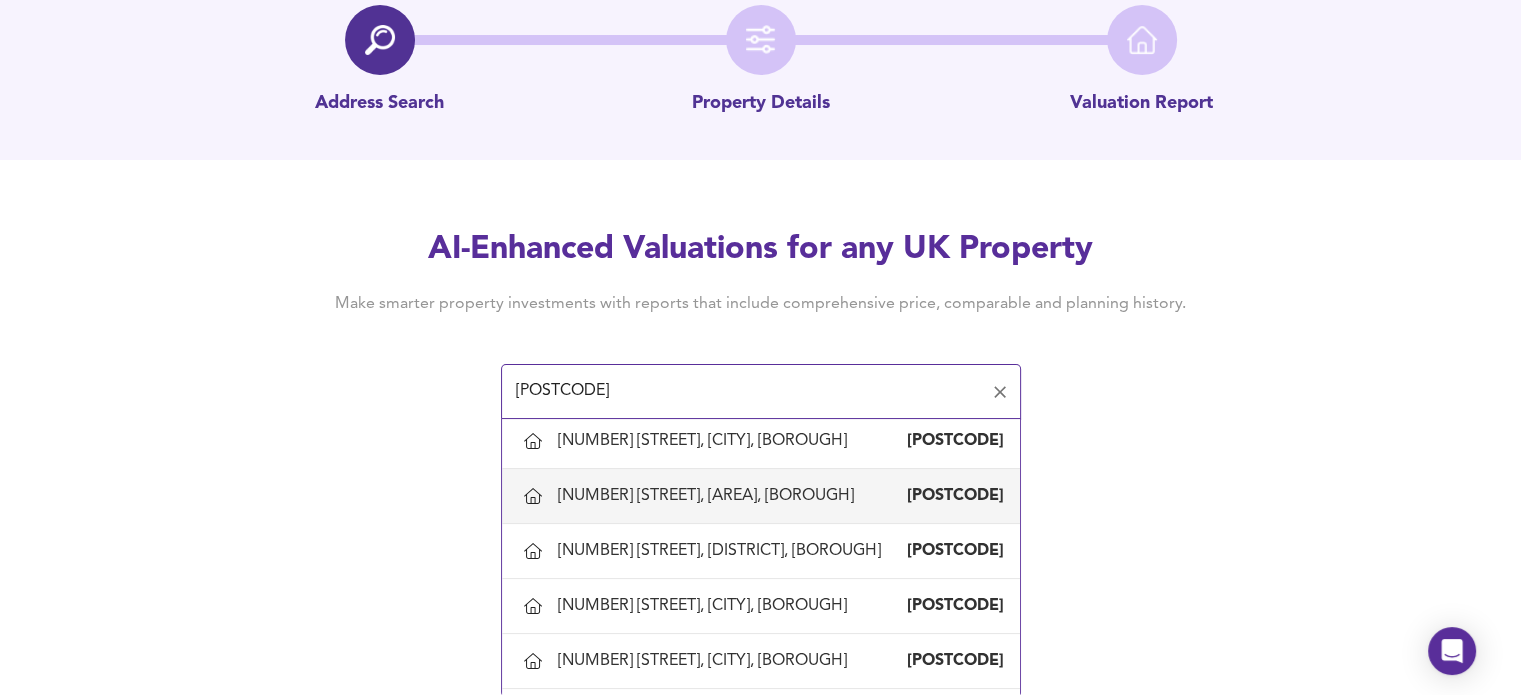 click on "[NUMBER] [STREET], [AREA], [BOROUGH]" at bounding box center (710, 496) 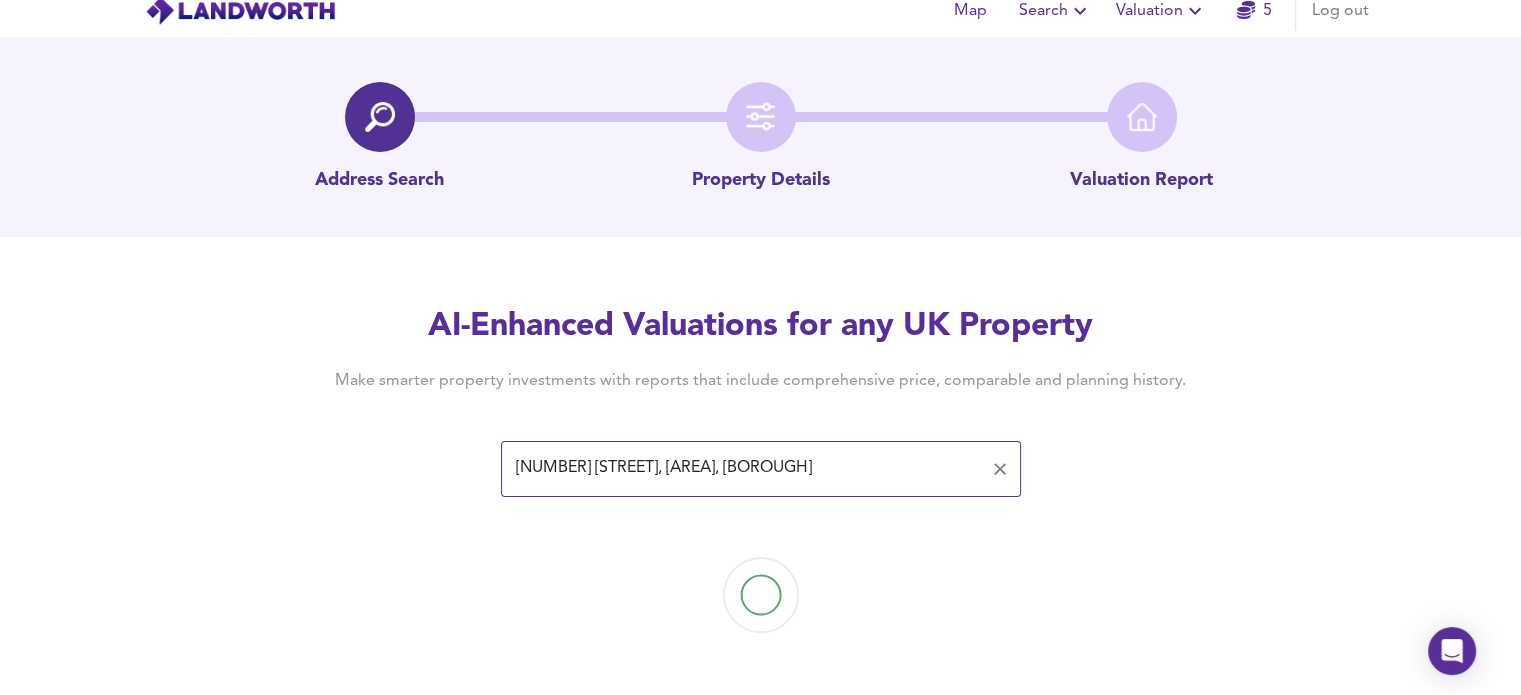 scroll, scrollTop: 0, scrollLeft: 0, axis: both 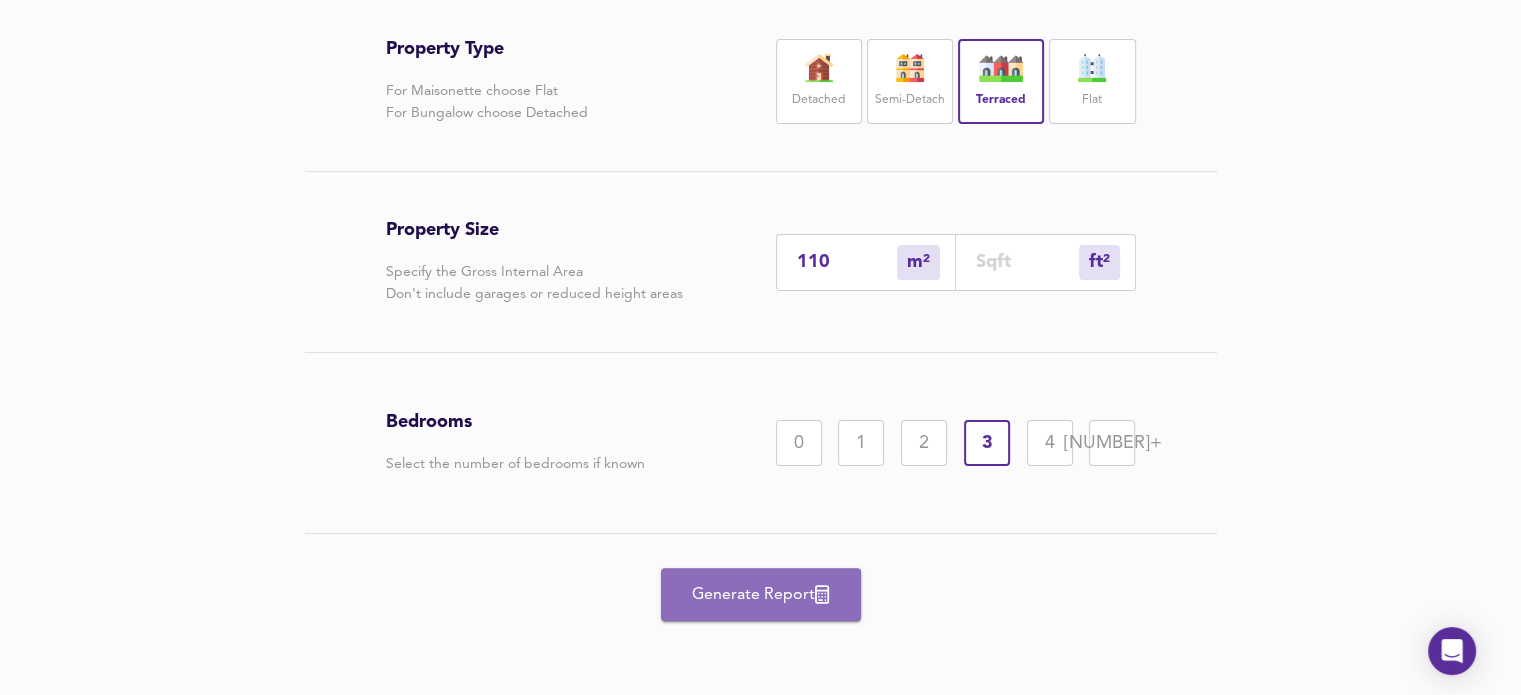click on "Generate Report" at bounding box center [761, 595] 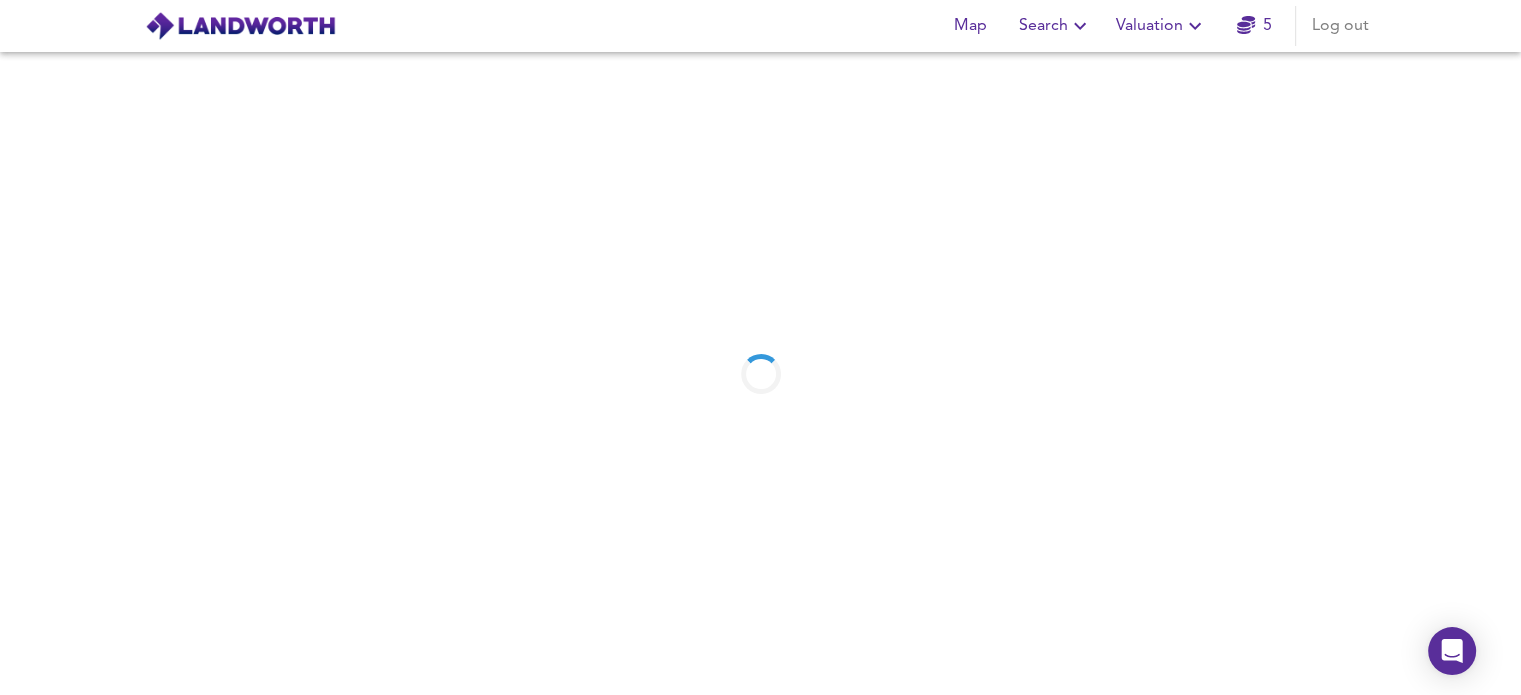 scroll, scrollTop: 0, scrollLeft: 0, axis: both 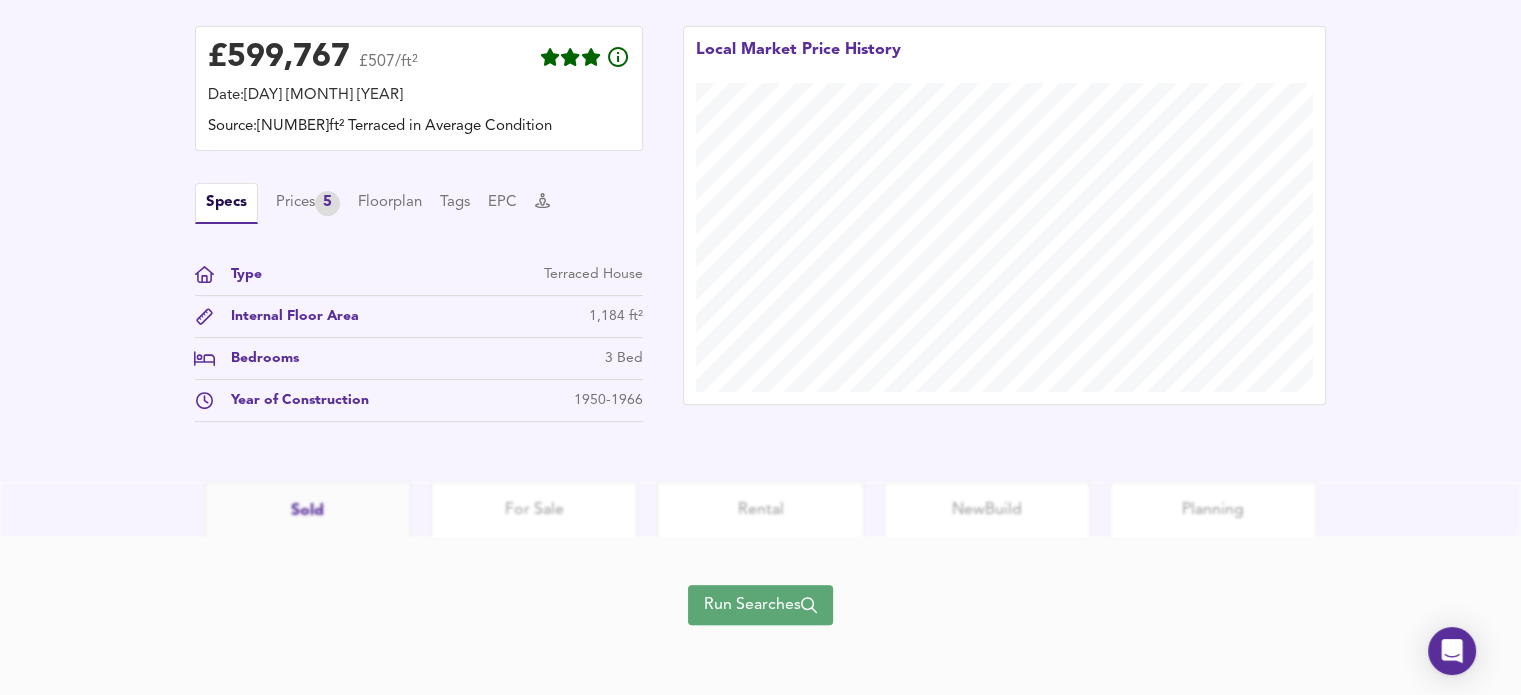 click on "Run Searches" at bounding box center (760, 605) 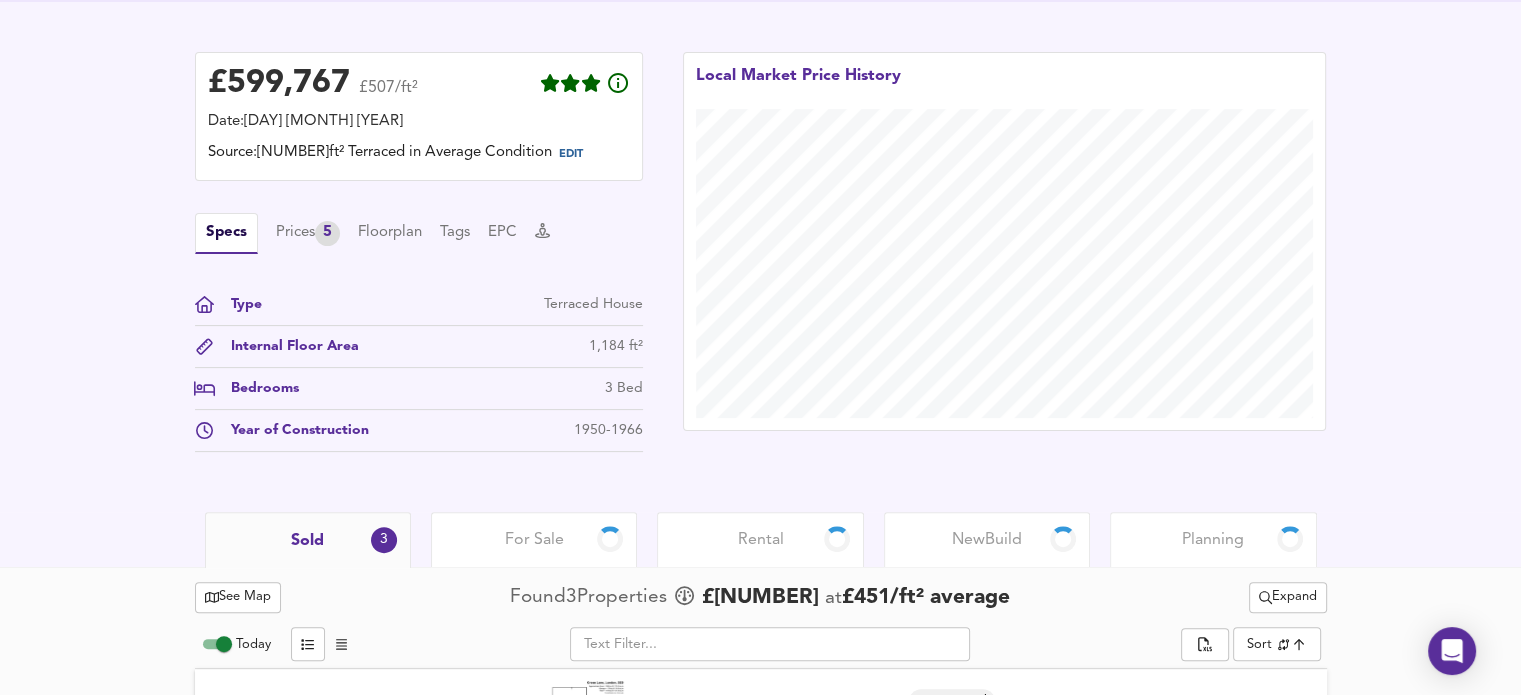 scroll, scrollTop: 502, scrollLeft: 0, axis: vertical 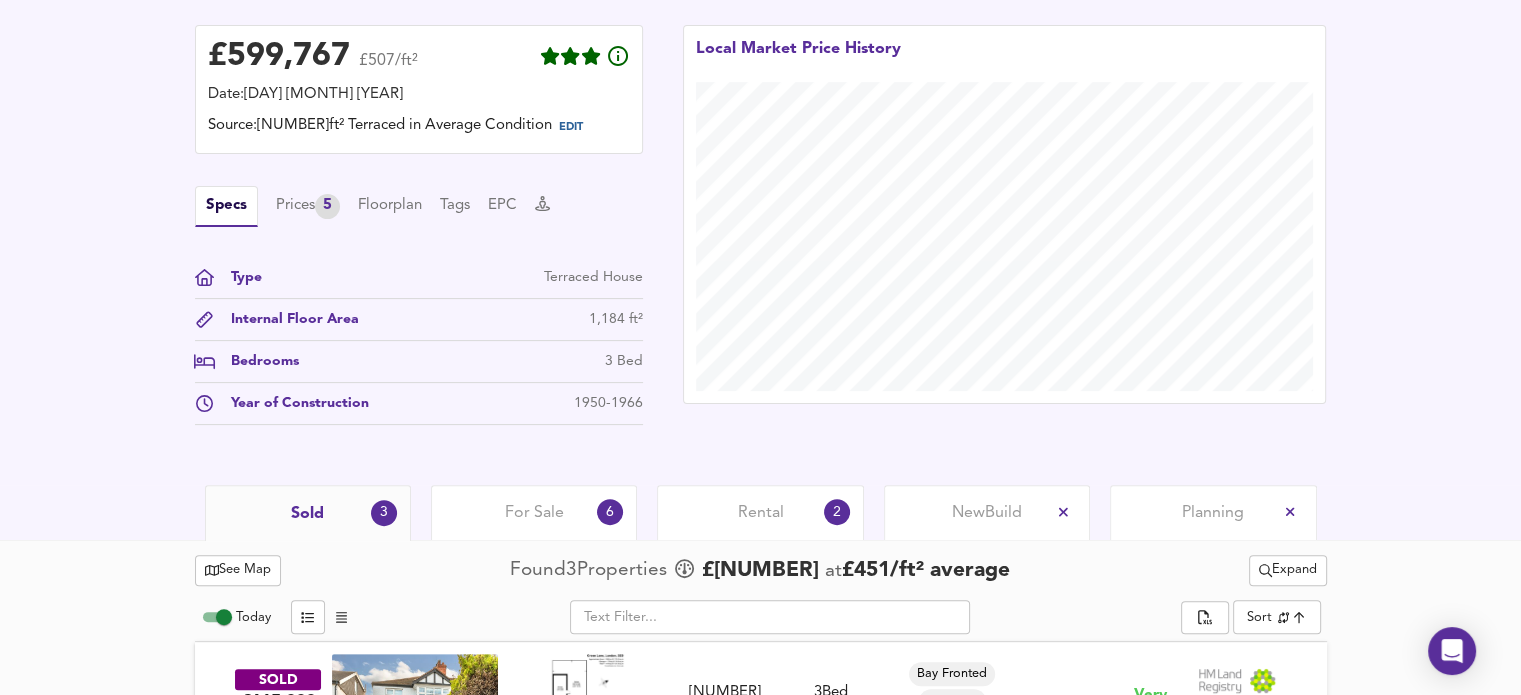 click on "Planning" at bounding box center [1213, 513] 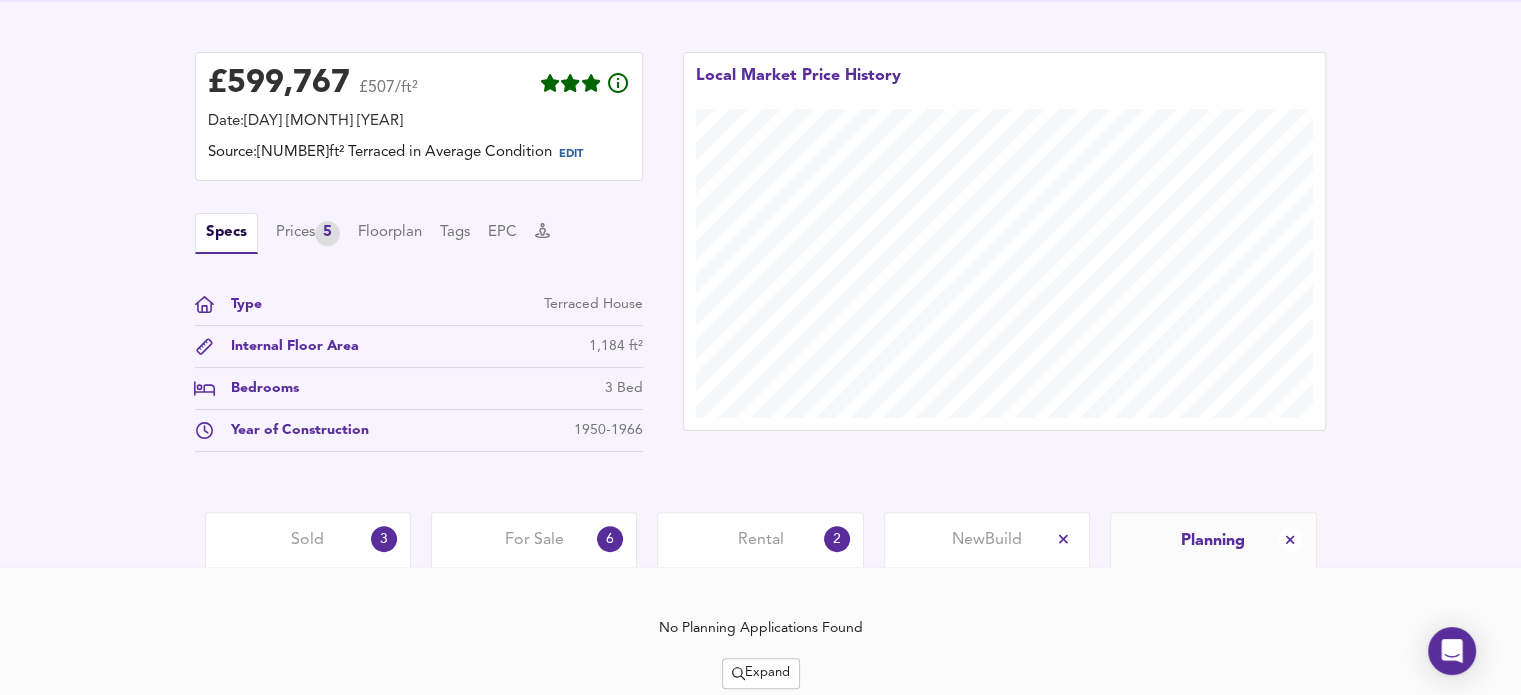 scroll, scrollTop: 502, scrollLeft: 0, axis: vertical 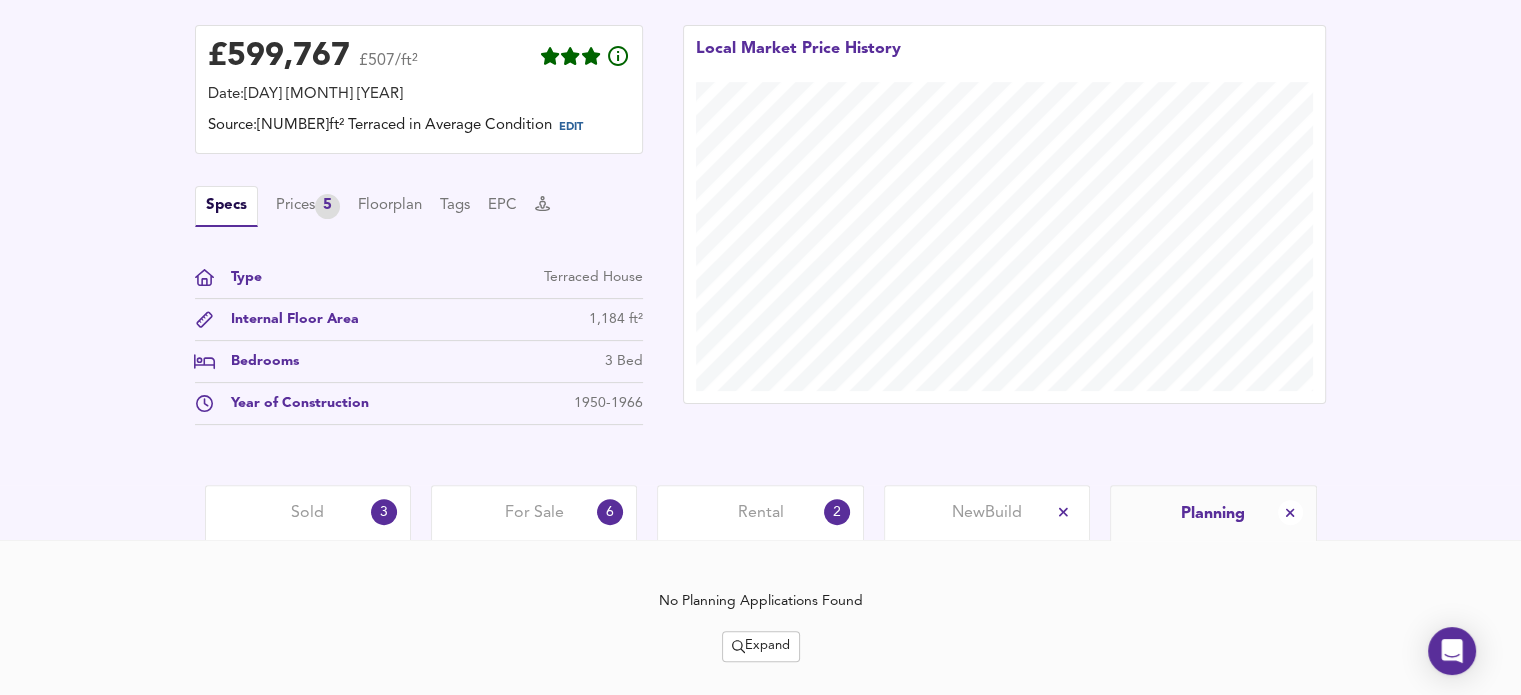 click on "Sold 3" at bounding box center (308, 512) 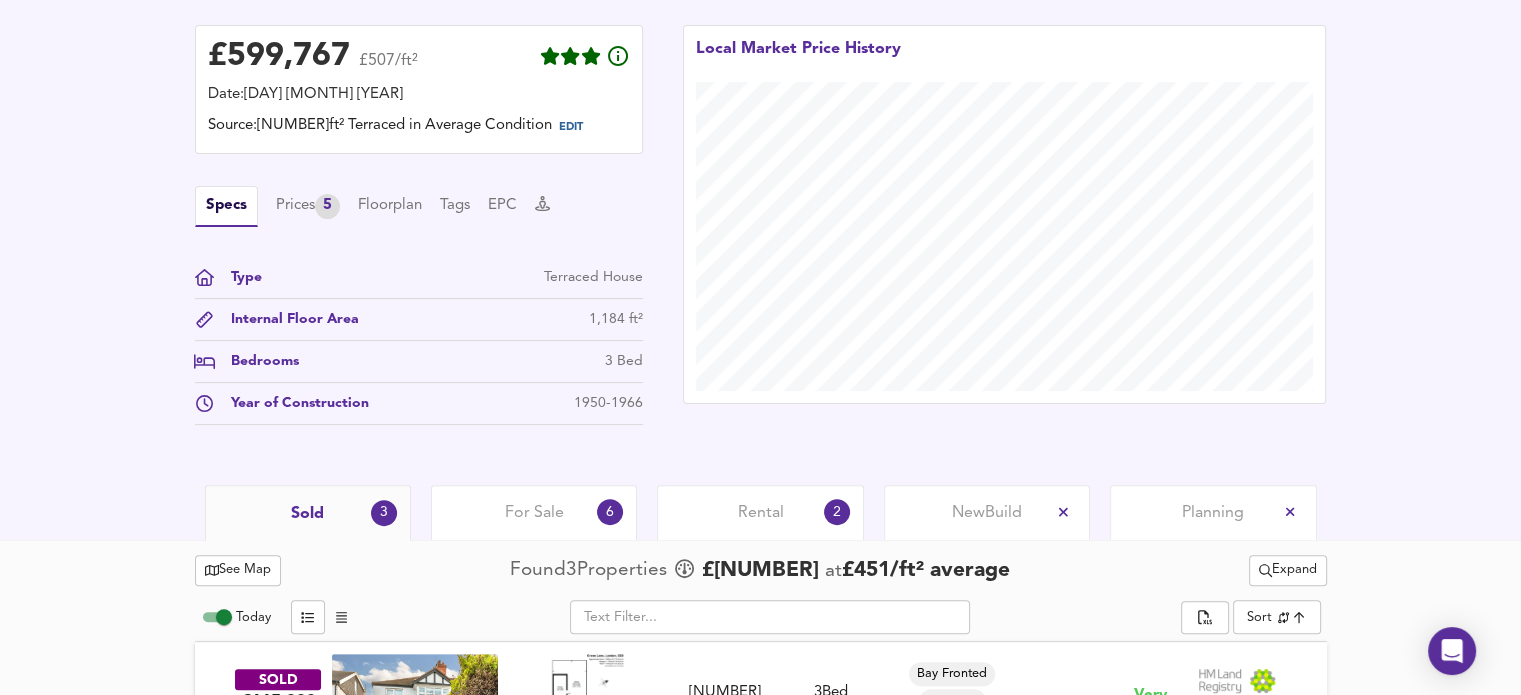 click on "For Sale" at bounding box center (534, 513) 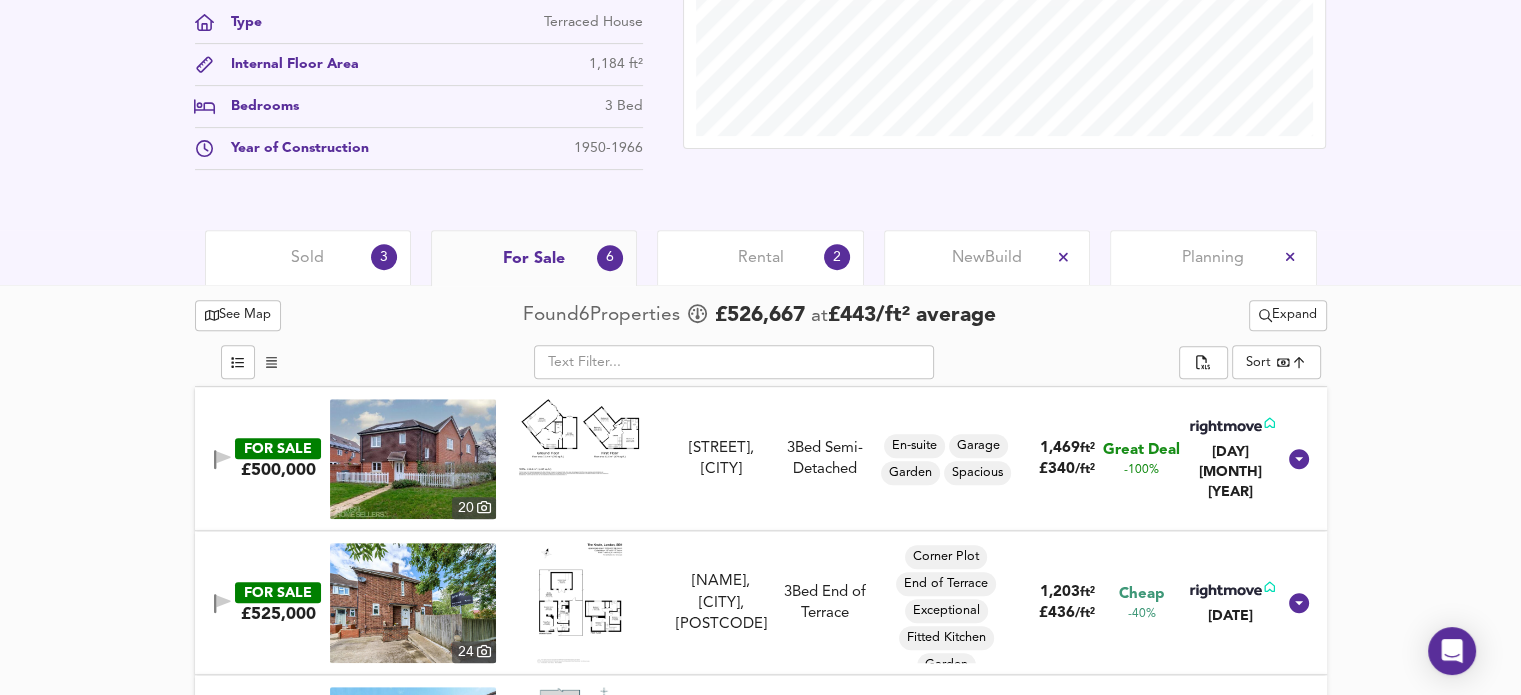 scroll, scrollTop: 775, scrollLeft: 0, axis: vertical 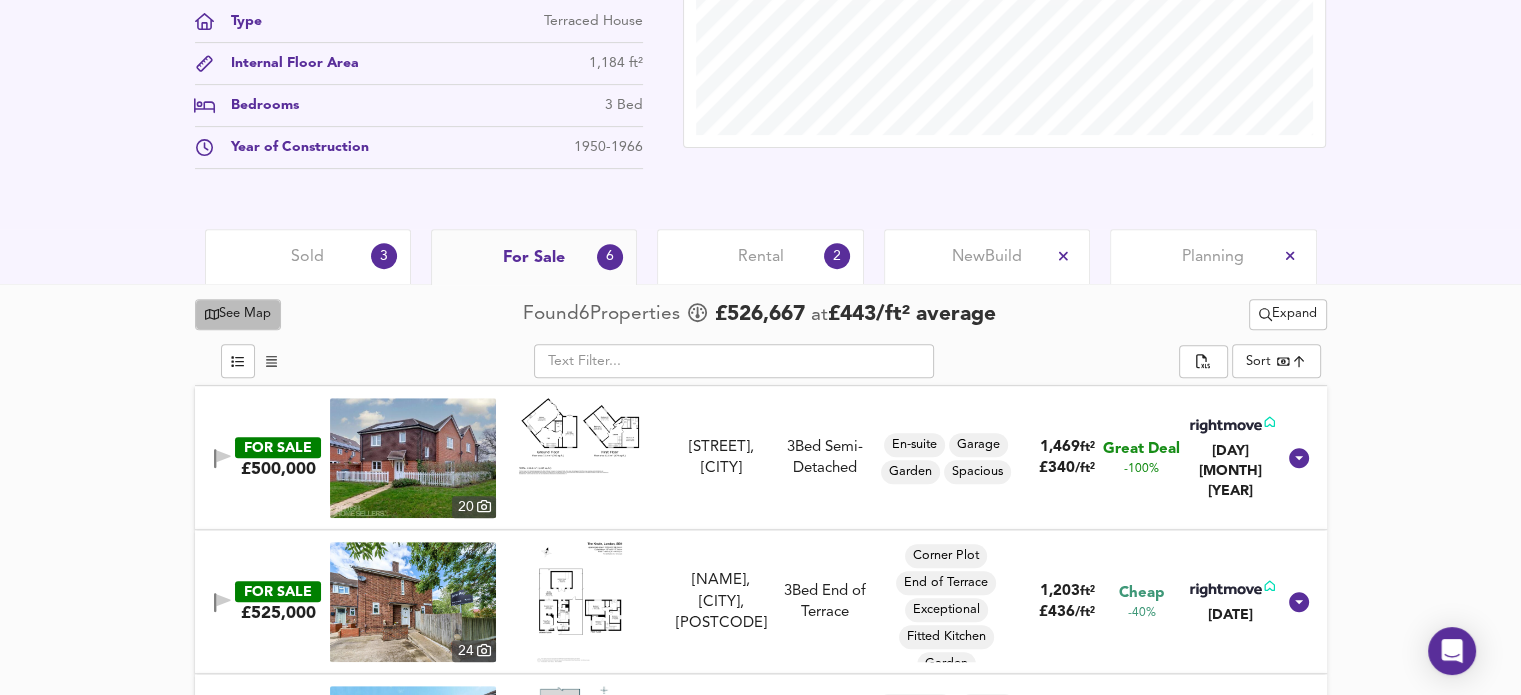click on "See Map" at bounding box center (238, 314) 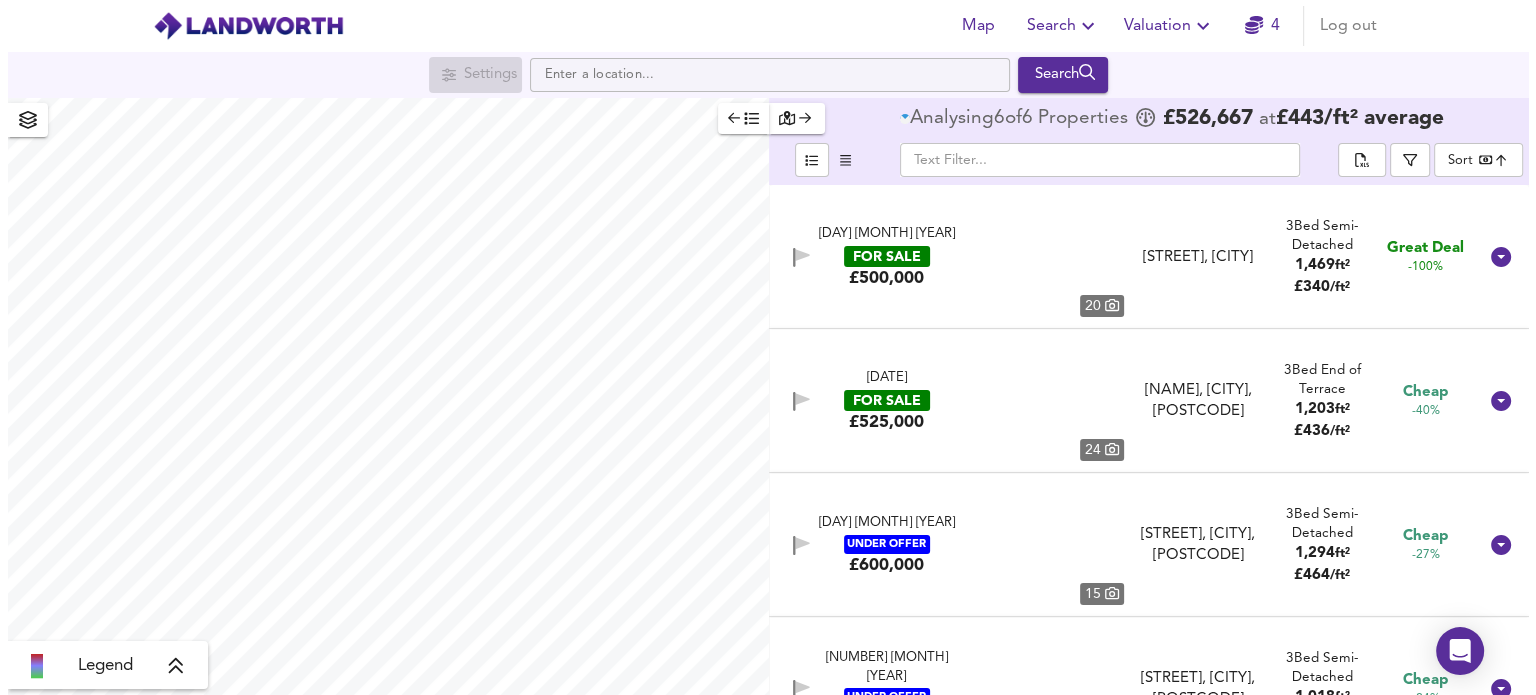 scroll, scrollTop: 0, scrollLeft: 0, axis: both 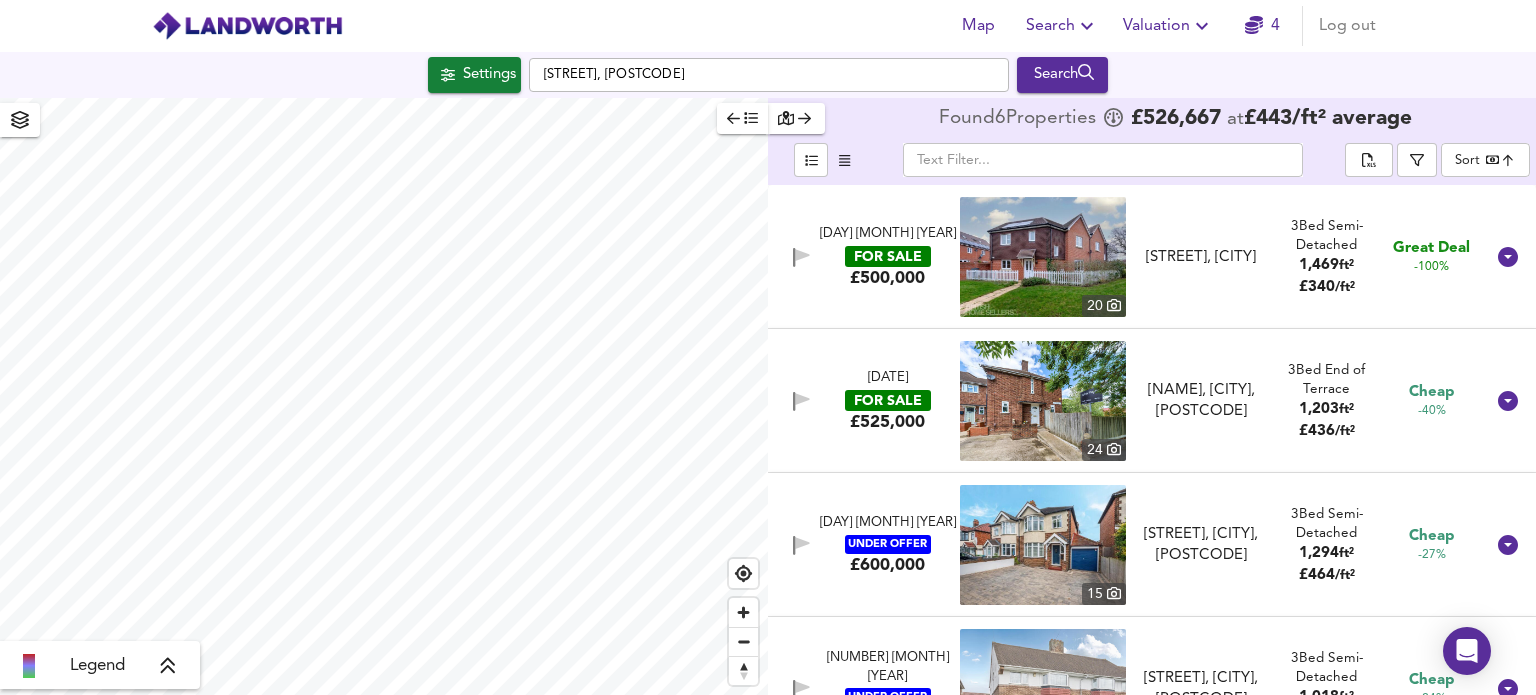 checkbox on "true" 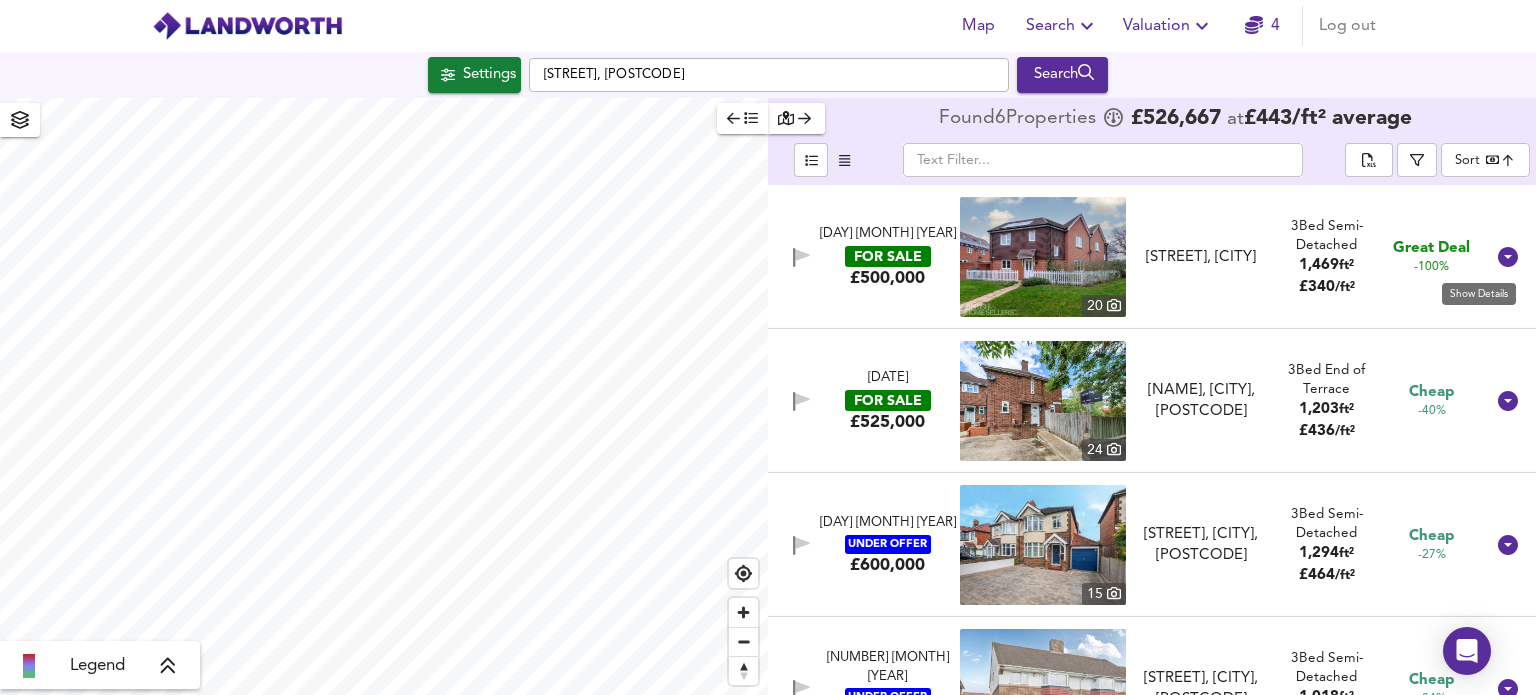 click 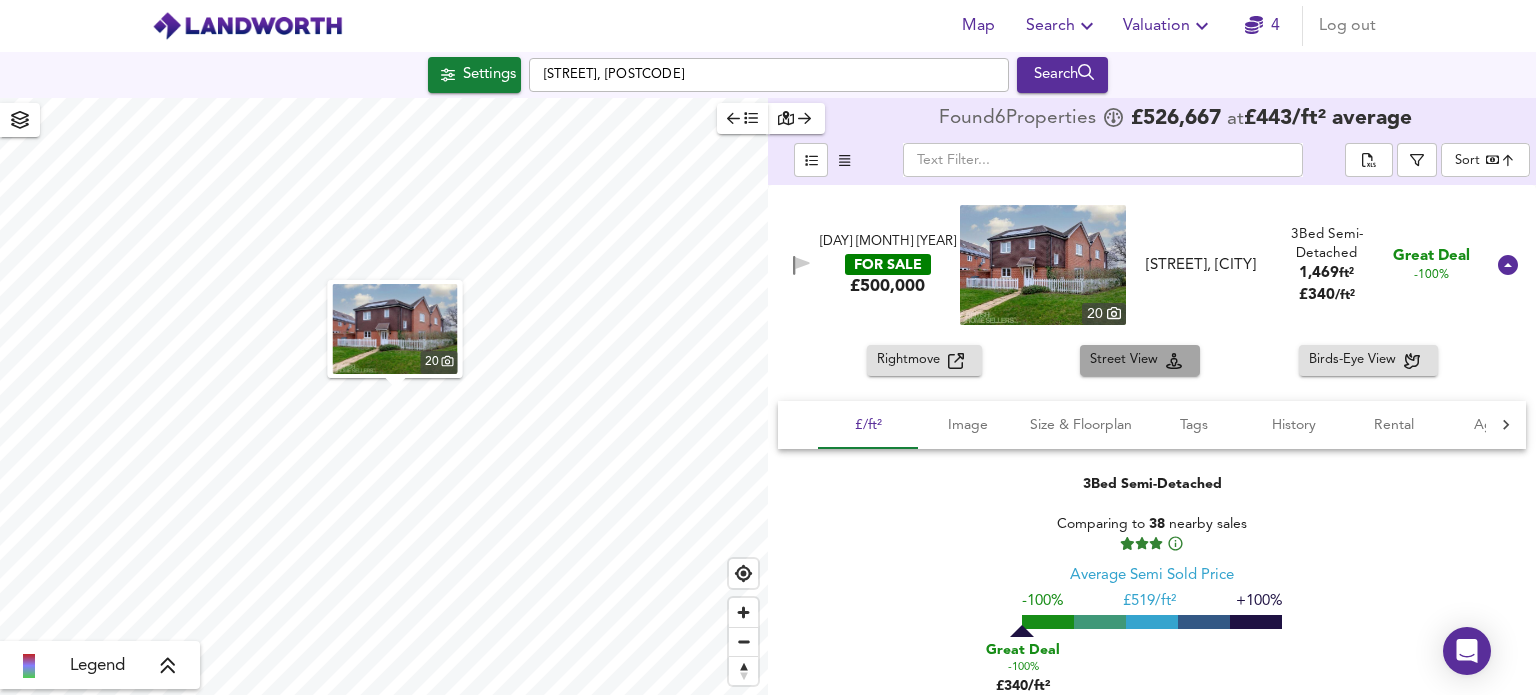 click on "Street View" at bounding box center [1128, 360] 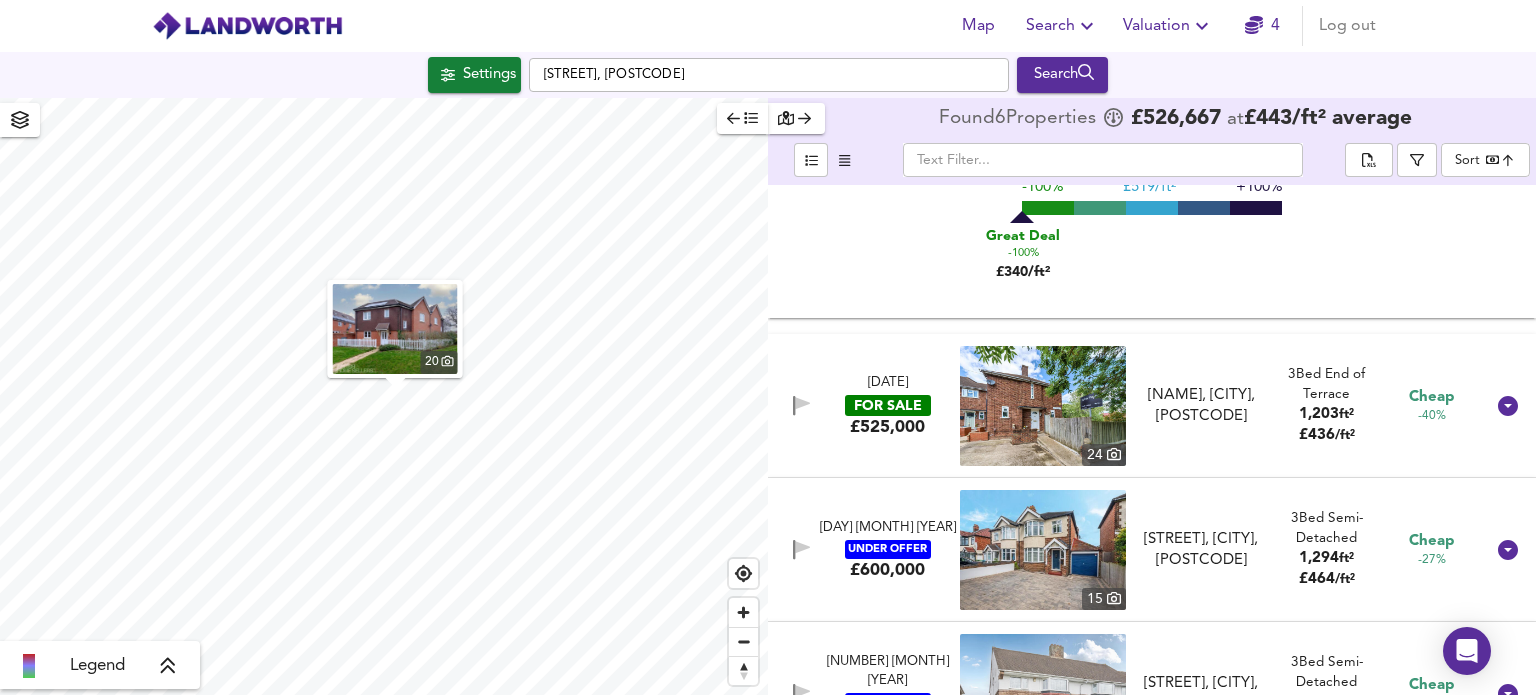 scroll, scrollTop: 416, scrollLeft: 0, axis: vertical 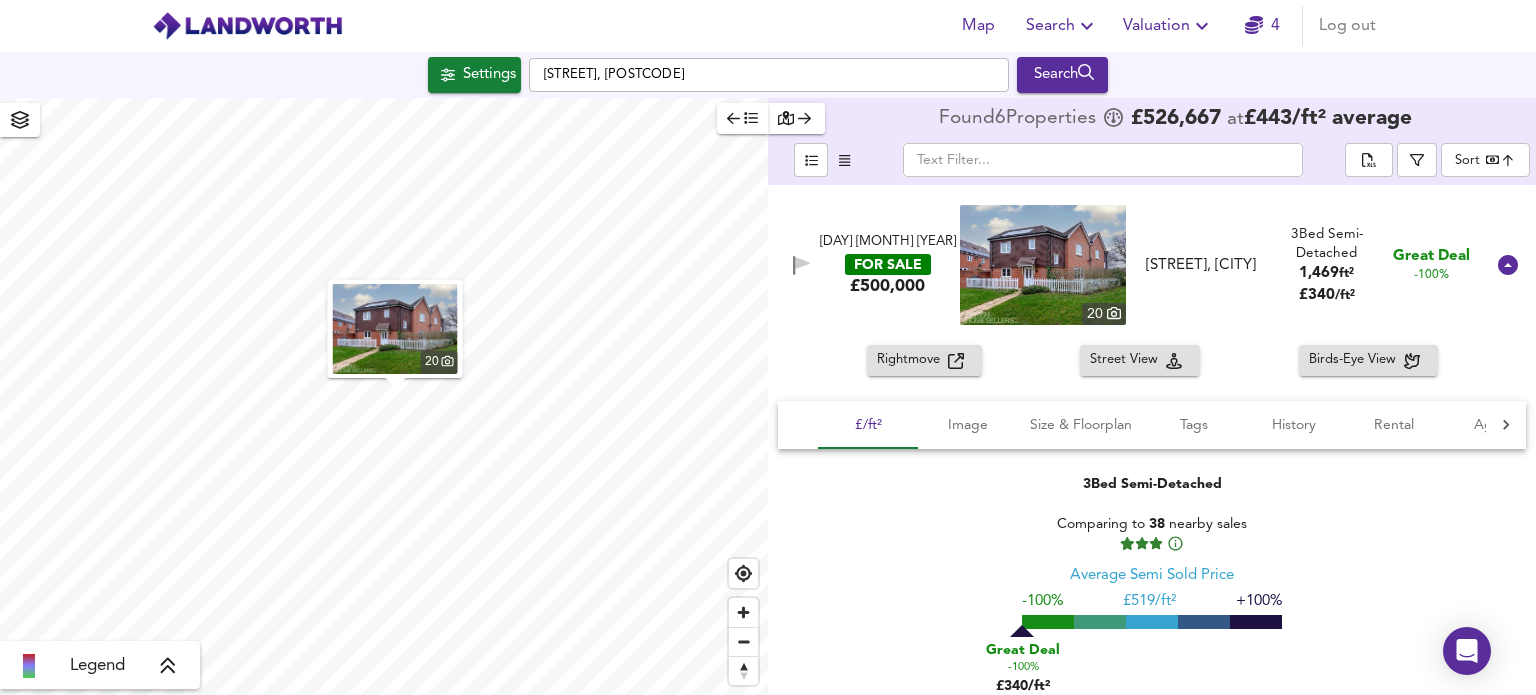 click 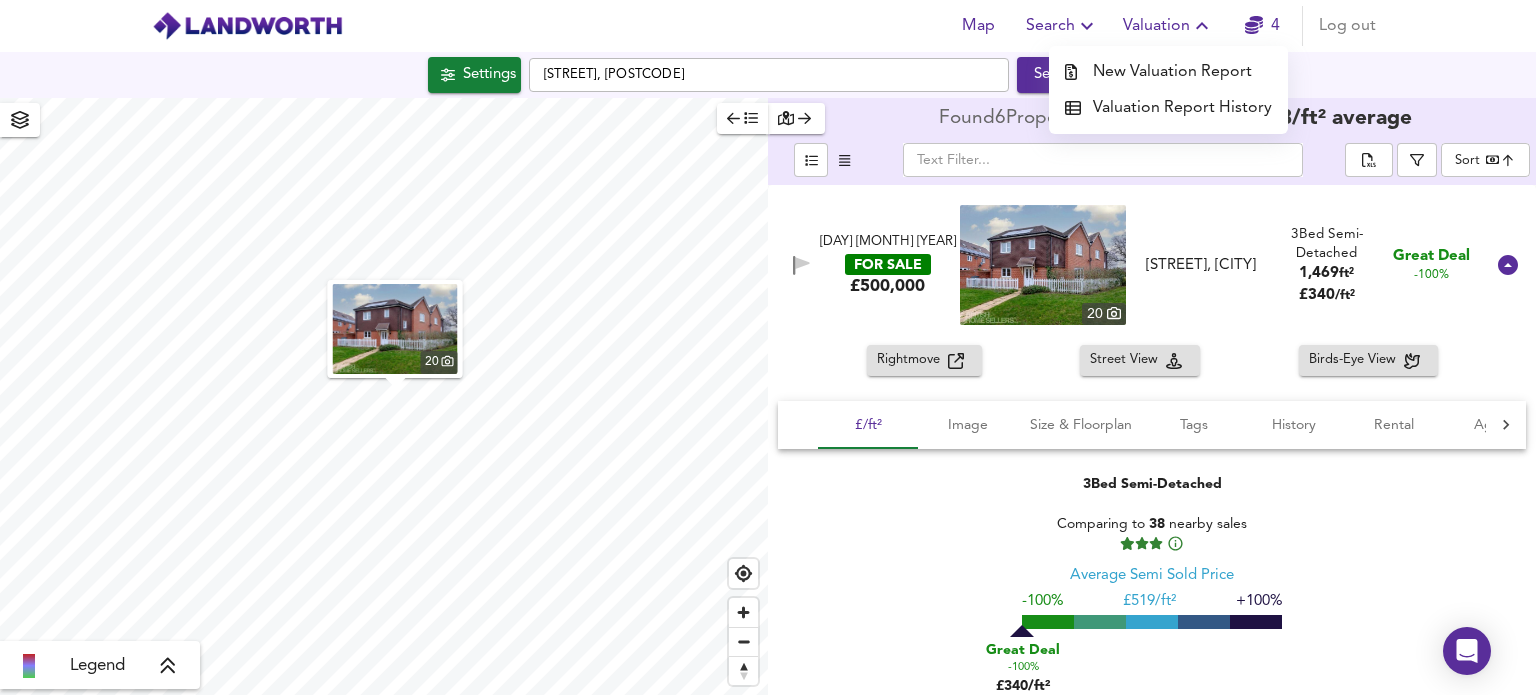 click on "Valuation Report History" at bounding box center (1168, 108) 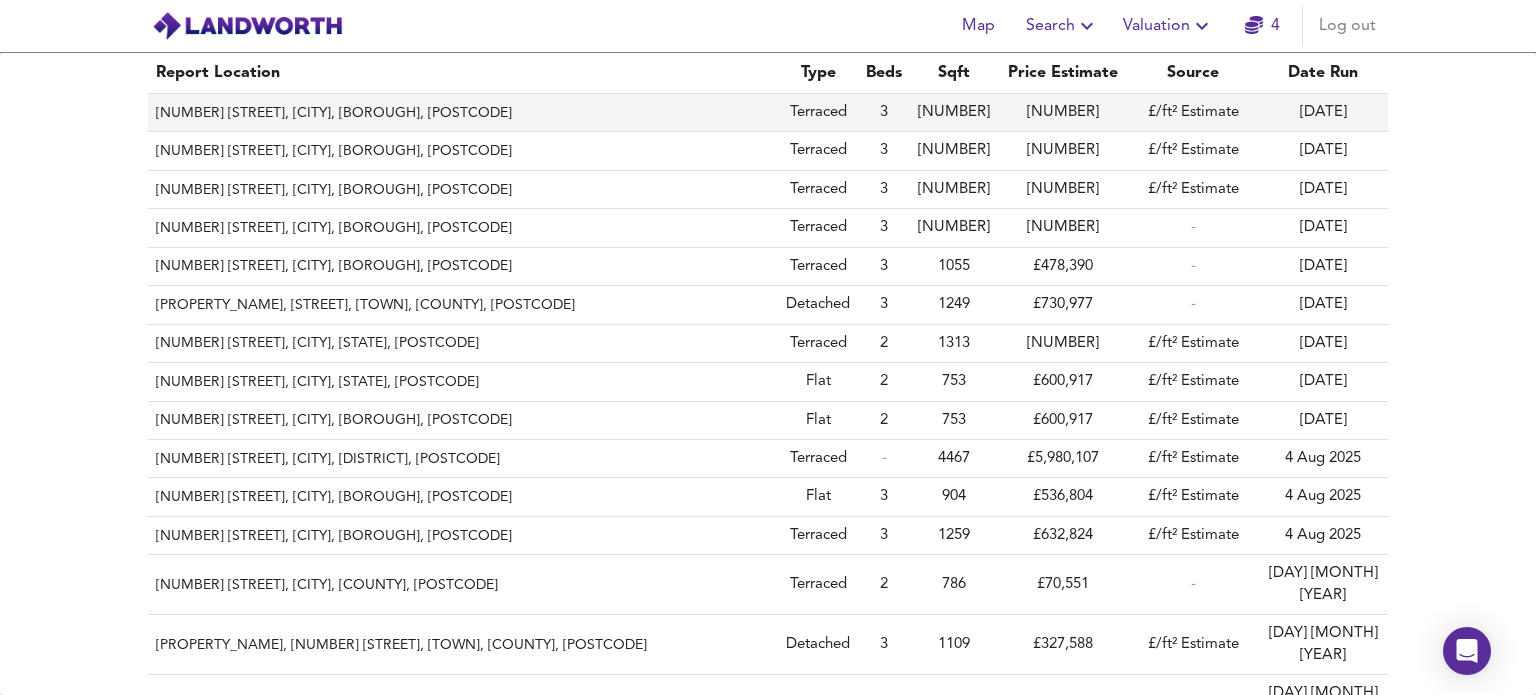 click on "[NUMBER] [STREET], [CITY], [BOROUGH], [POSTCODE]" at bounding box center [463, 113] 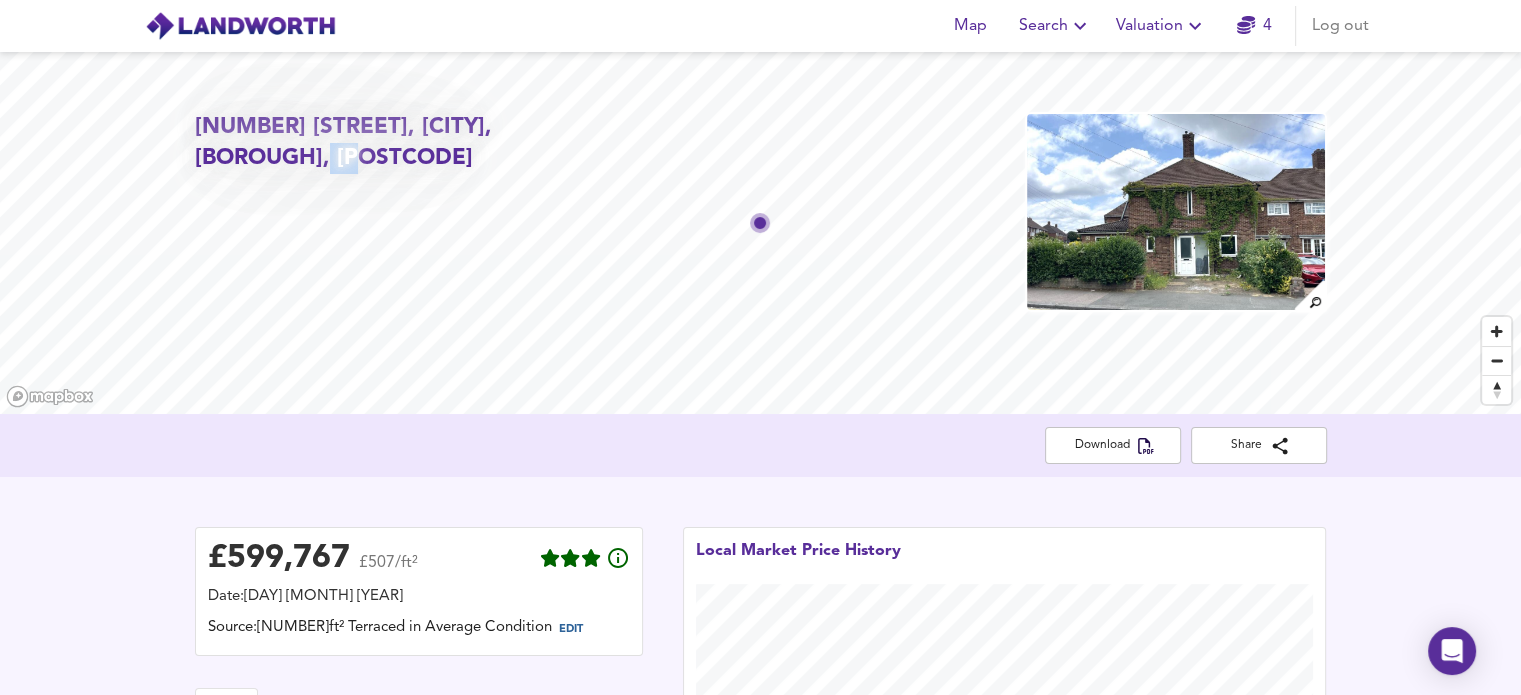 drag, startPoint x: 324, startPoint y: 171, endPoint x: 341, endPoint y: 164, distance: 18.384777 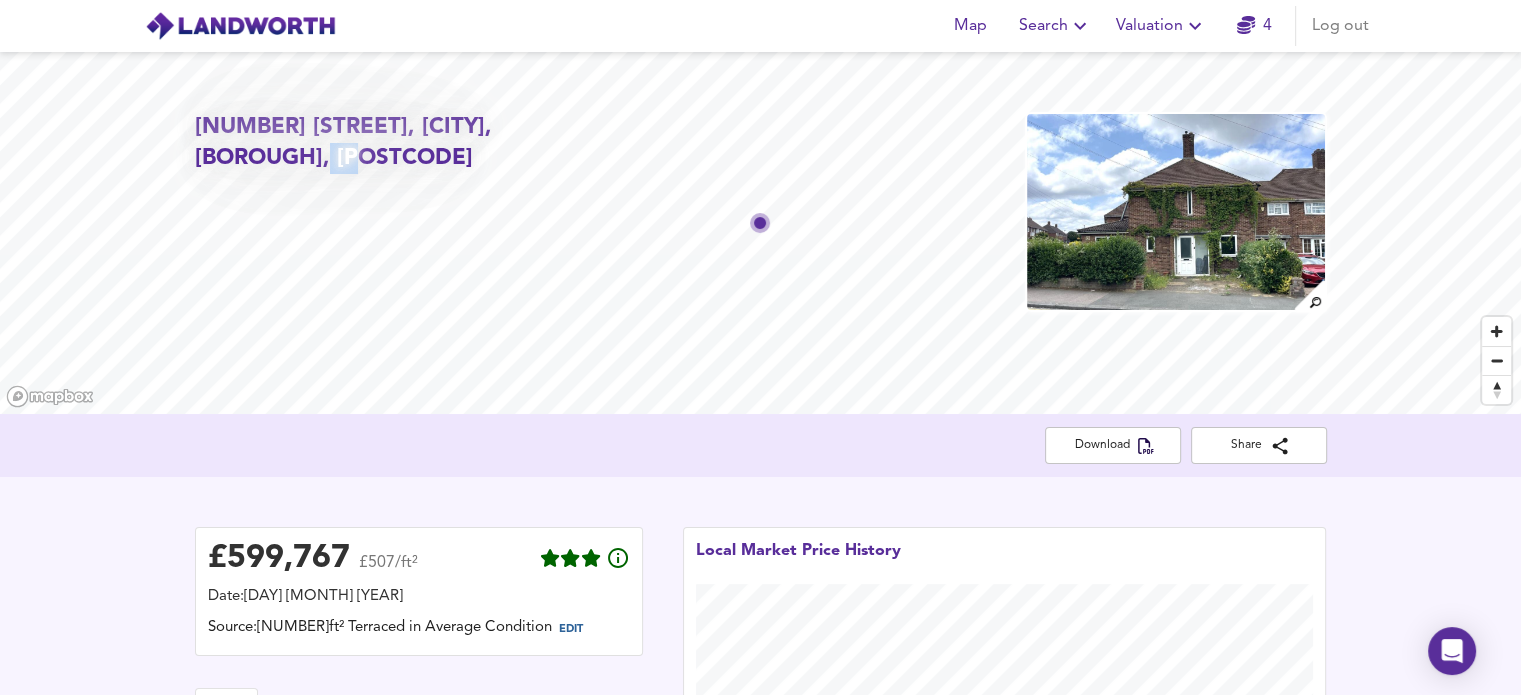 click on "[NUMBER] [STREET], [CITY], [BOROUGH], [POSTCODE]" at bounding box center [376, 143] 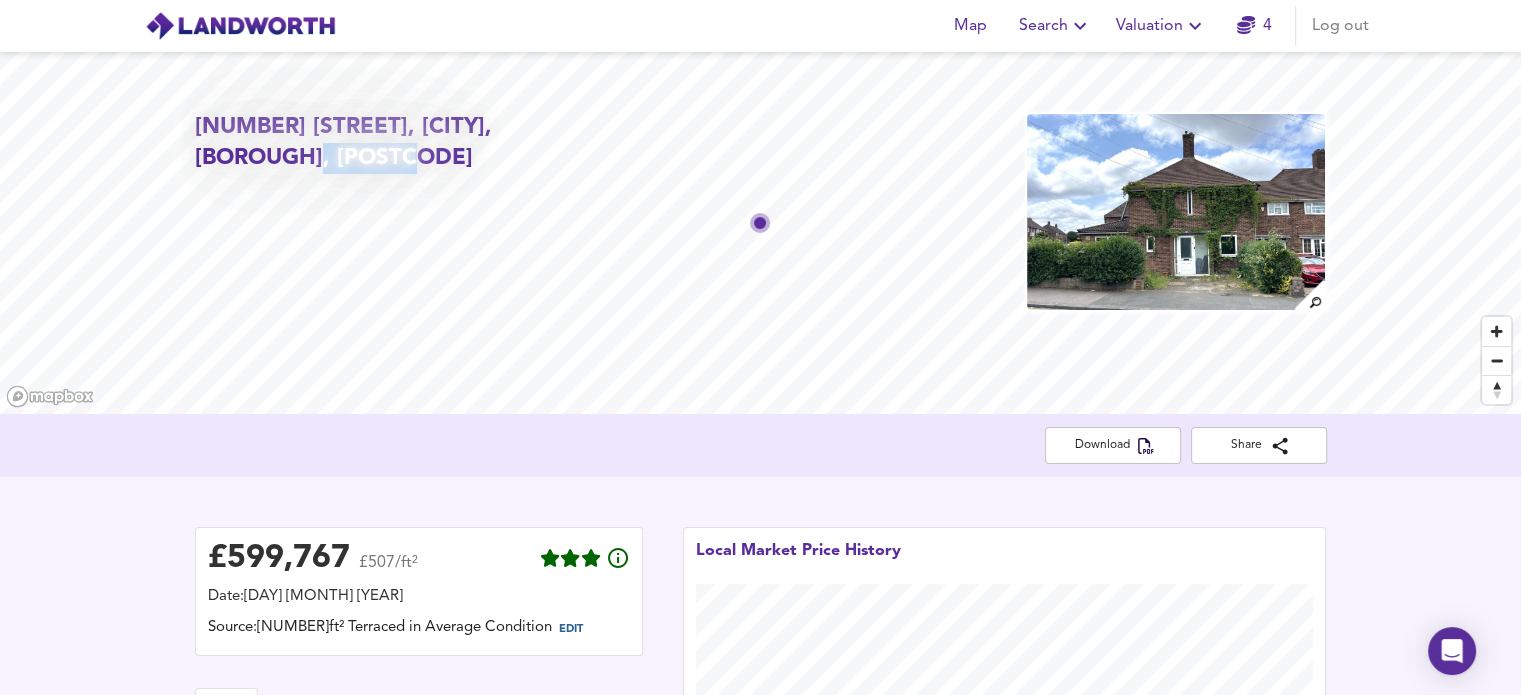 drag, startPoint x: 403, startPoint y: 158, endPoint x: 310, endPoint y: 147, distance: 93.64828 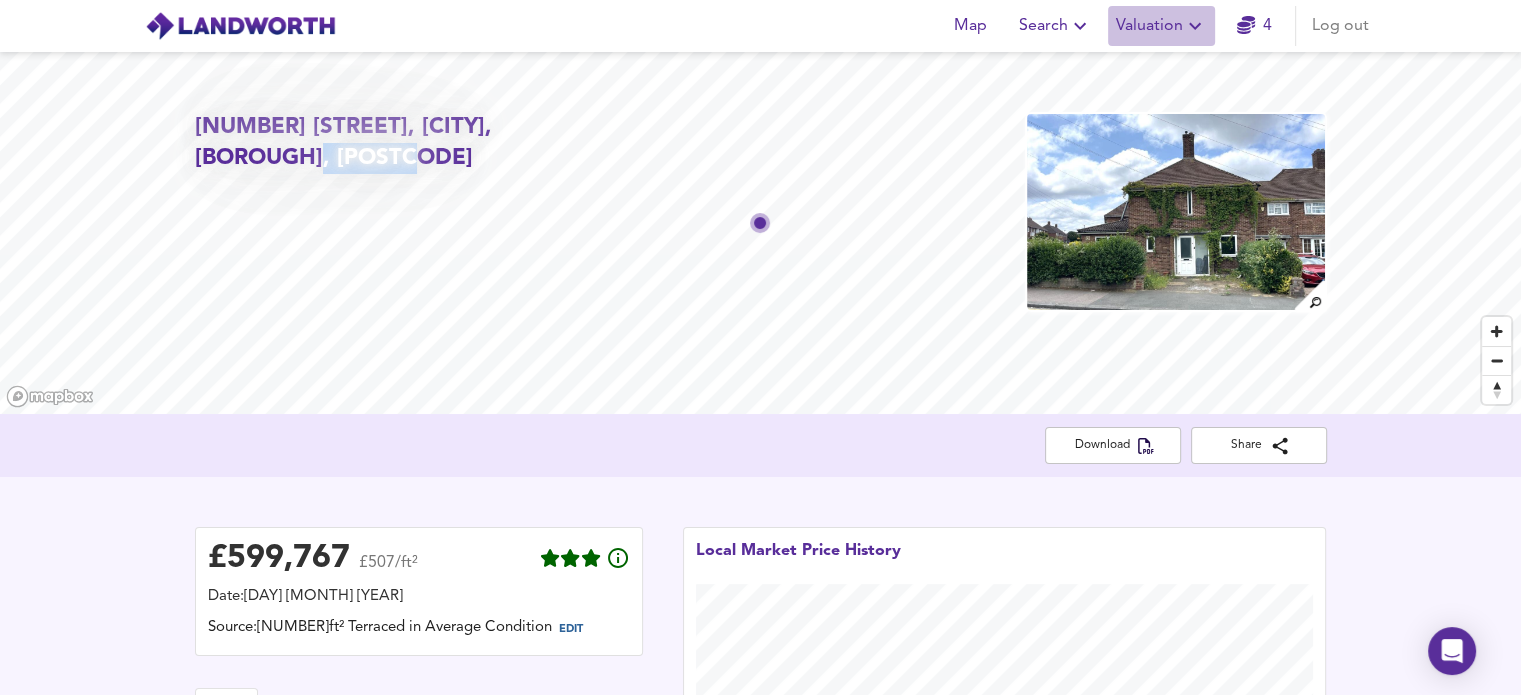 click 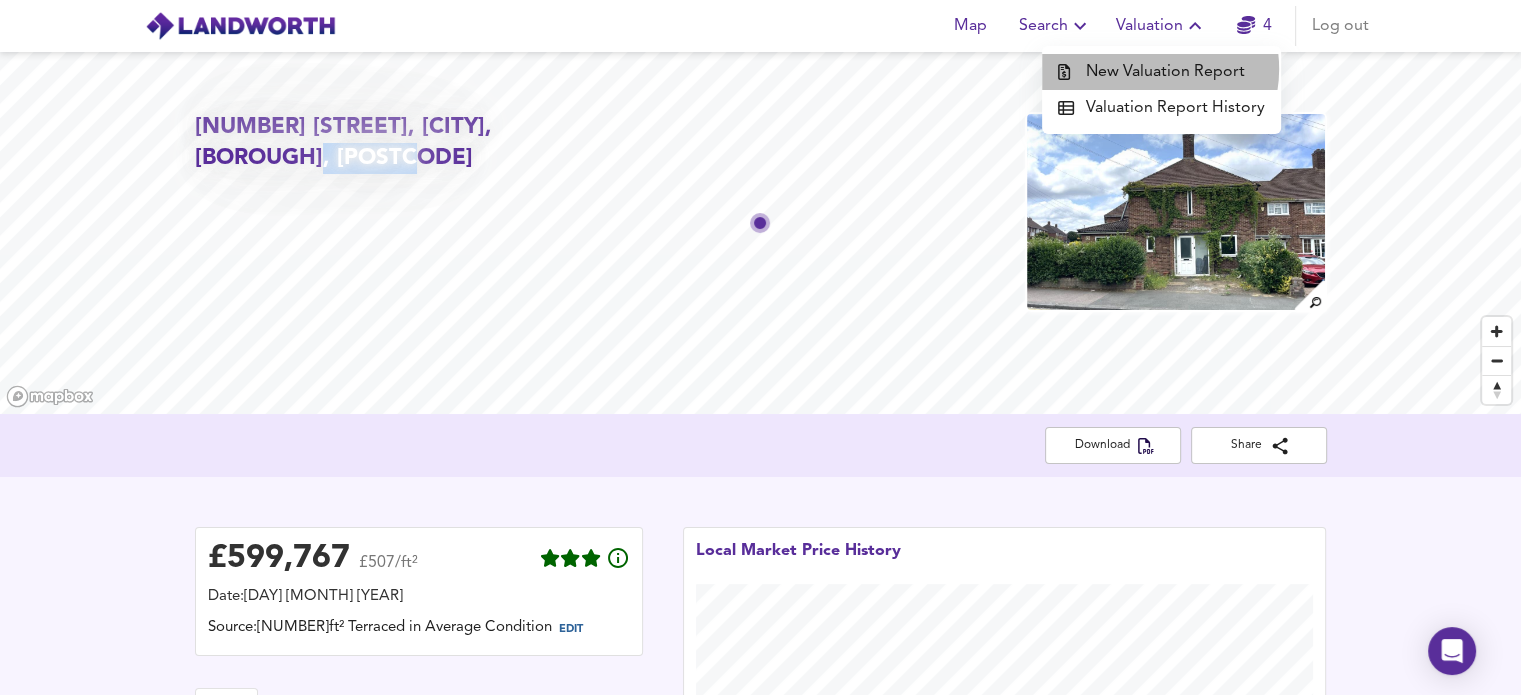 click on "New Valuation Report" at bounding box center (1161, 72) 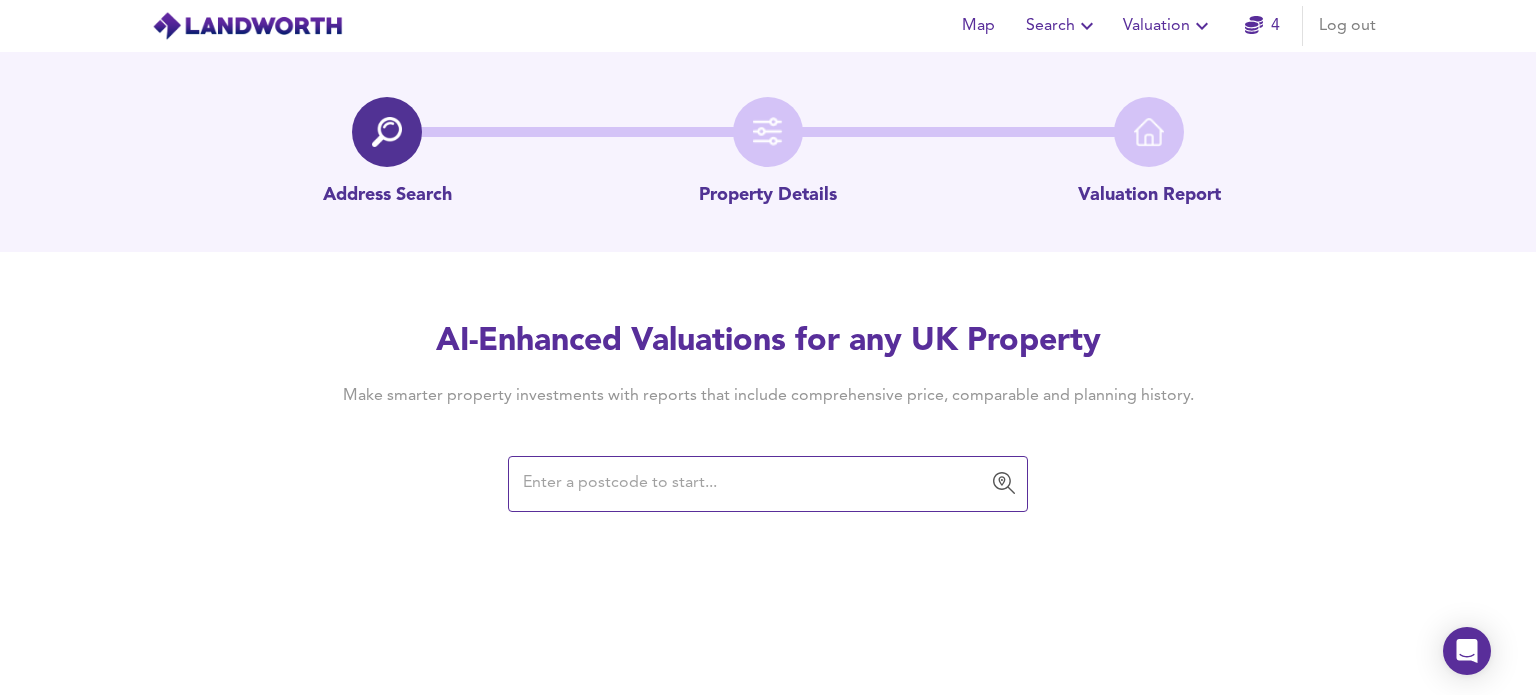 click at bounding box center [753, 484] 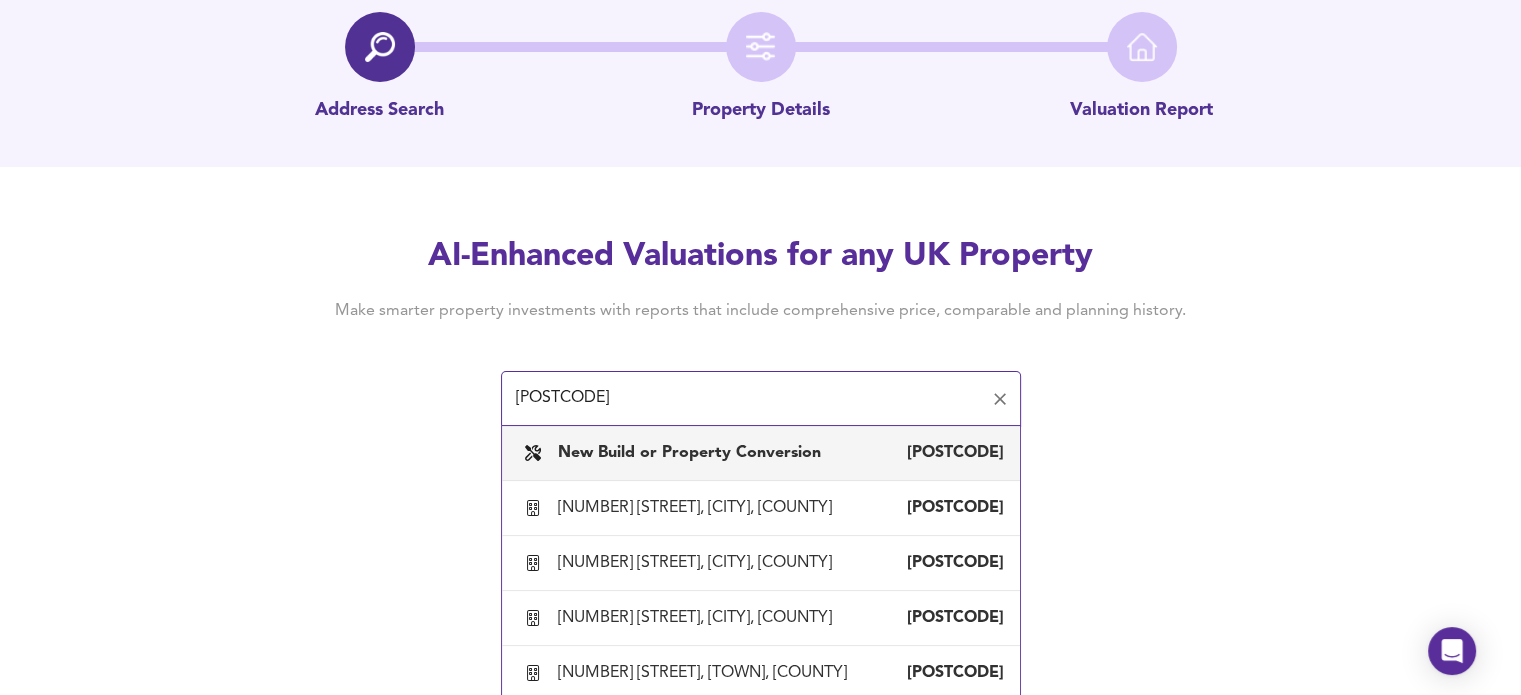 scroll, scrollTop: 92, scrollLeft: 0, axis: vertical 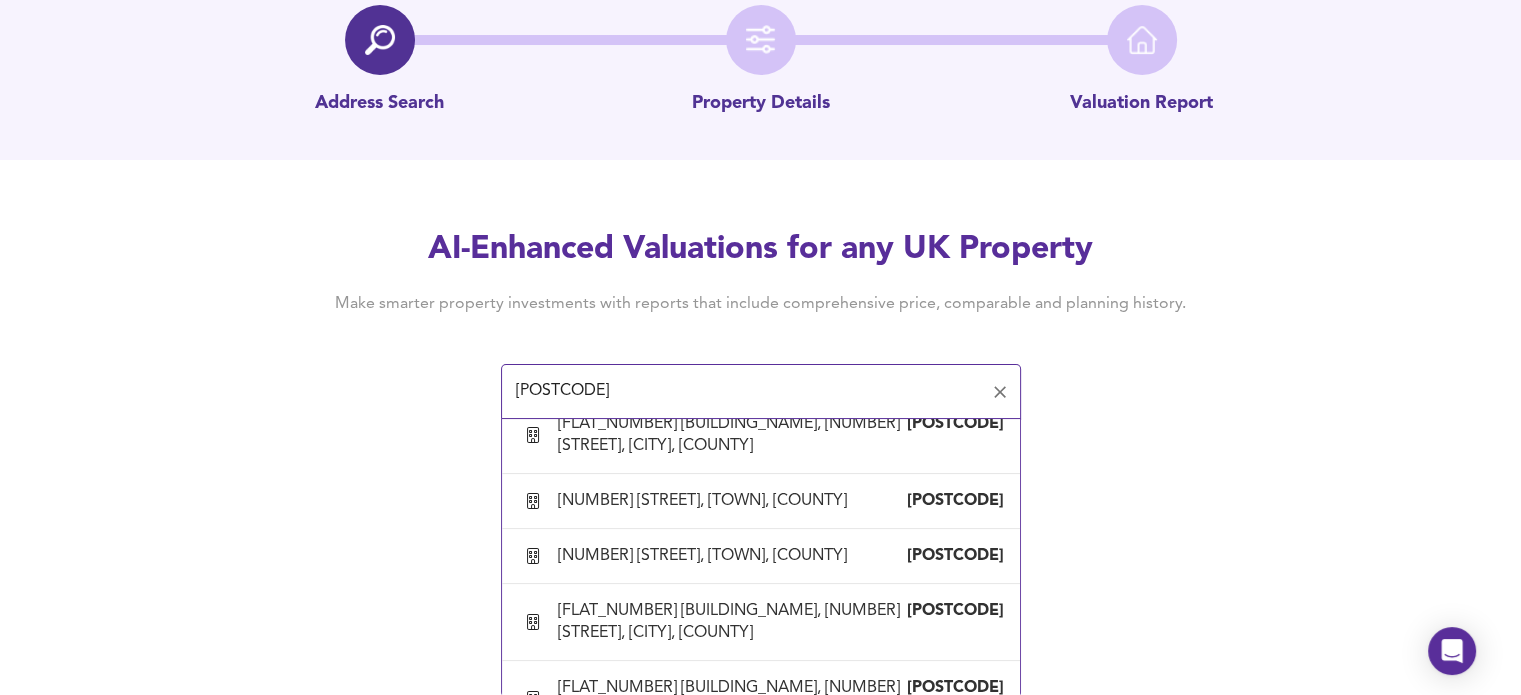 click on "[NUMBER] [STREET], [STREET], [CITY], [COUNTY]" at bounding box center (732, 83) 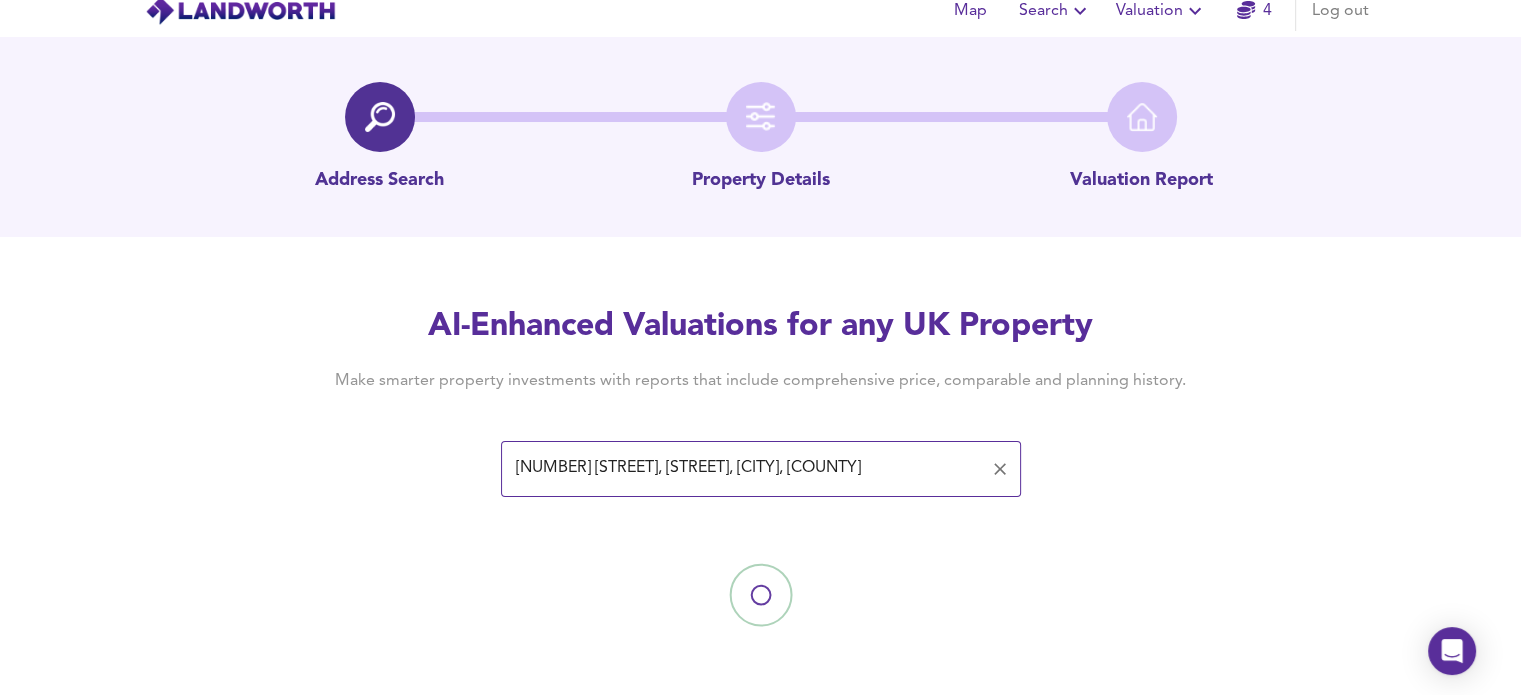 scroll, scrollTop: 0, scrollLeft: 0, axis: both 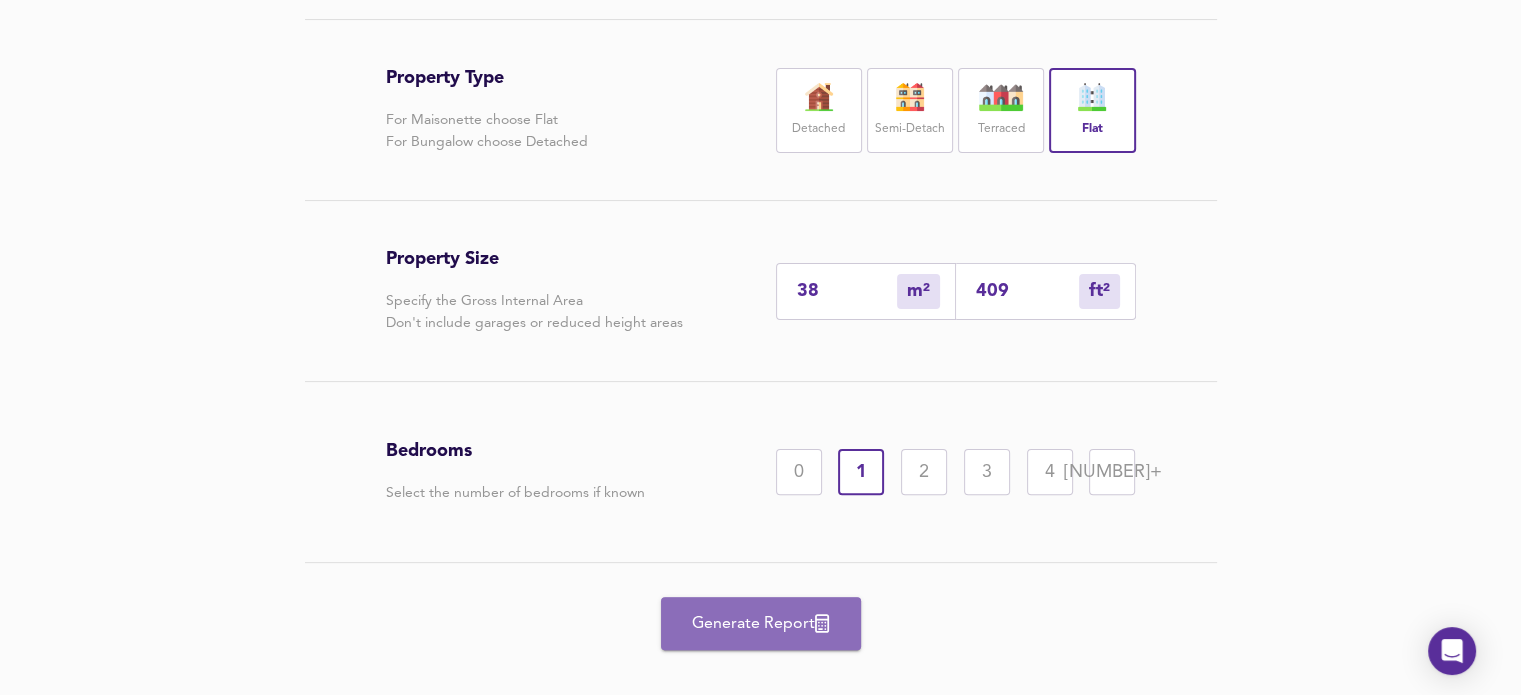 click on "Generate Report" at bounding box center (761, 624) 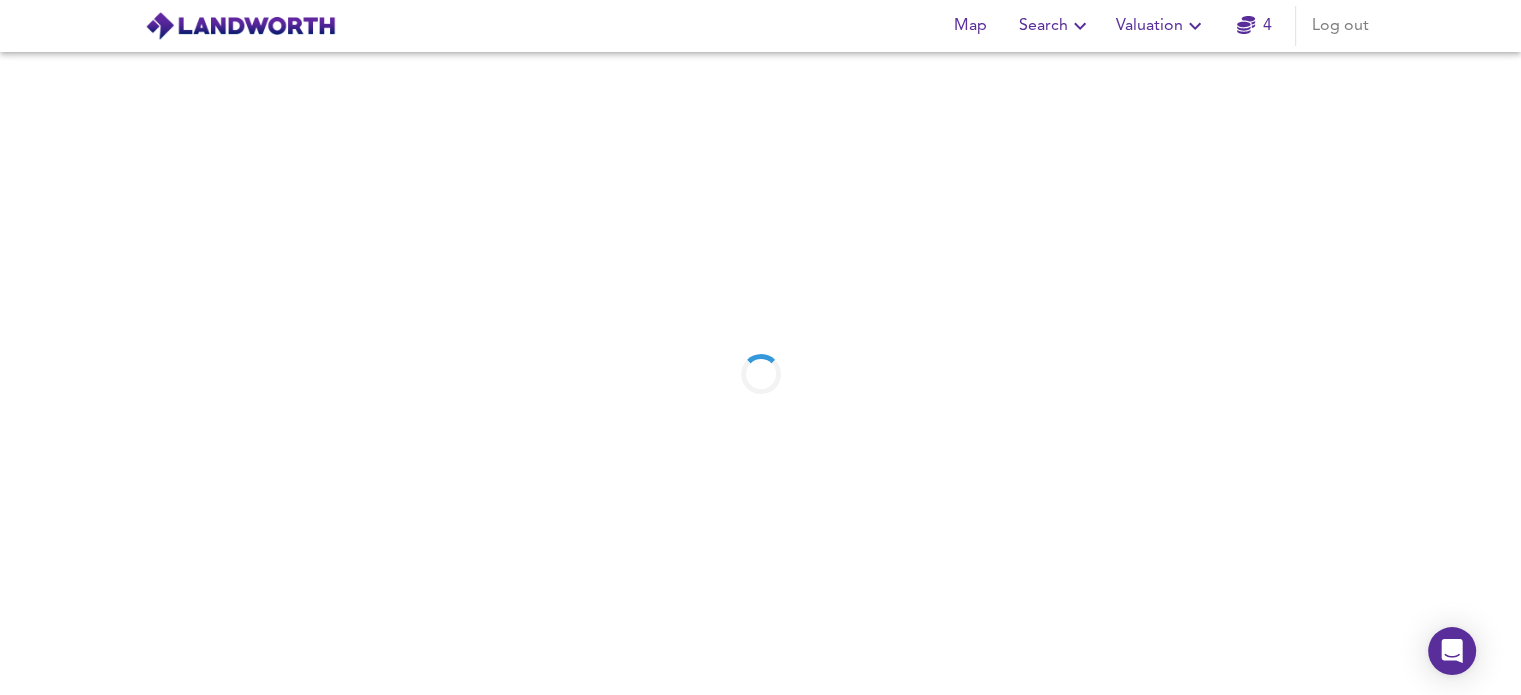 scroll, scrollTop: 0, scrollLeft: 0, axis: both 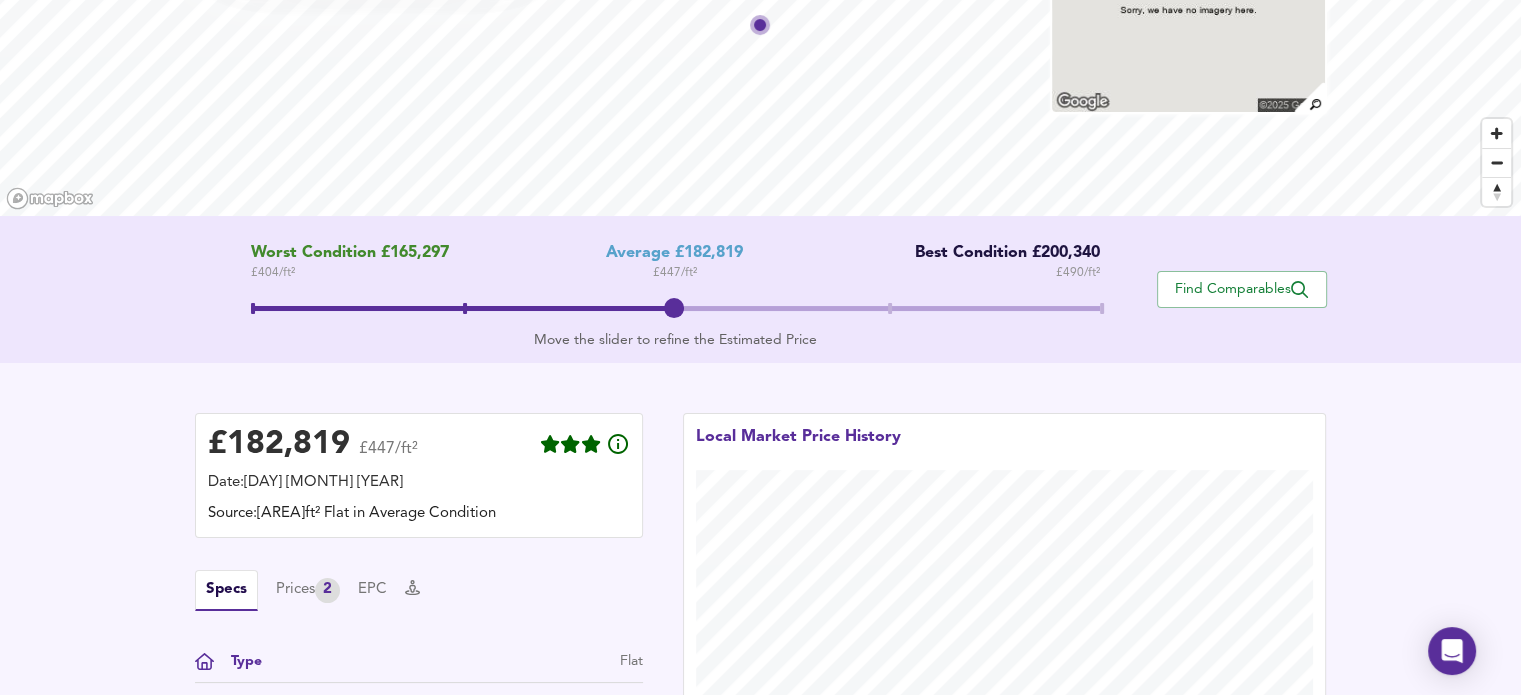 click on "Worst Condition   £[PRICE] £[PRICE] / ft² Average   £[PRICE] £[PRICE] / ft² Best Condition   £[PRICE] £[PRICE] / ft² Move the slider to refine the Estimated Price Find Comparables" at bounding box center [760, 289] 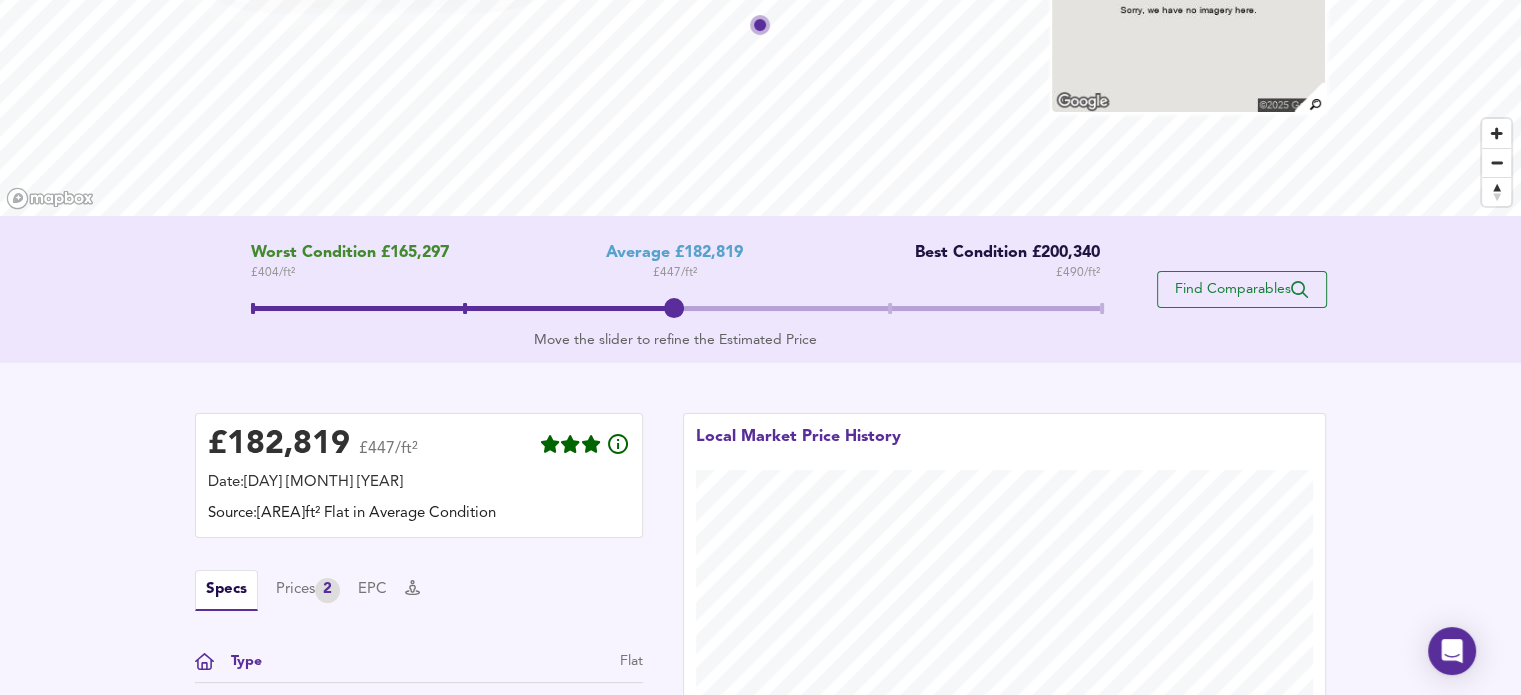 click on "Find Comparables" at bounding box center [1242, 289] 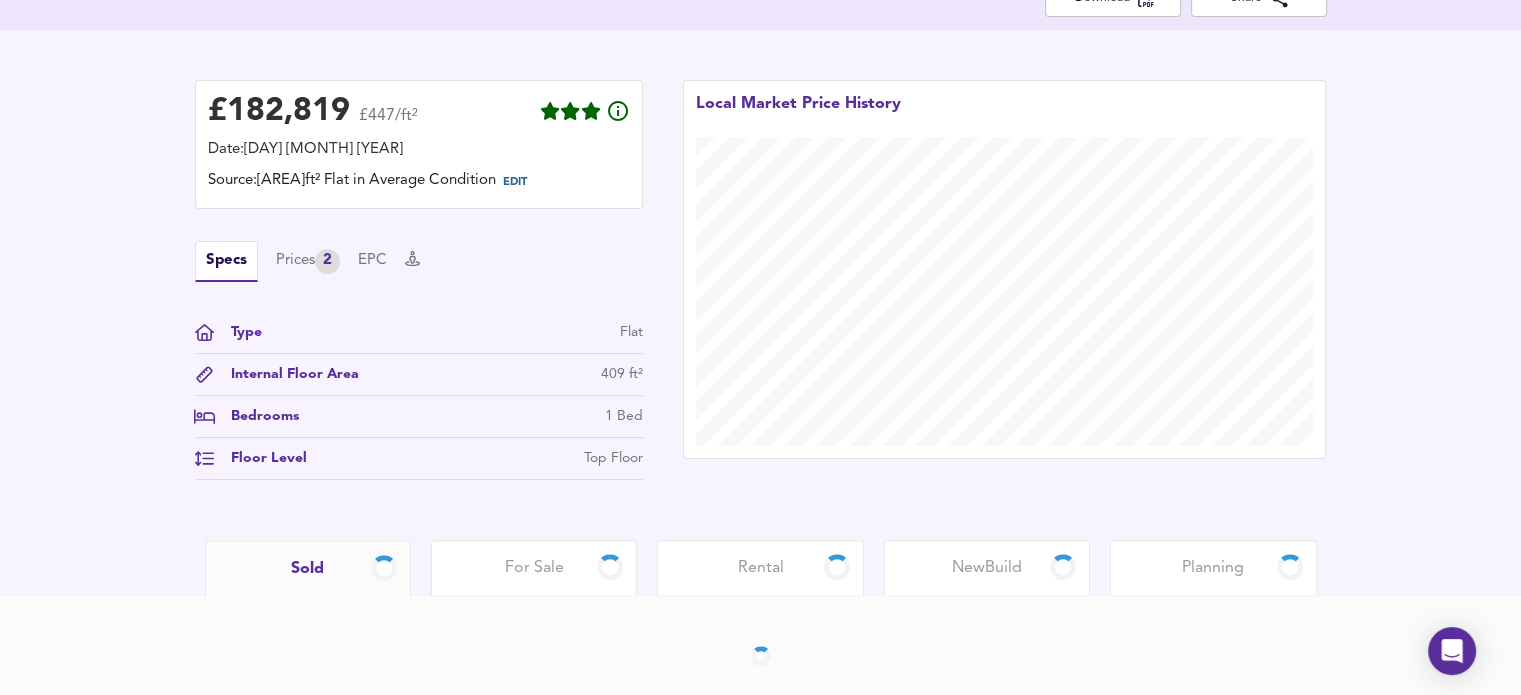 scroll, scrollTop: 475, scrollLeft: 0, axis: vertical 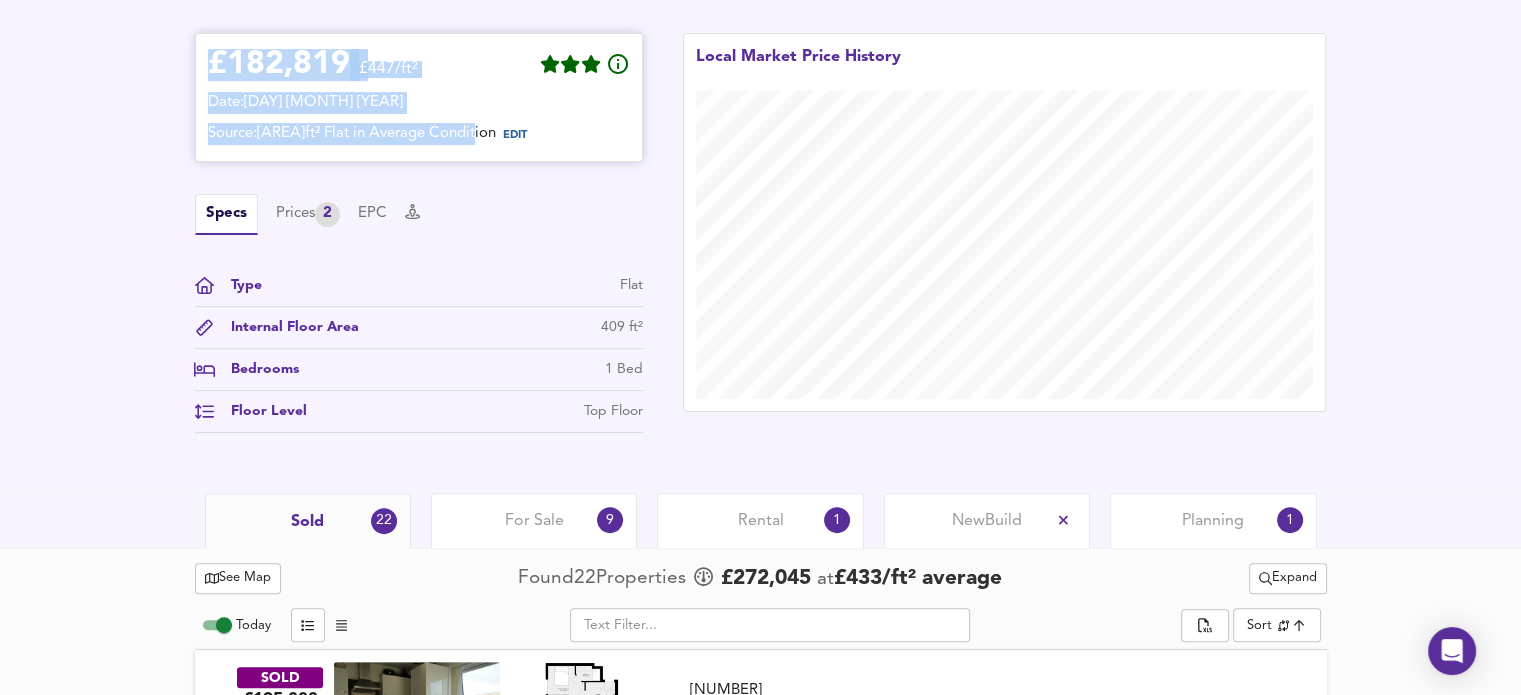 drag, startPoint x: 208, startPoint y: 61, endPoint x: 609, endPoint y: 126, distance: 406.23392 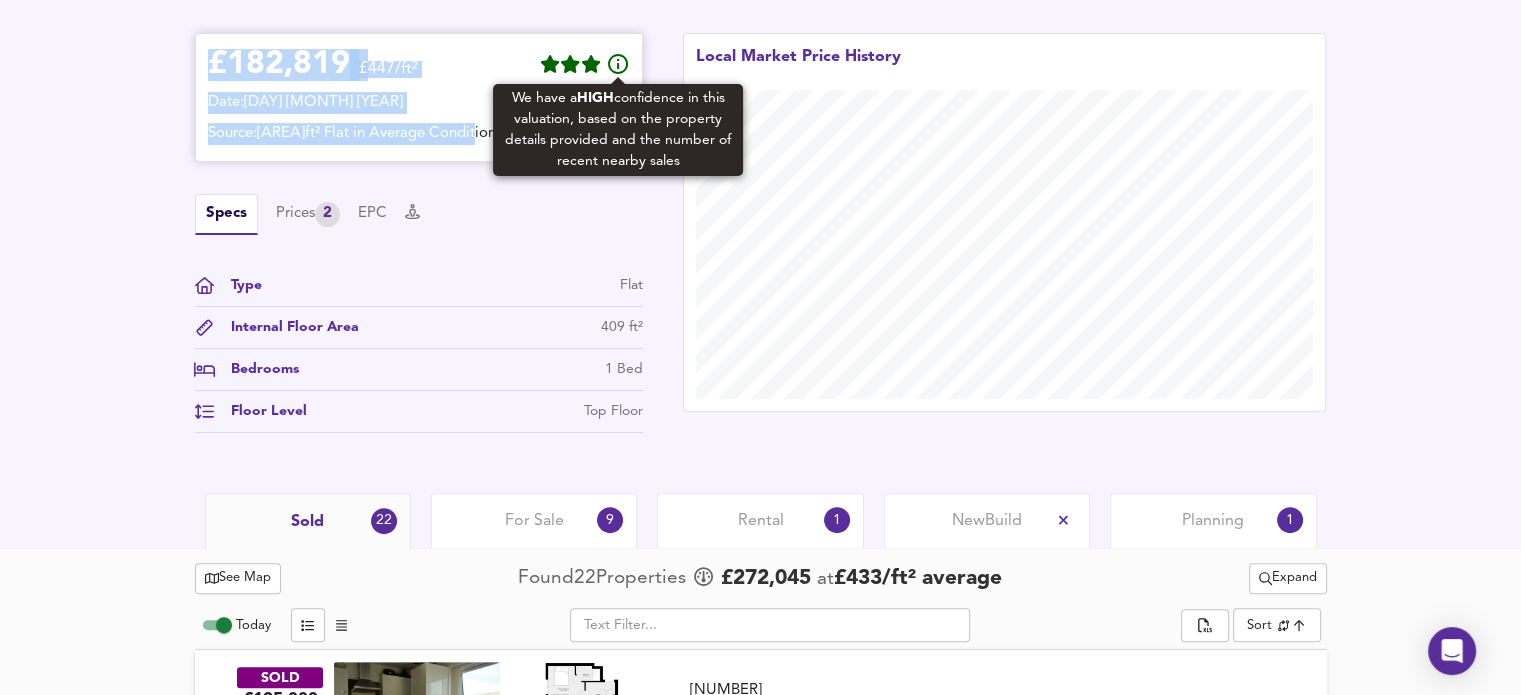 click 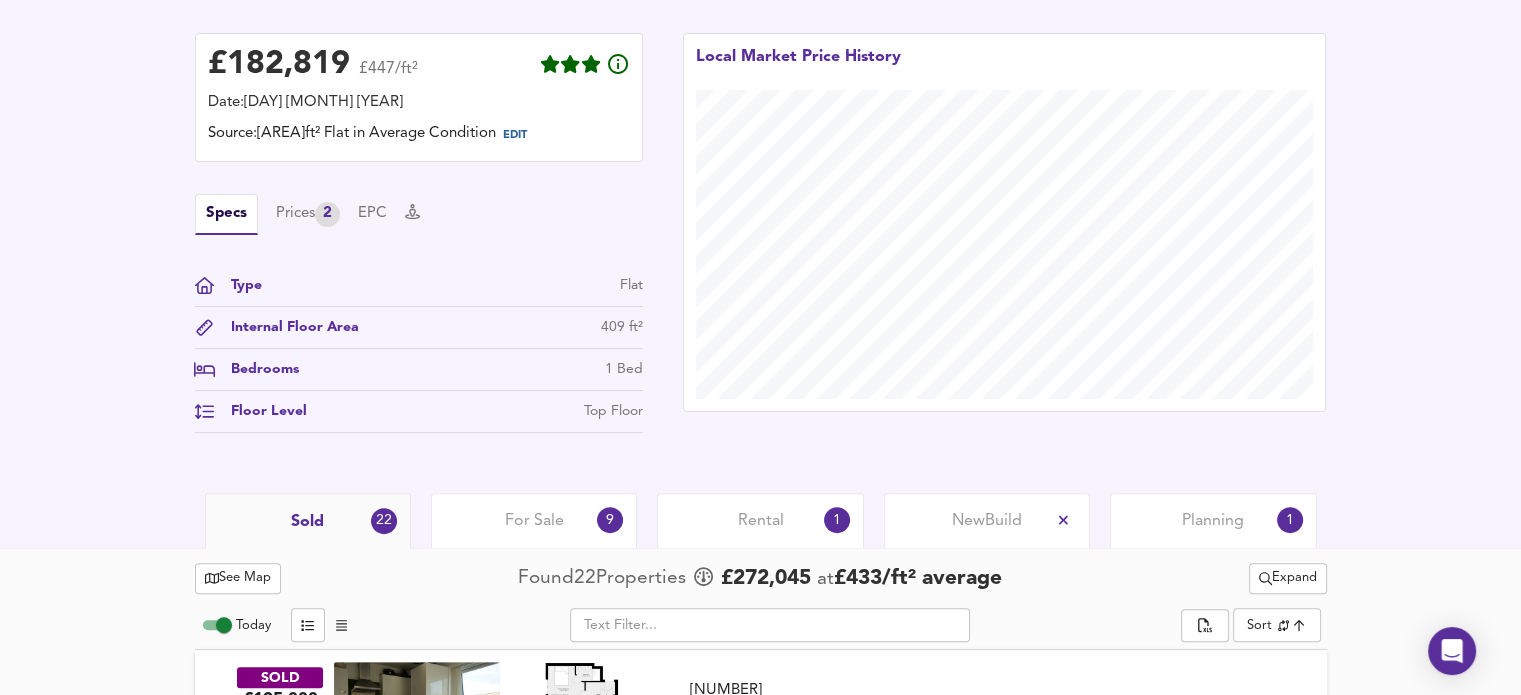 click on "EPC Type Flat Internal Floor Area [NUMBER] ft² Bedrooms [NUMBER] Bed Floor Level [FLOOR_LEVEL]" at bounding box center [419, 313] 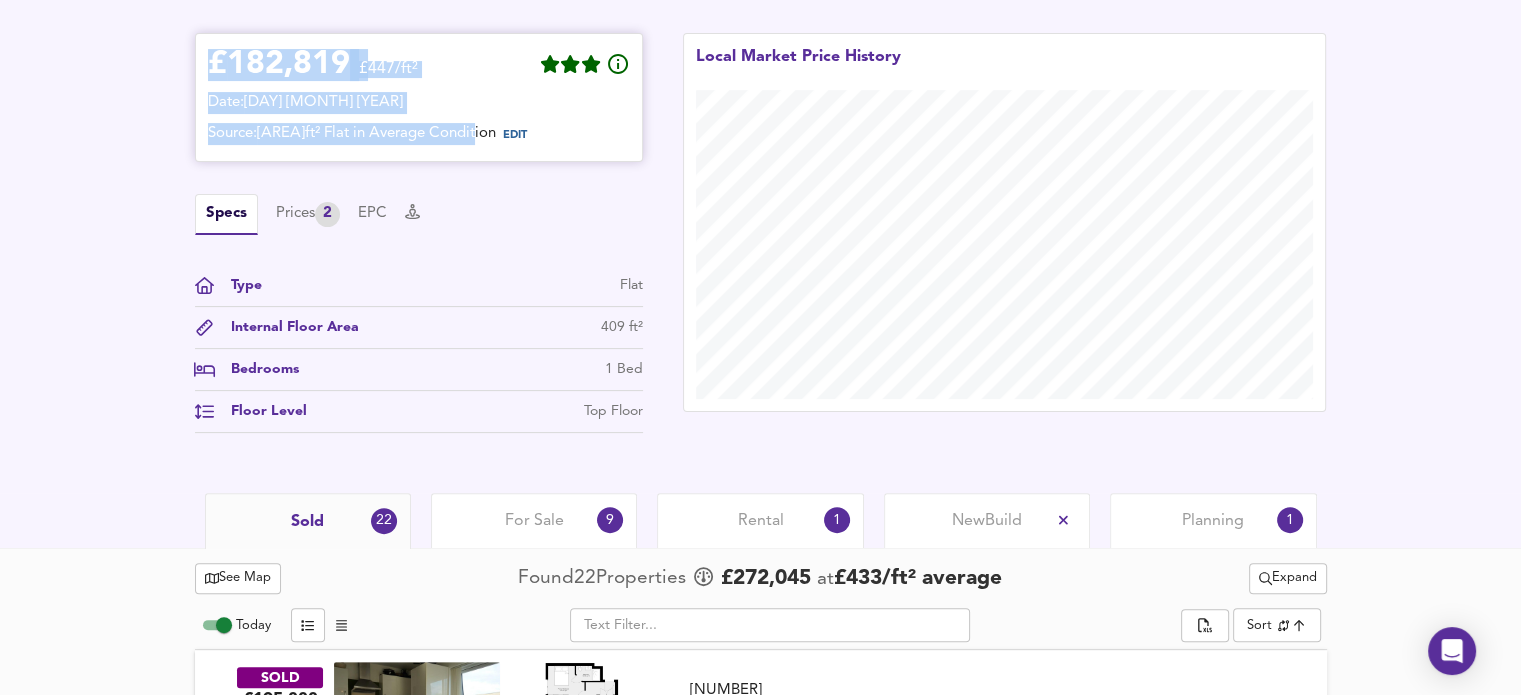 drag, startPoint x: 213, startPoint y: 54, endPoint x: 602, endPoint y: 139, distance: 398.17834 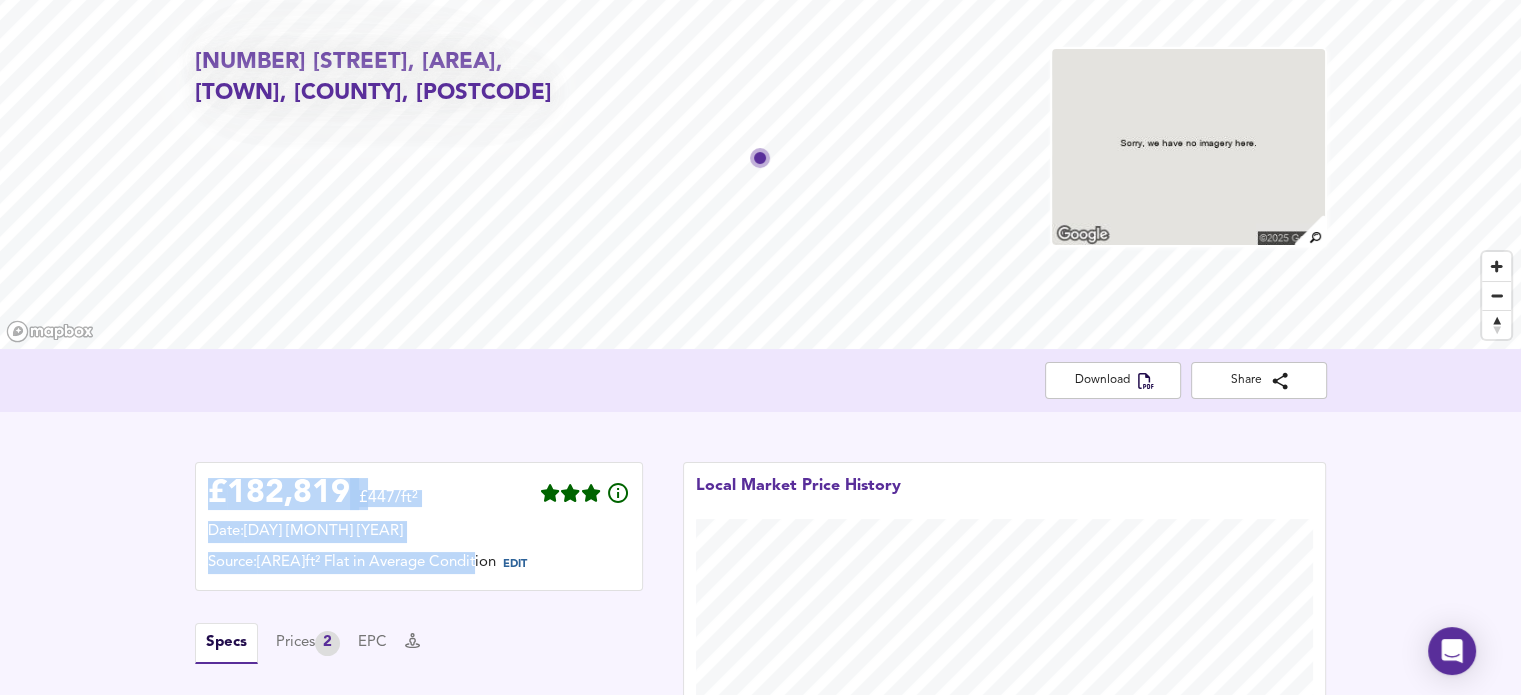 scroll, scrollTop: 0, scrollLeft: 0, axis: both 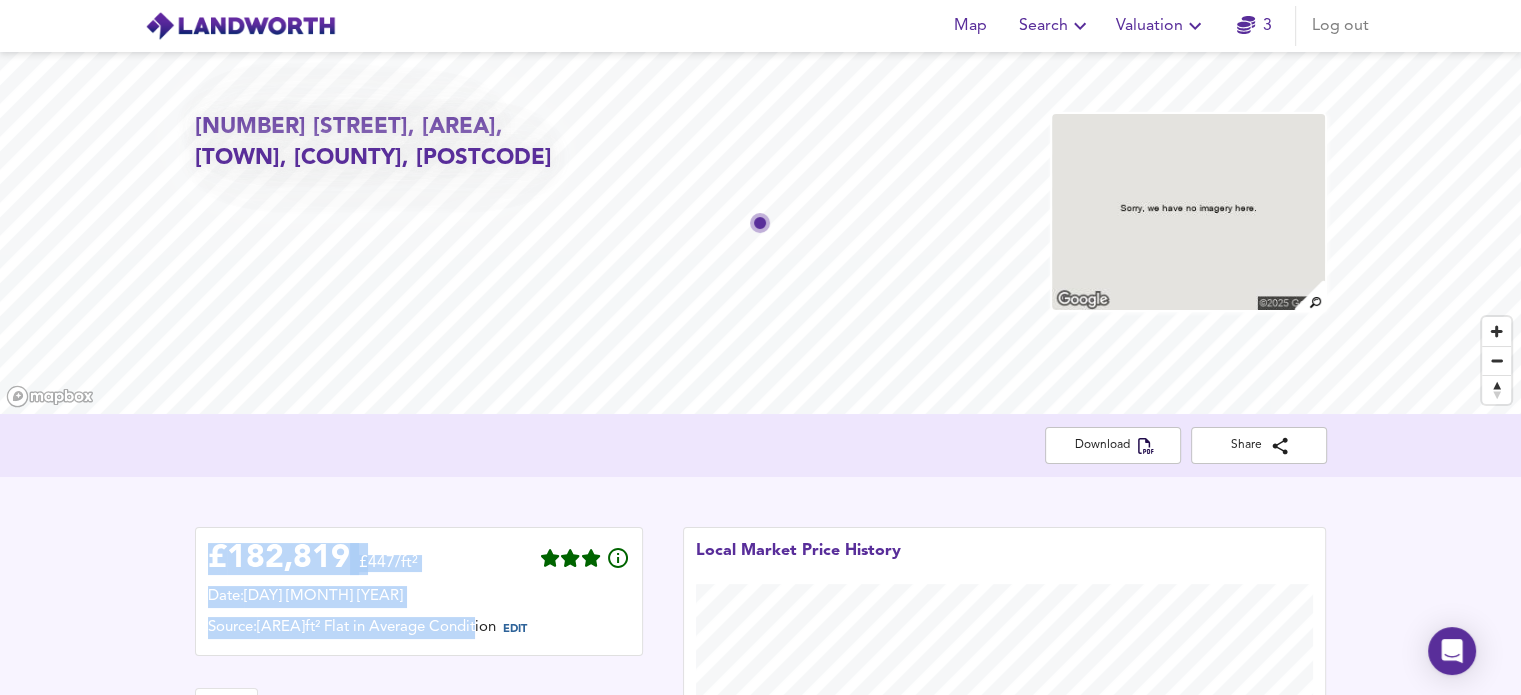 click 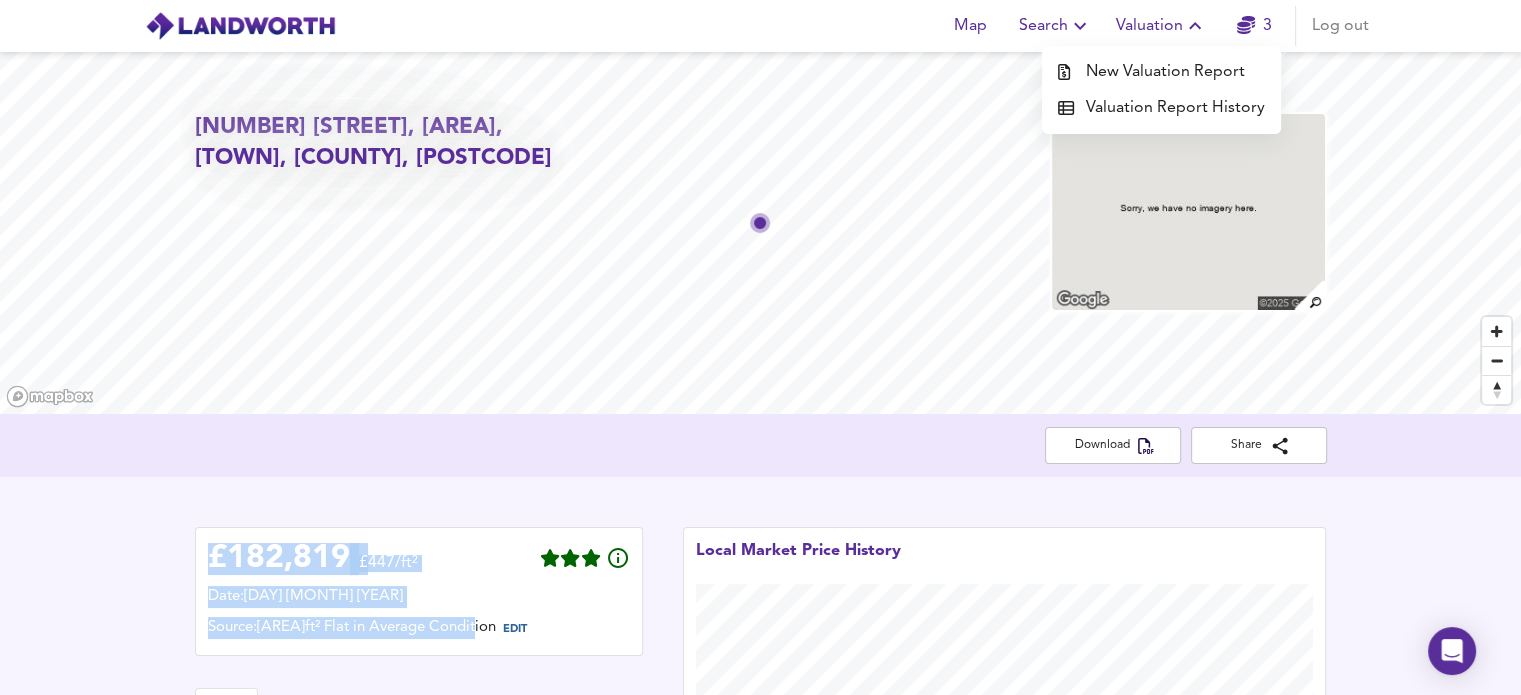click on "New Valuation Report" at bounding box center (1161, 72) 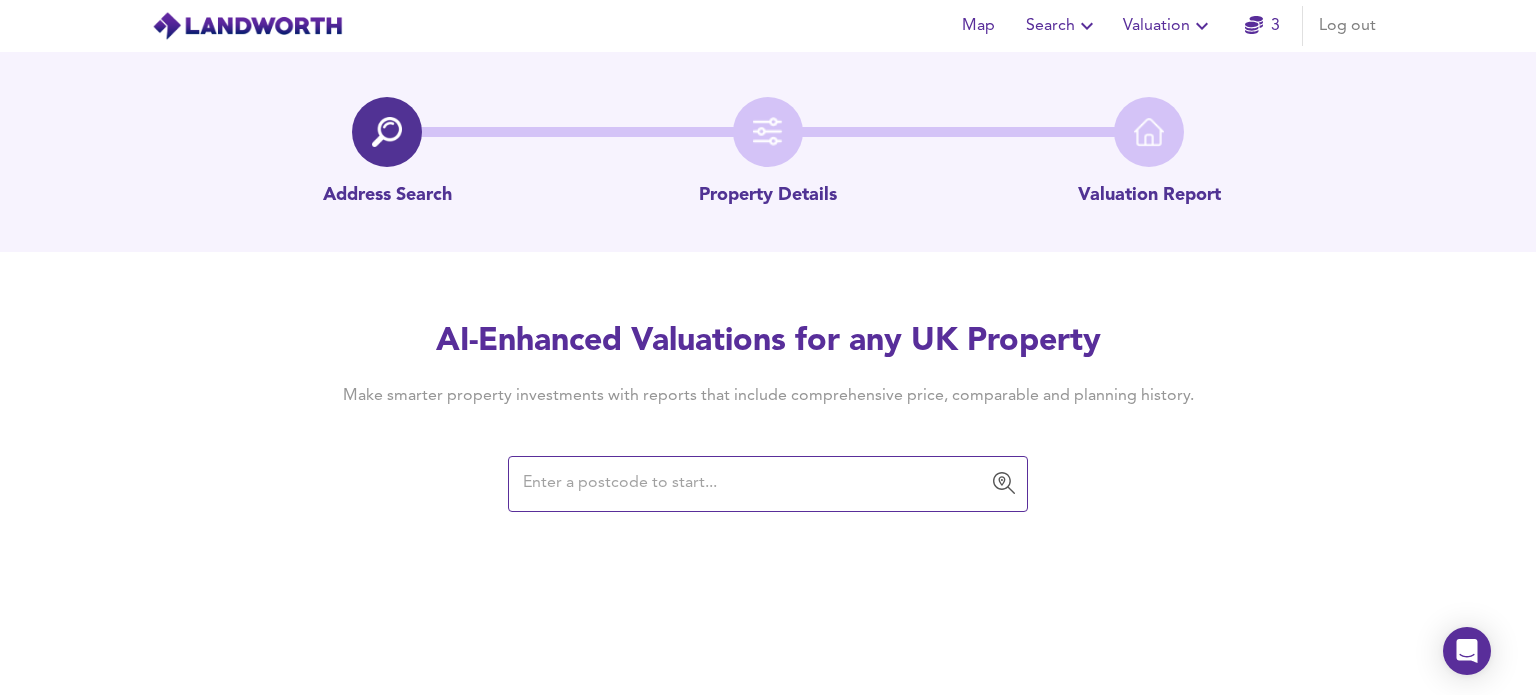 click at bounding box center [753, 484] 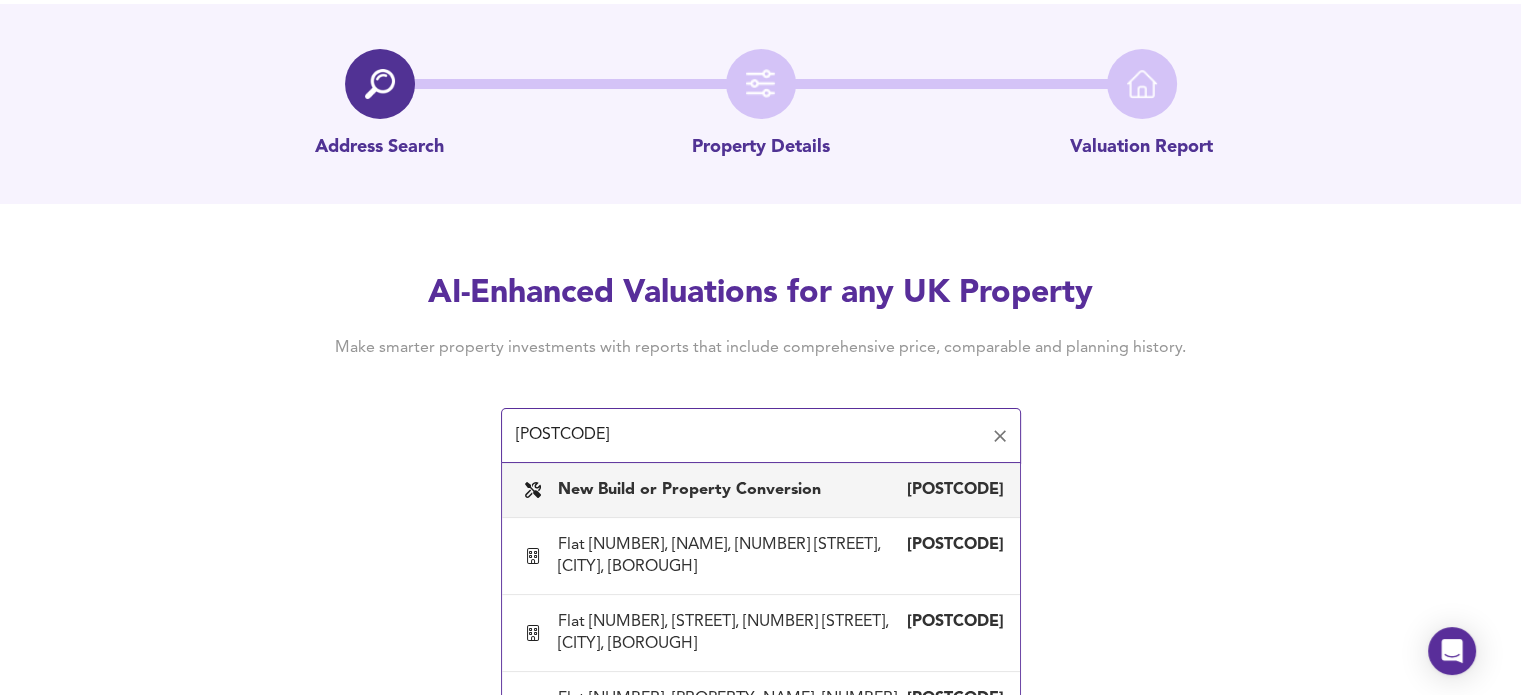 scroll, scrollTop: 92, scrollLeft: 0, axis: vertical 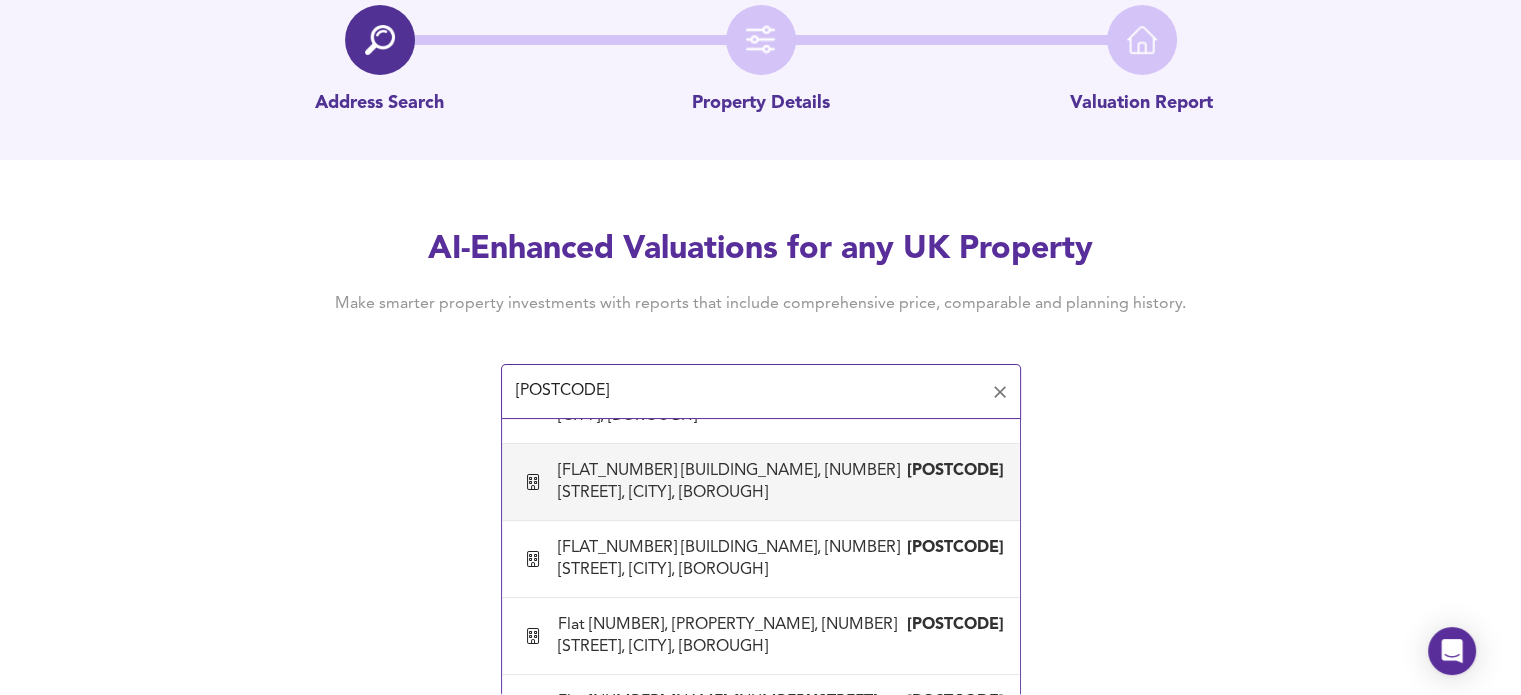 click on "[FLAT_NUMBER] [BUILDING_NAME], [NUMBER] [STREET], [CITY], [BOROUGH]" at bounding box center [732, 482] 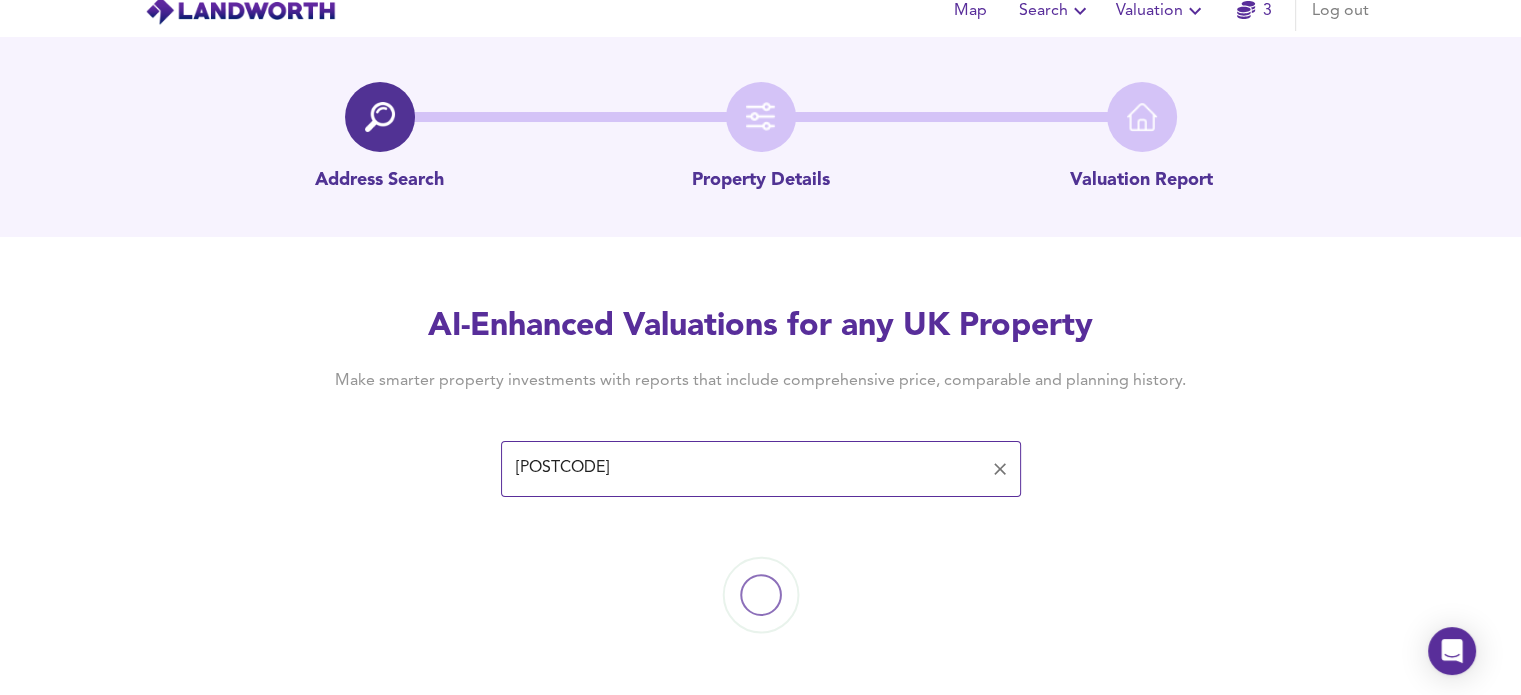 type on "[FLAT_NUMBER] [BUILDING_NAME], [NUMBER] [STREET], [CITY], [BOROUGH]" 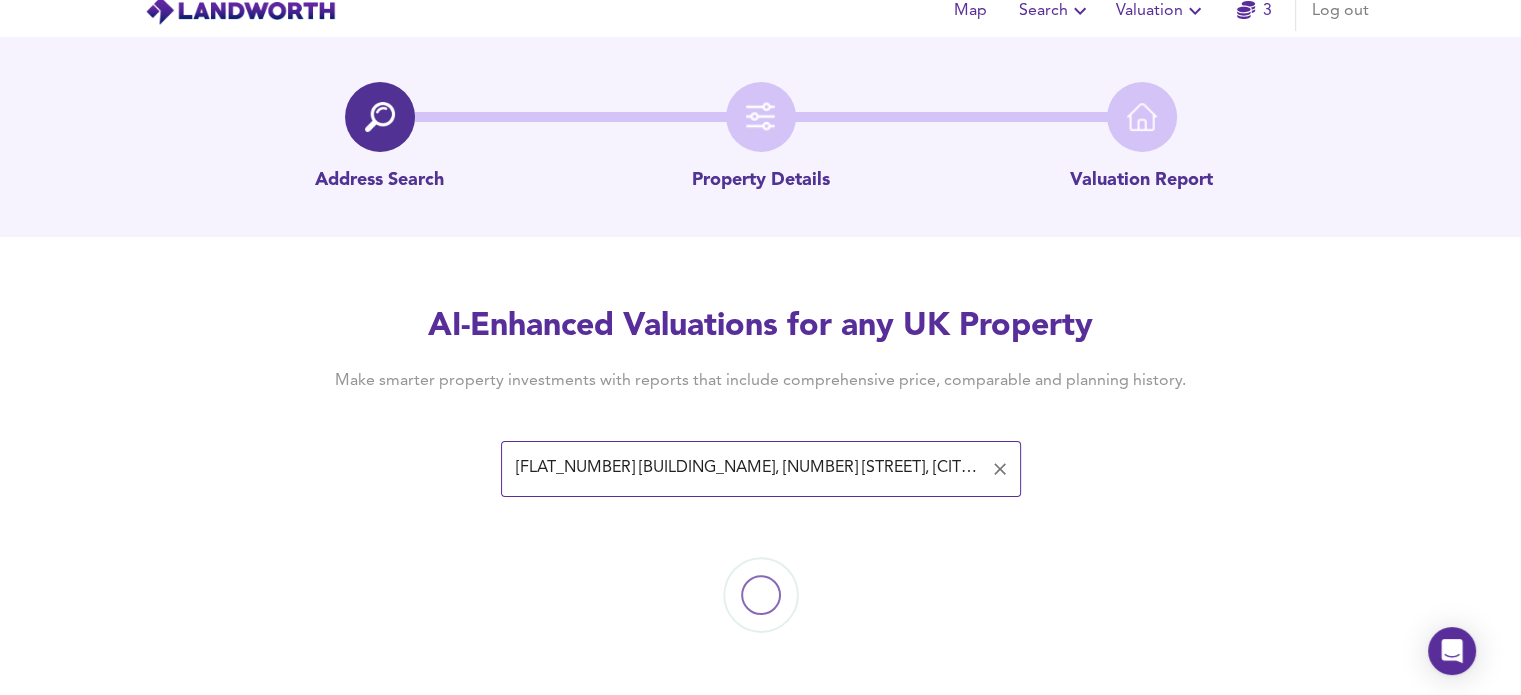 scroll, scrollTop: 0, scrollLeft: 0, axis: both 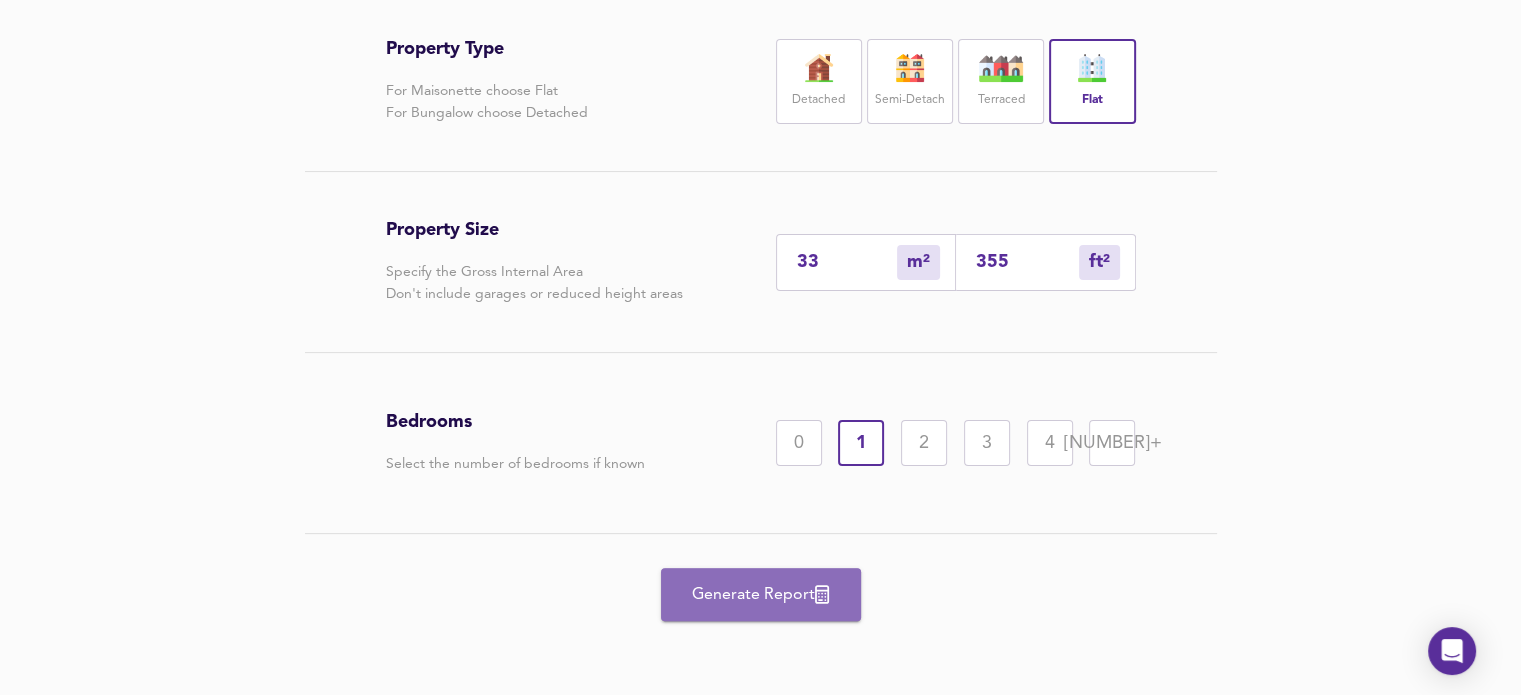 click on "Generate Report" at bounding box center [761, 595] 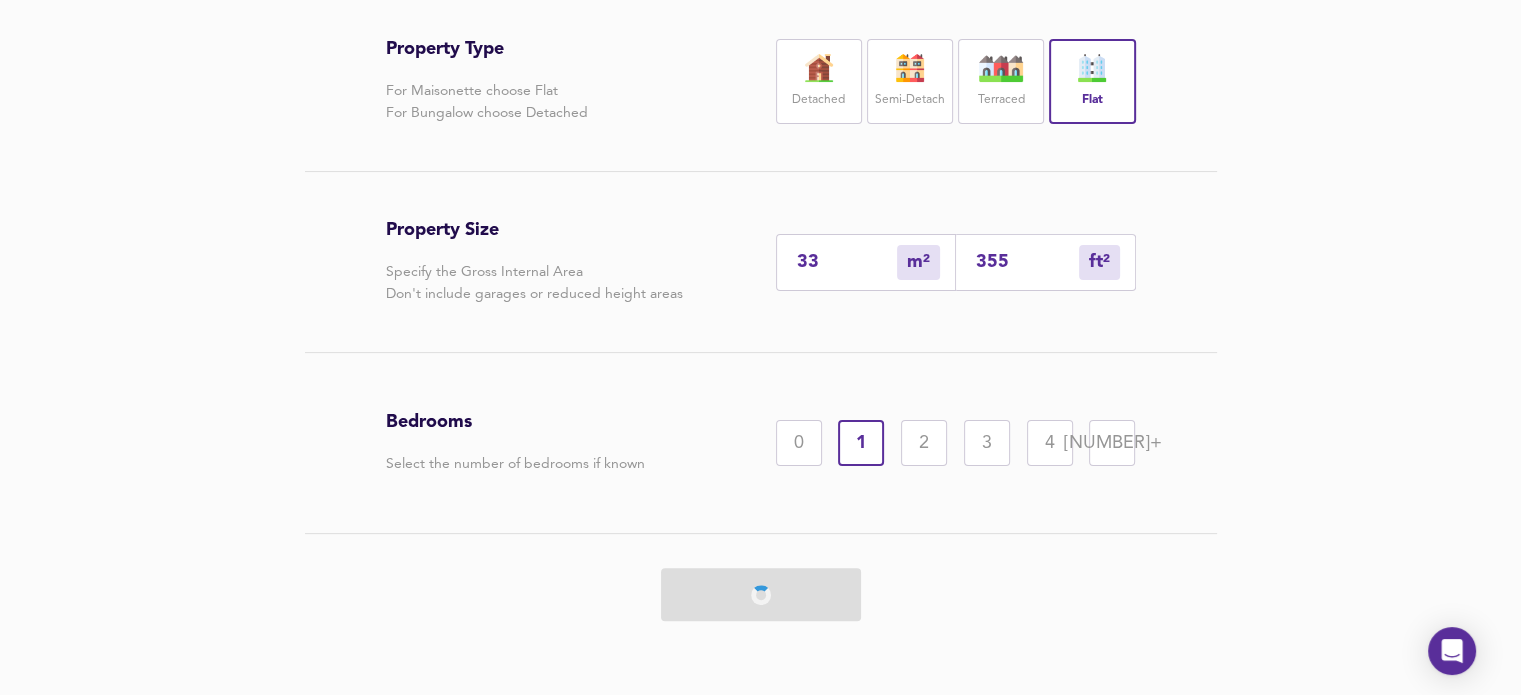 scroll, scrollTop: 0, scrollLeft: 0, axis: both 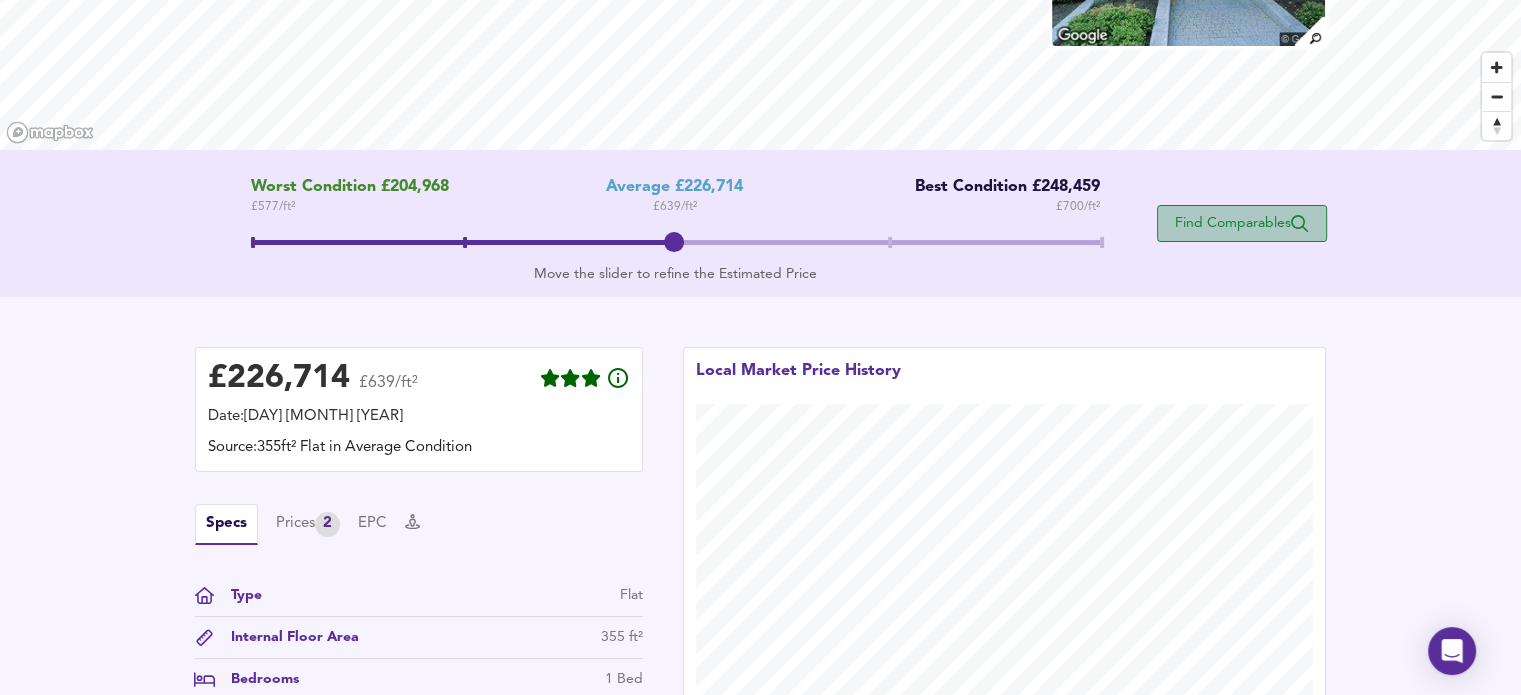click on "Find Comparables" at bounding box center (1242, 223) 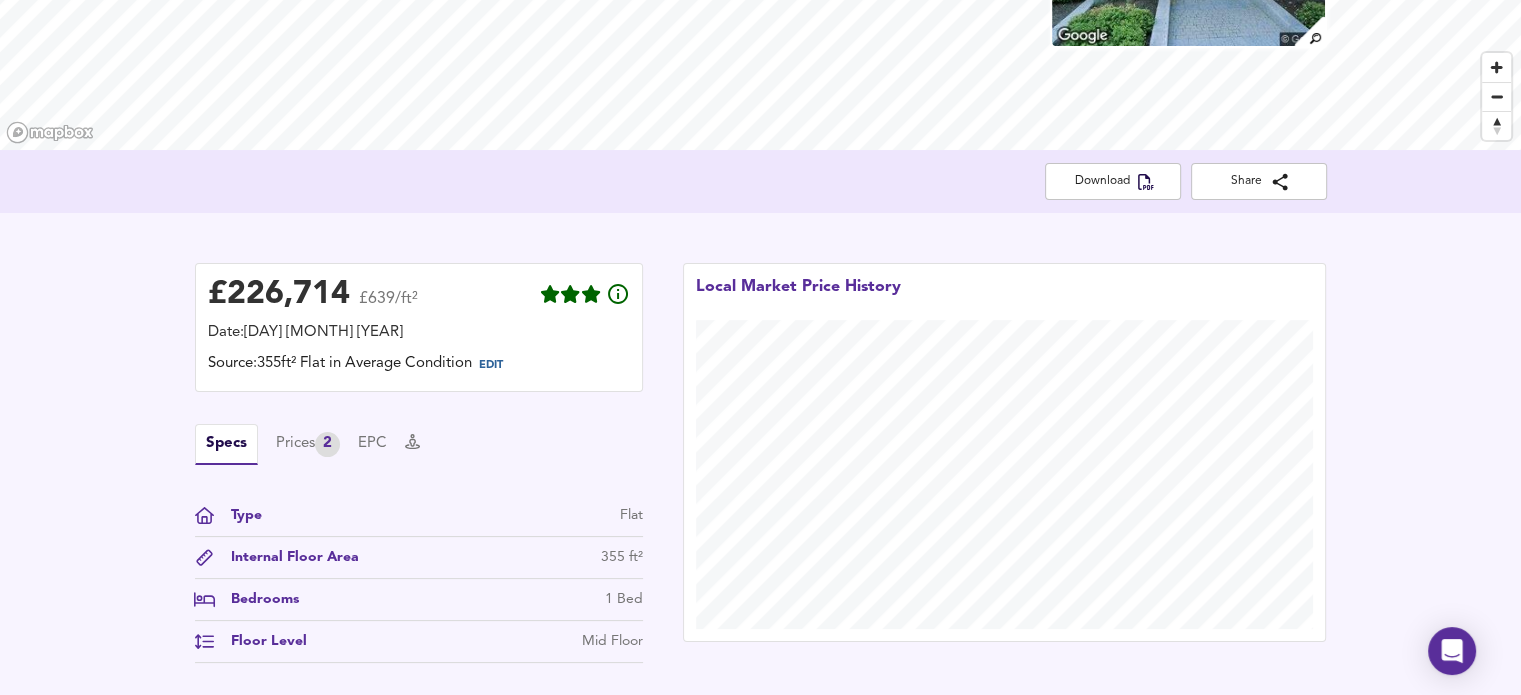scroll, scrollTop: 475, scrollLeft: 0, axis: vertical 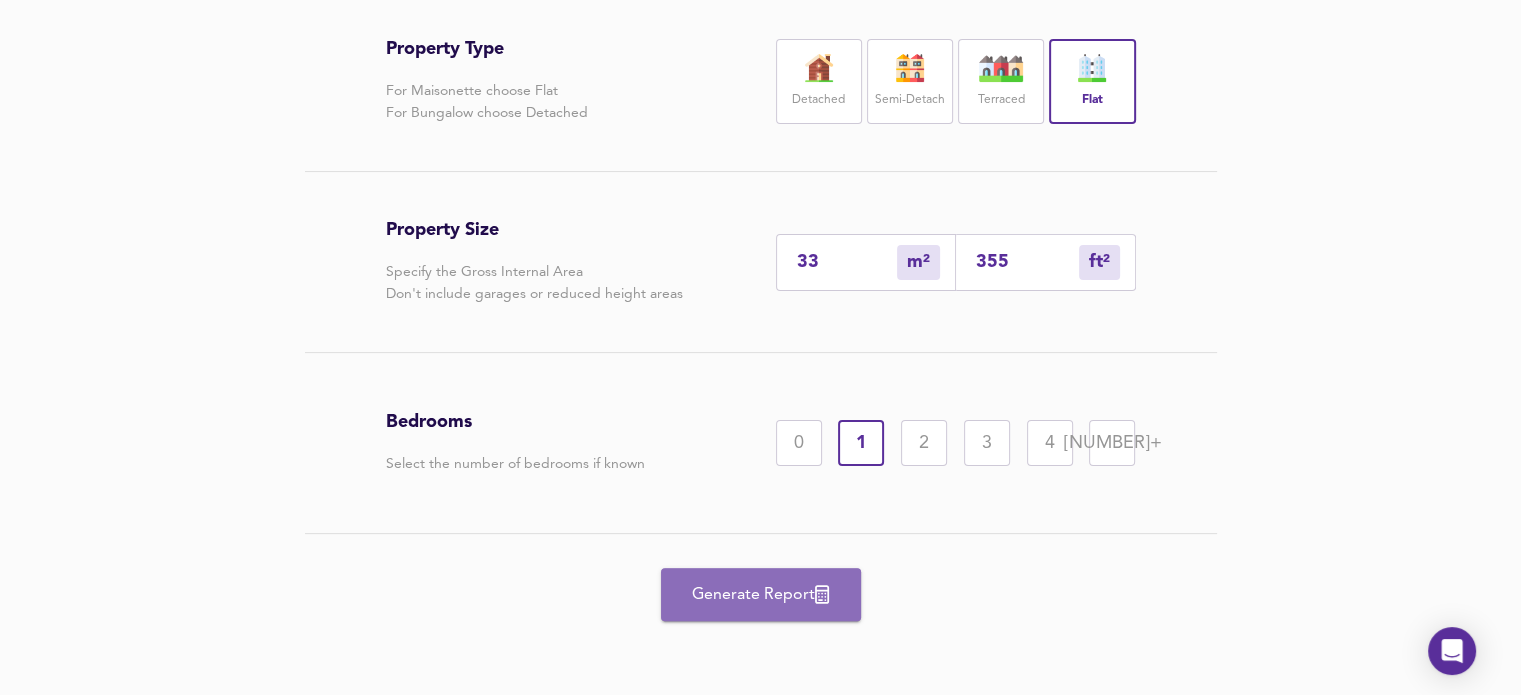 click on "Generate Report" at bounding box center (761, 595) 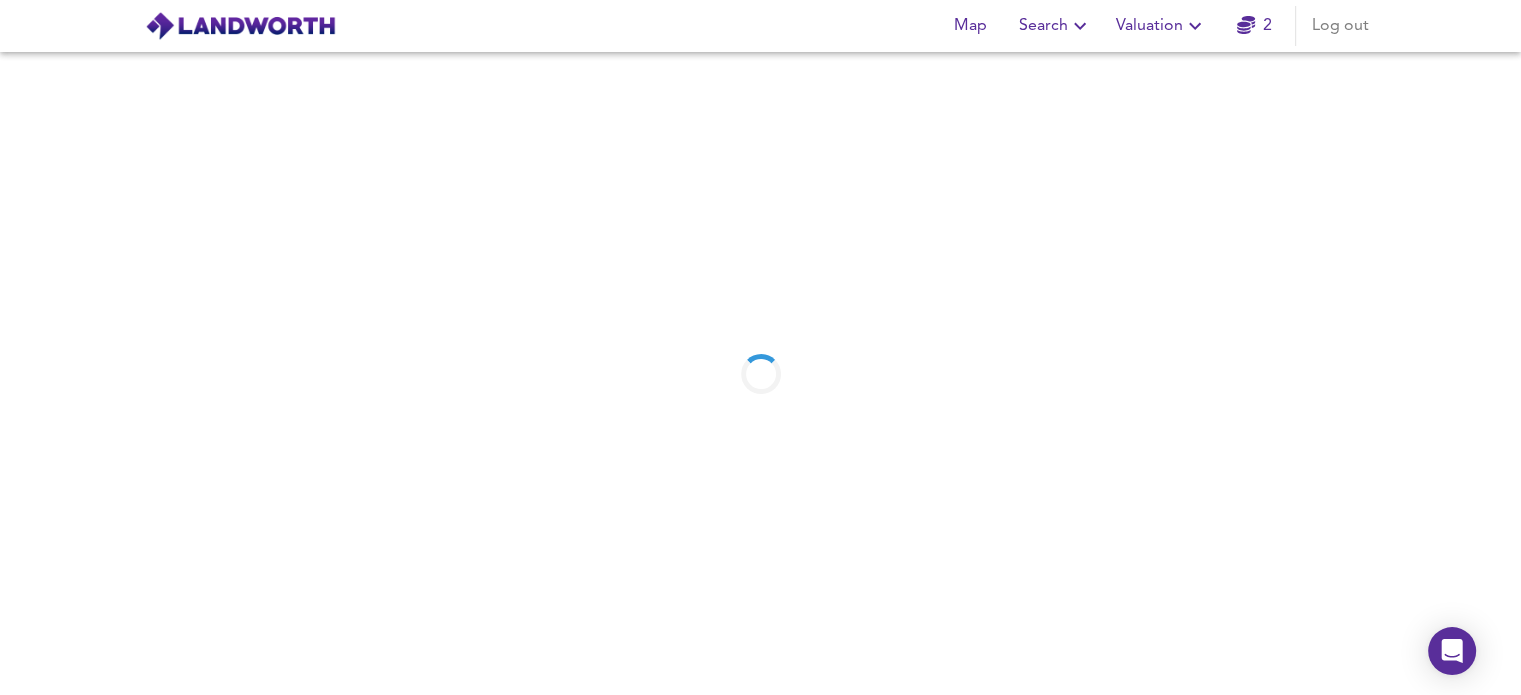 scroll, scrollTop: 0, scrollLeft: 0, axis: both 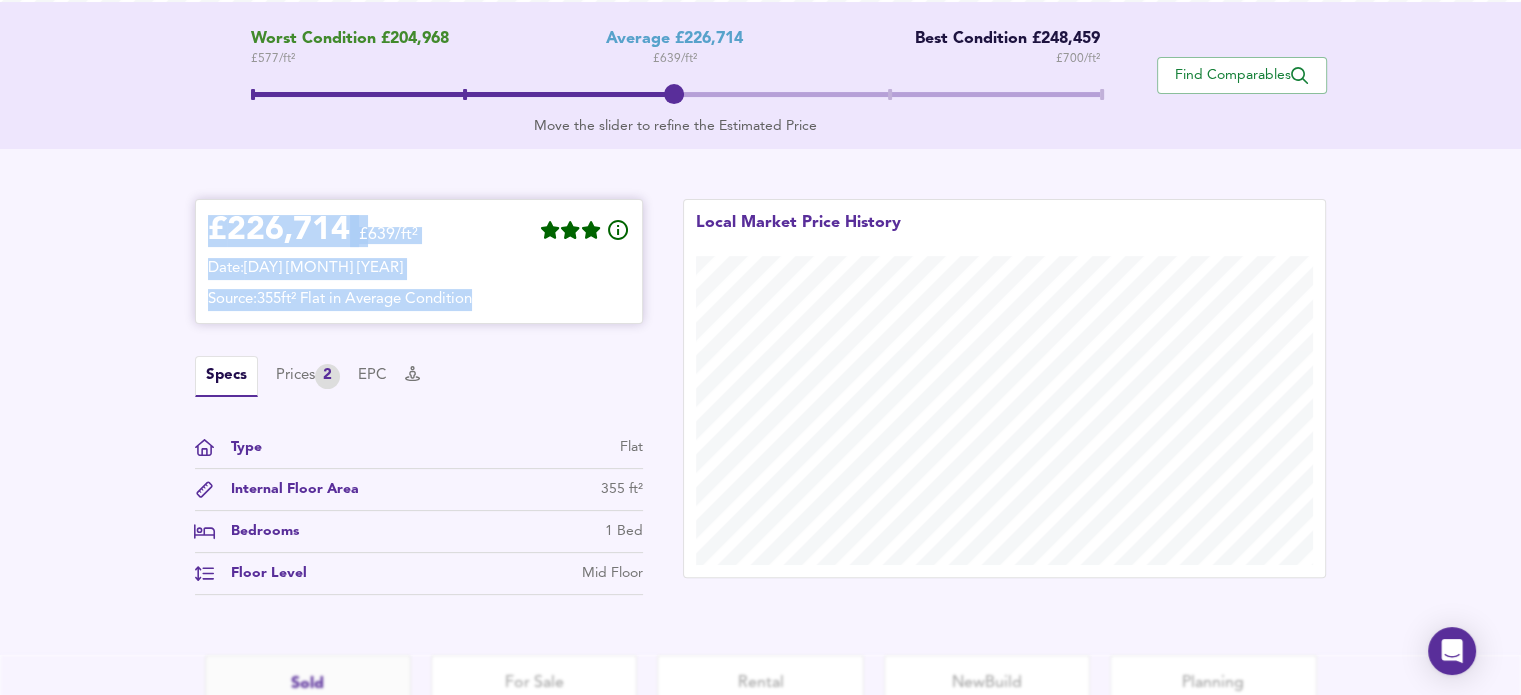 drag, startPoint x: 208, startPoint y: 230, endPoint x: 506, endPoint y: 292, distance: 304.38135 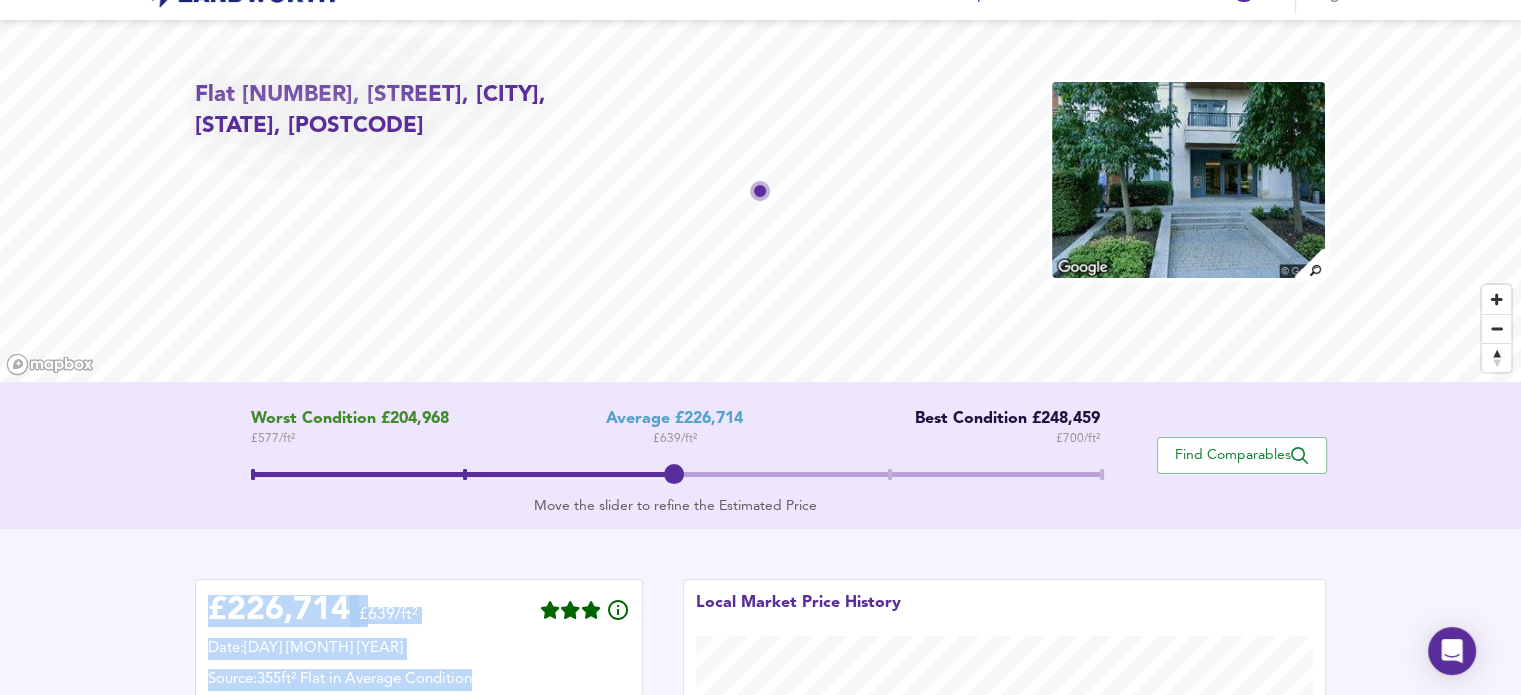 scroll, scrollTop: 0, scrollLeft: 0, axis: both 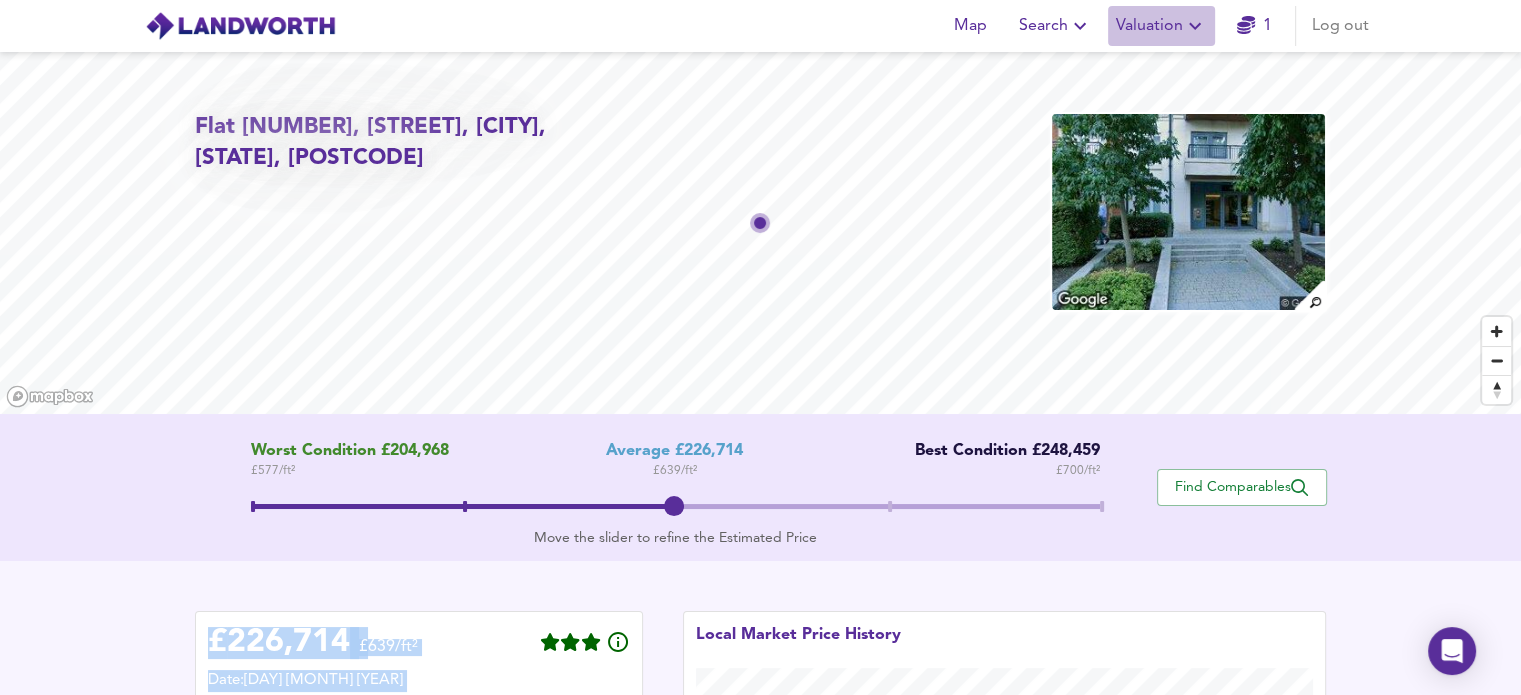 click 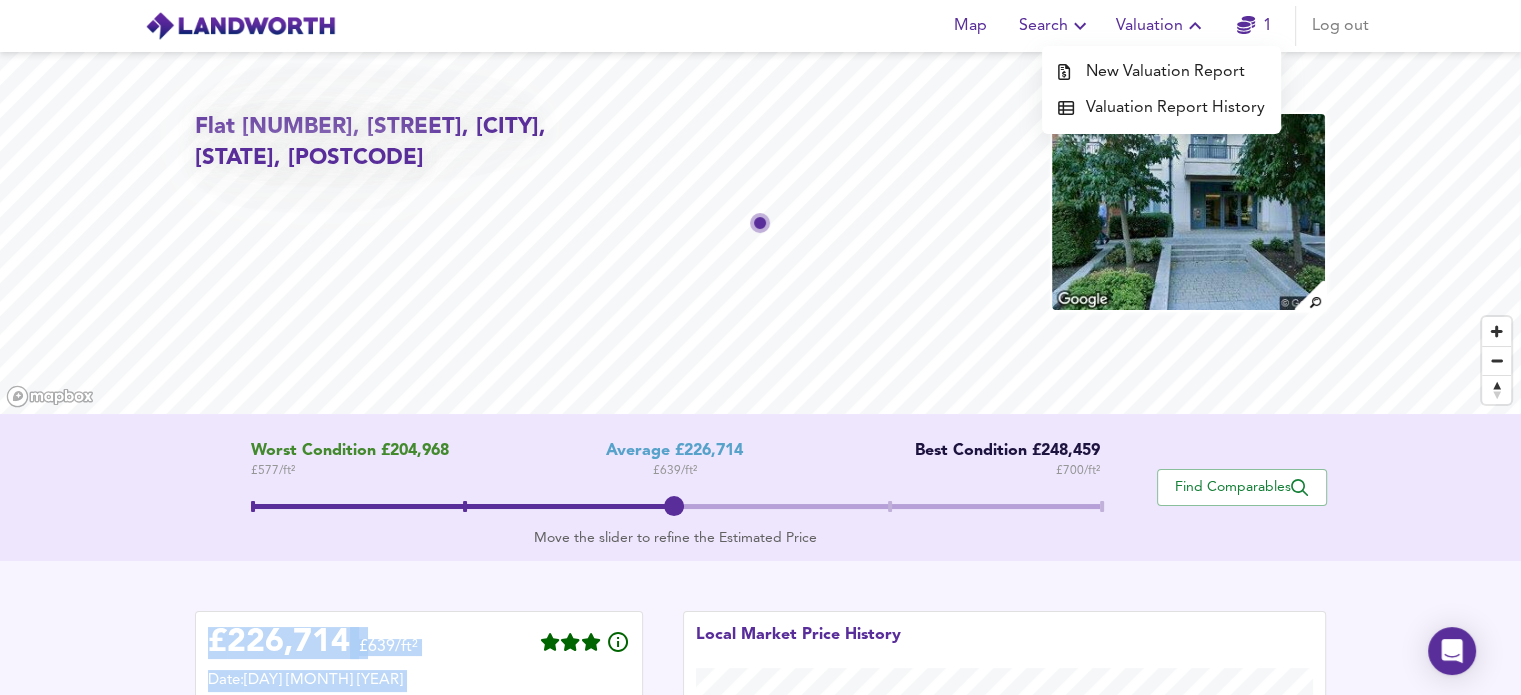 click on "New Valuation Report" at bounding box center (1161, 72) 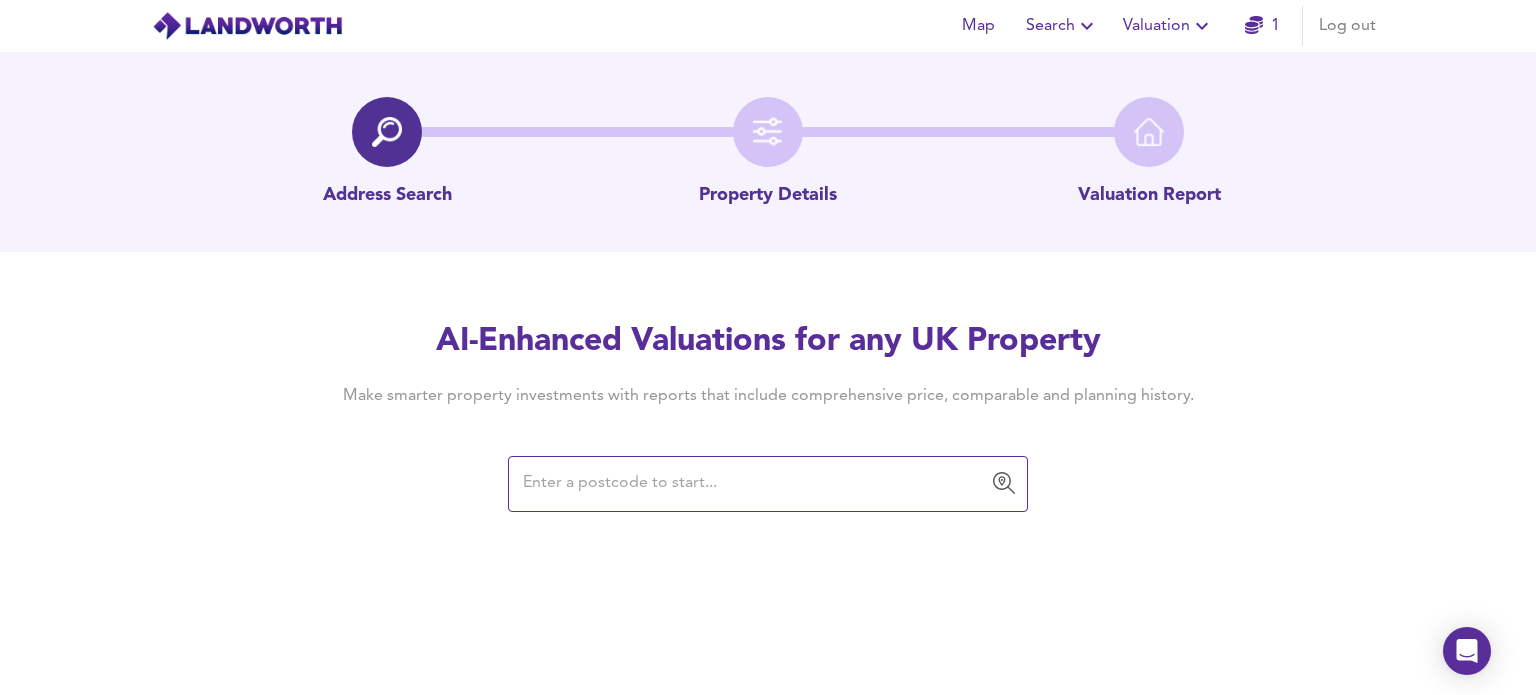 click at bounding box center (753, 484) 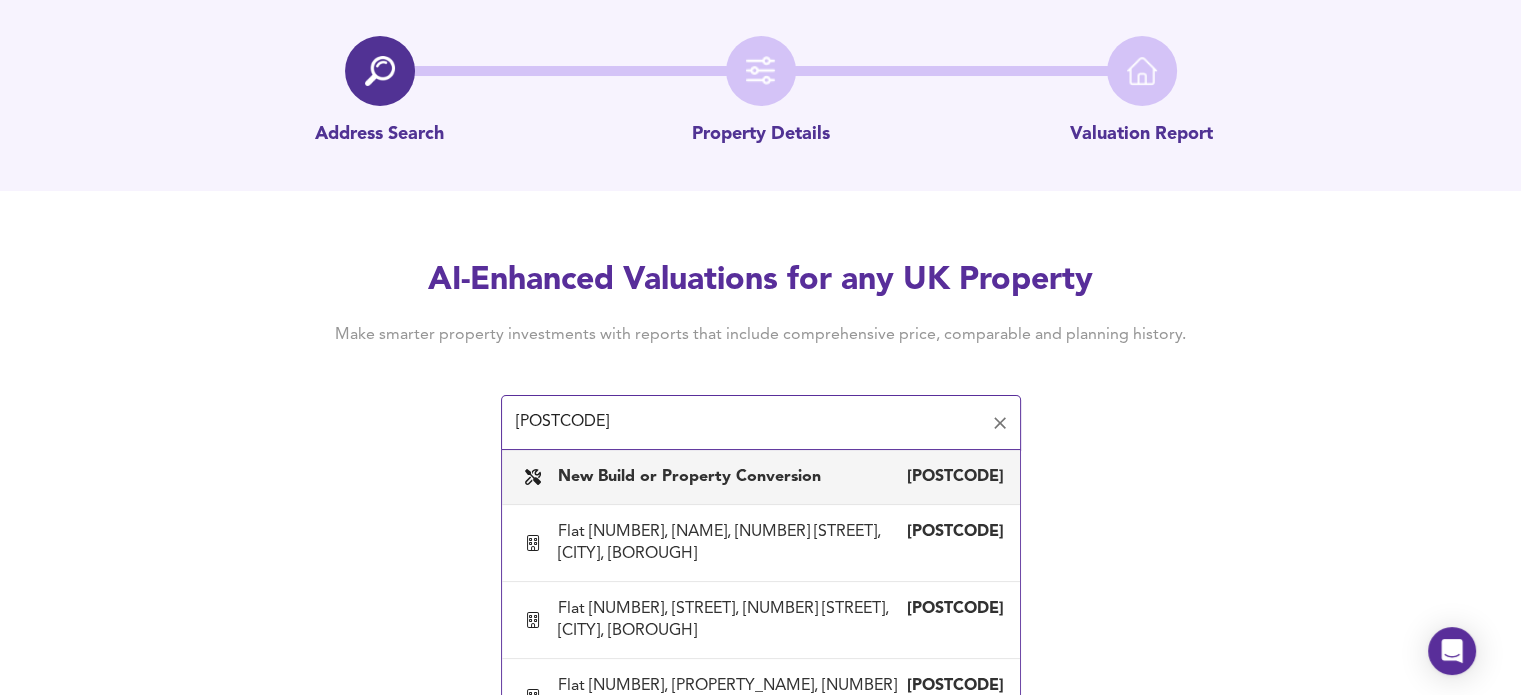 scroll, scrollTop: 92, scrollLeft: 0, axis: vertical 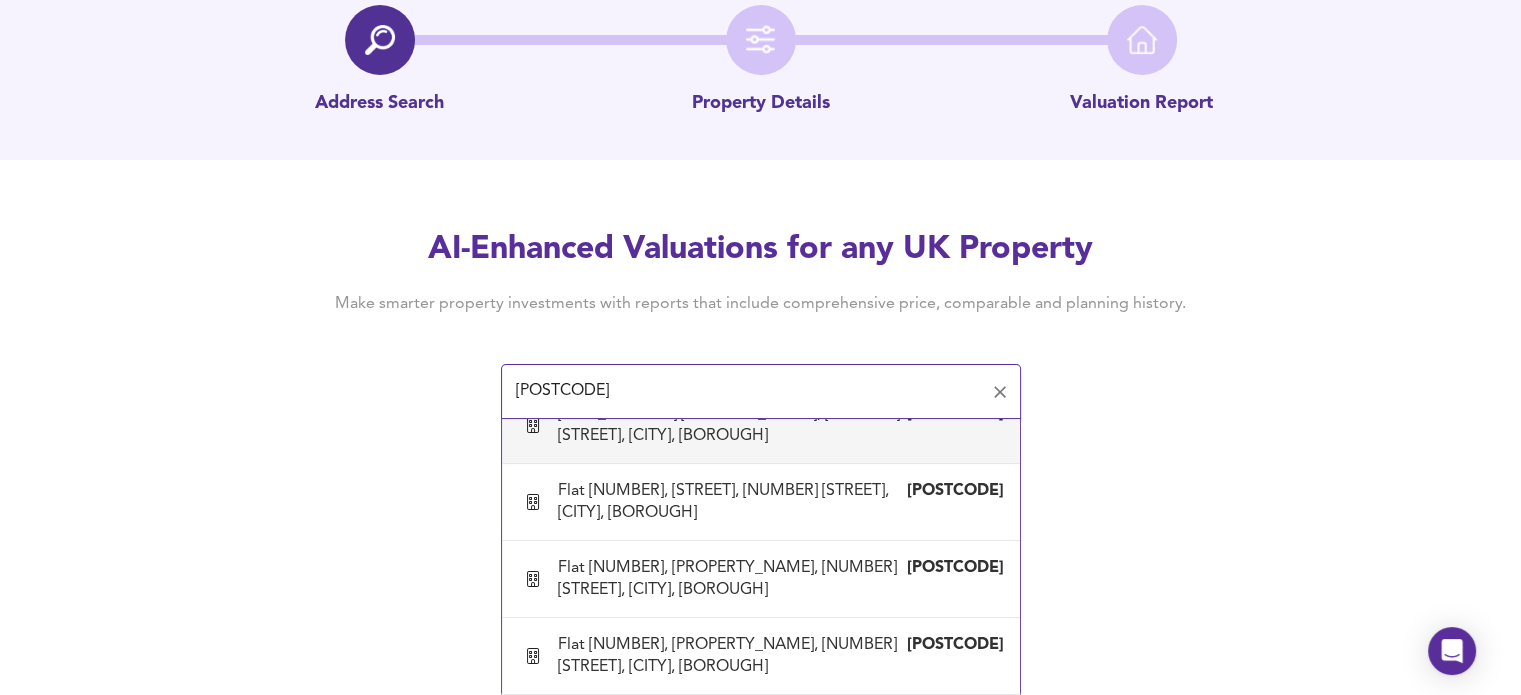 drag, startPoint x: 594, startPoint y: 394, endPoint x: 494, endPoint y: 387, distance: 100.2447 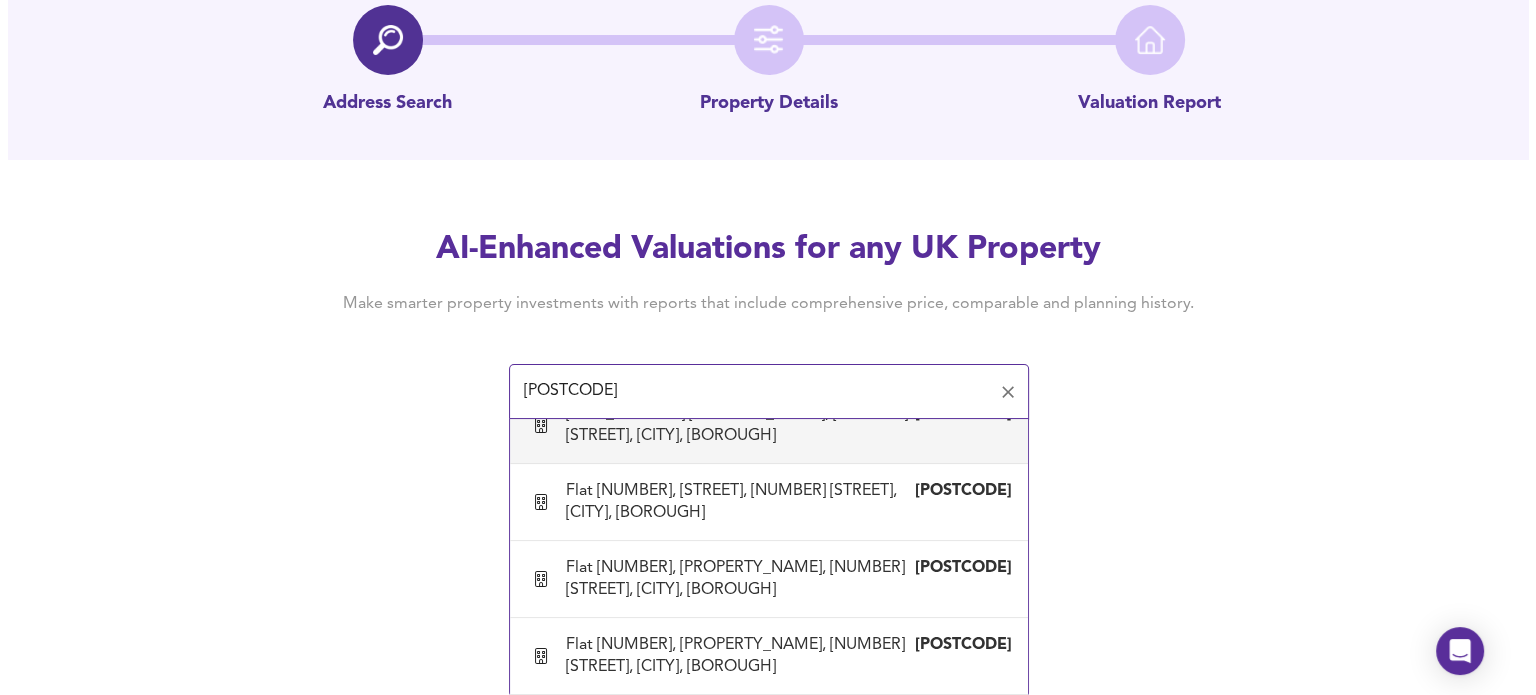 scroll, scrollTop: 0, scrollLeft: 0, axis: both 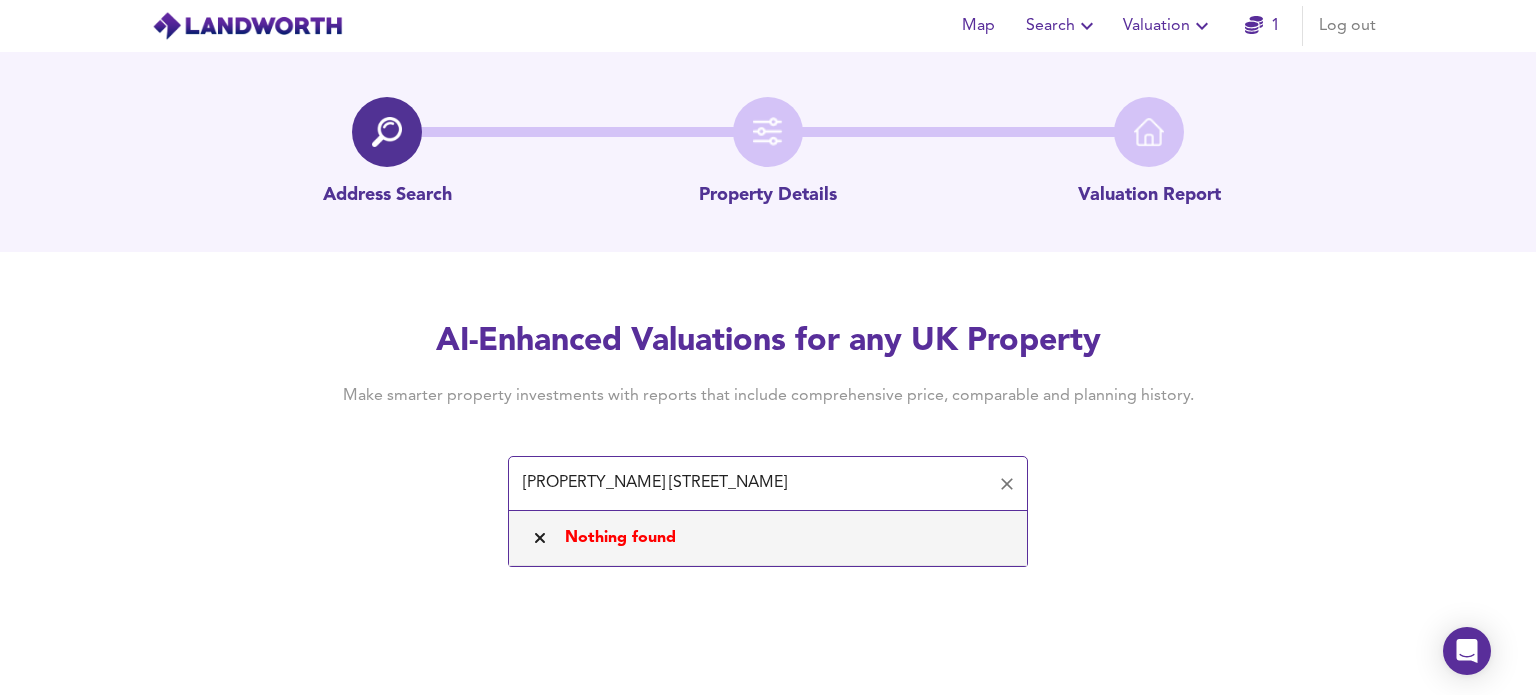 click on "[PROPERTY_NAME] [STREET_NAME]" at bounding box center (753, 484) 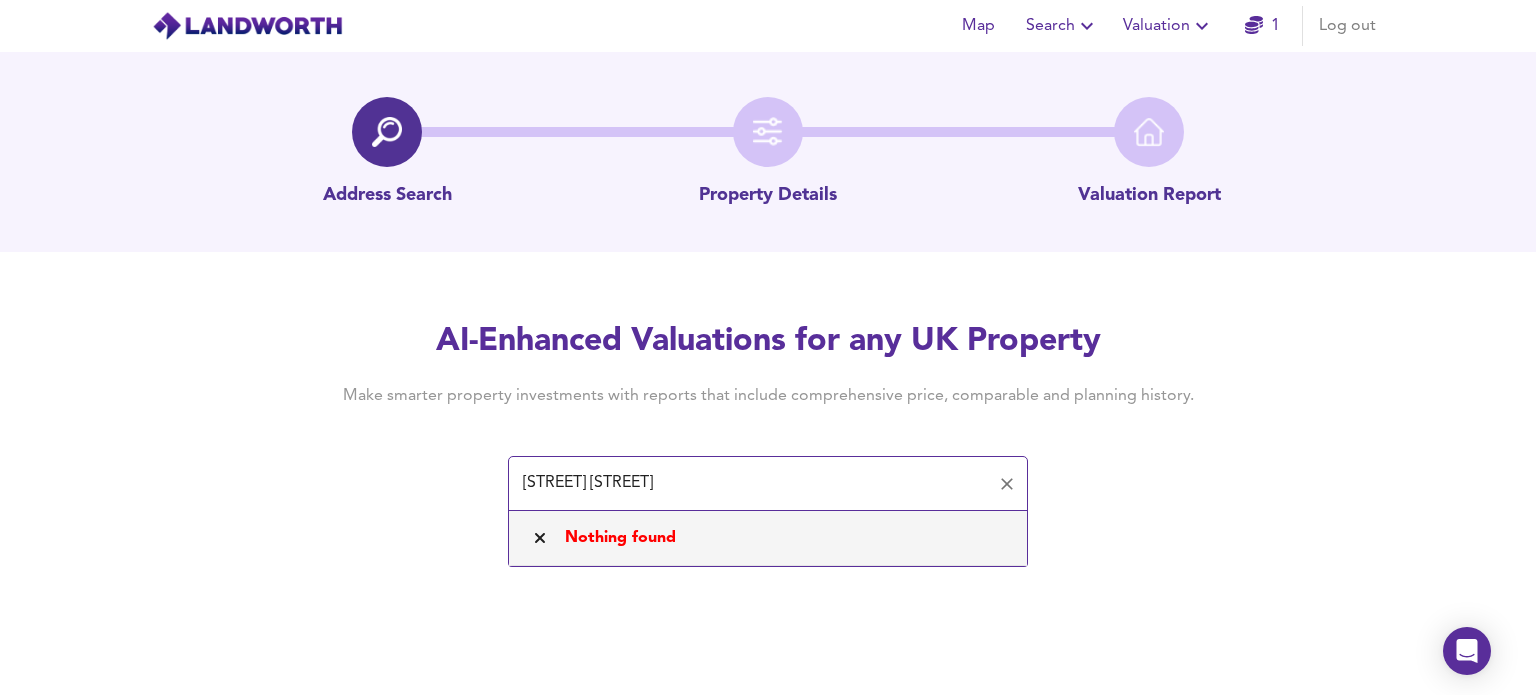 drag, startPoint x: 753, startPoint y: 487, endPoint x: 471, endPoint y: 468, distance: 282.63934 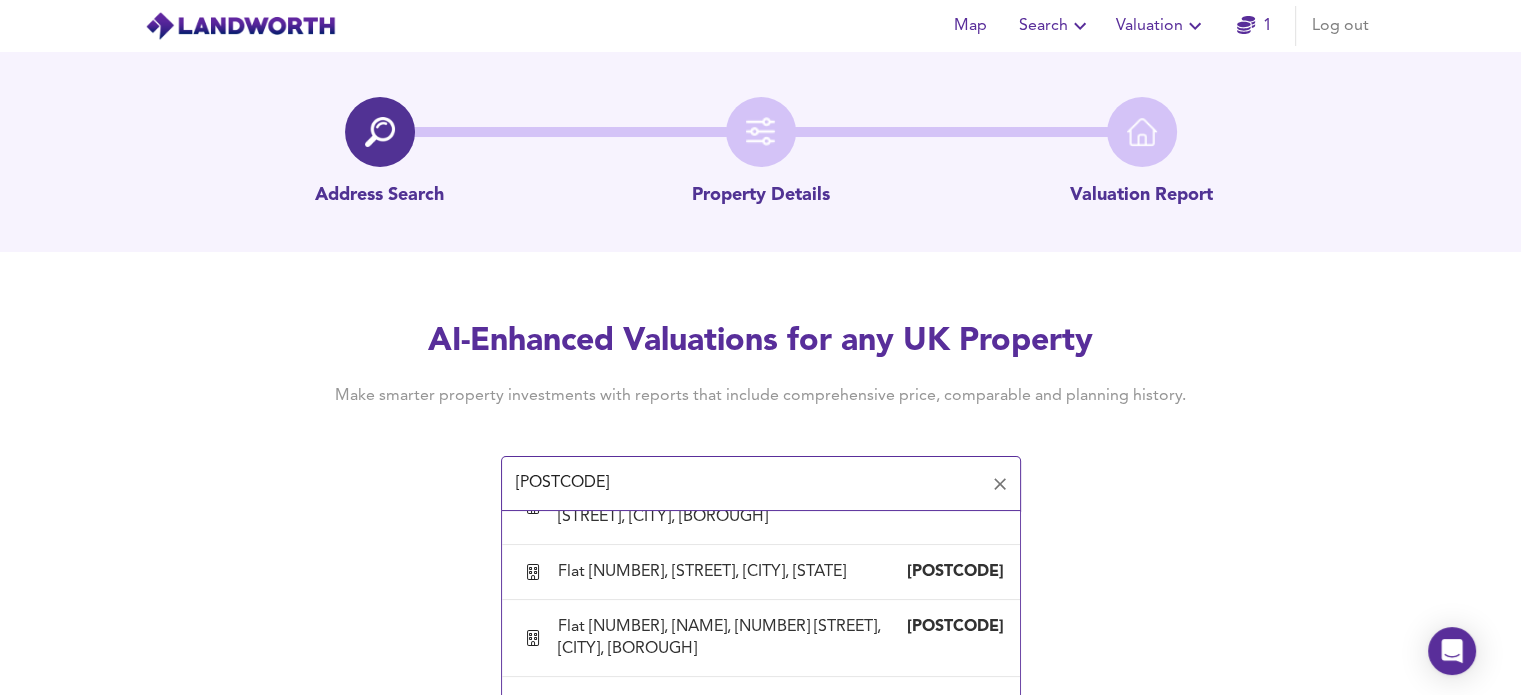 scroll, scrollTop: 267, scrollLeft: 0, axis: vertical 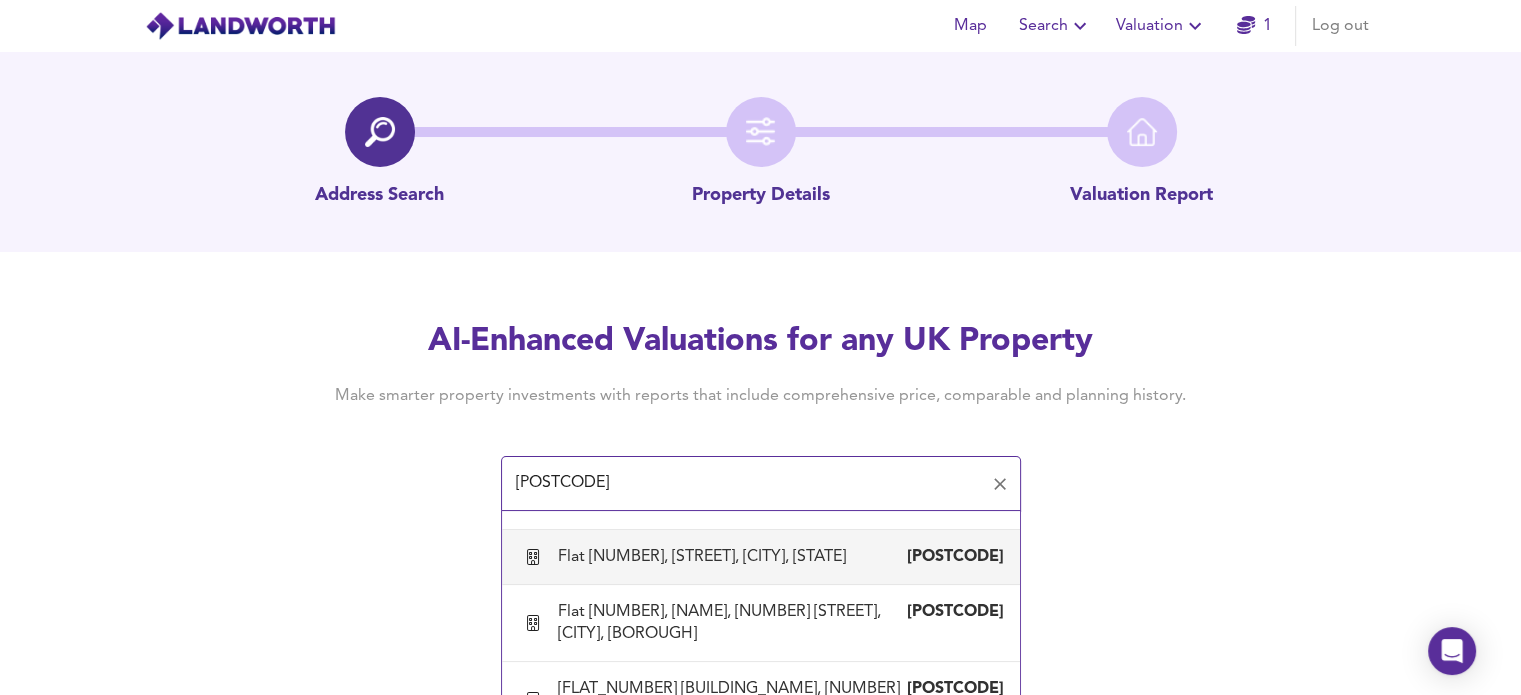 click on "Flat [NUMBER], [STREET], [CITY], [STATE]" at bounding box center [706, 557] 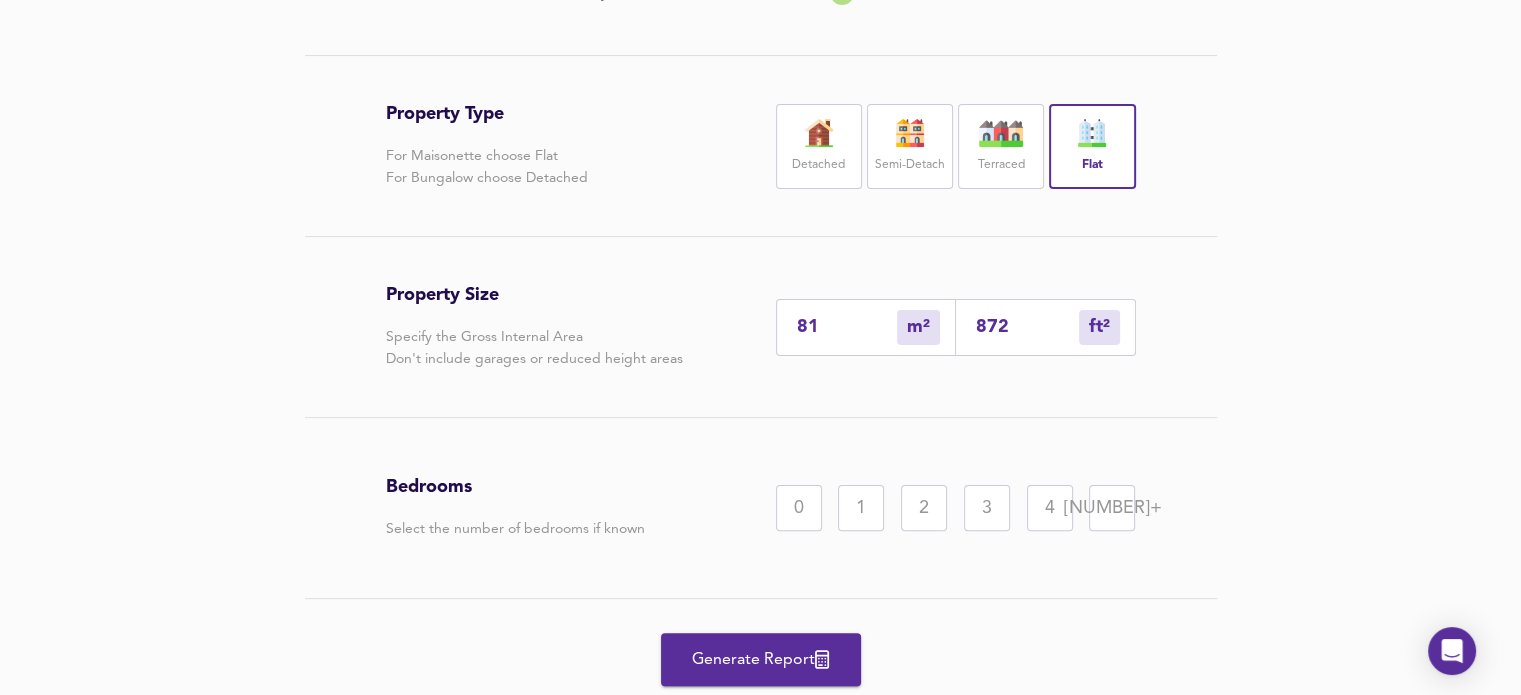 scroll, scrollTop: 495, scrollLeft: 0, axis: vertical 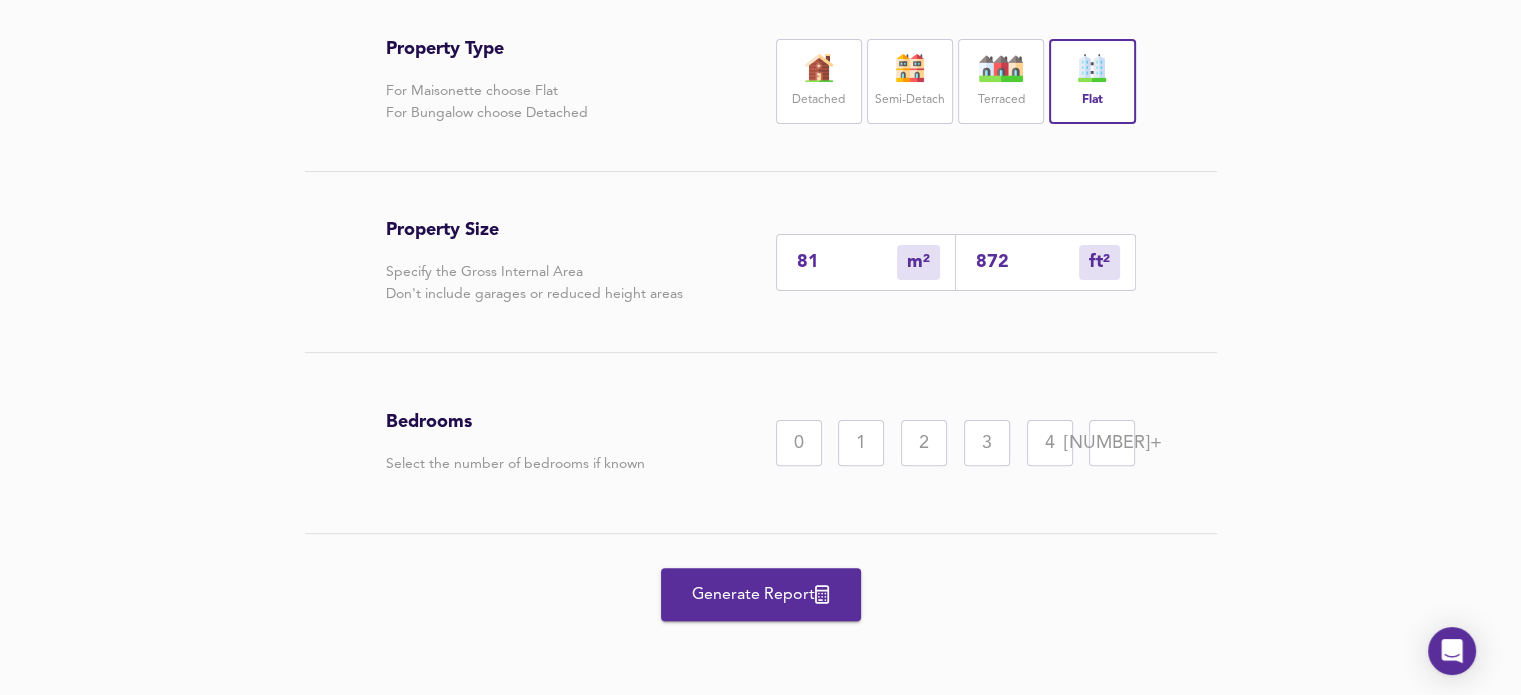 click on "Generate Report" at bounding box center (761, 595) 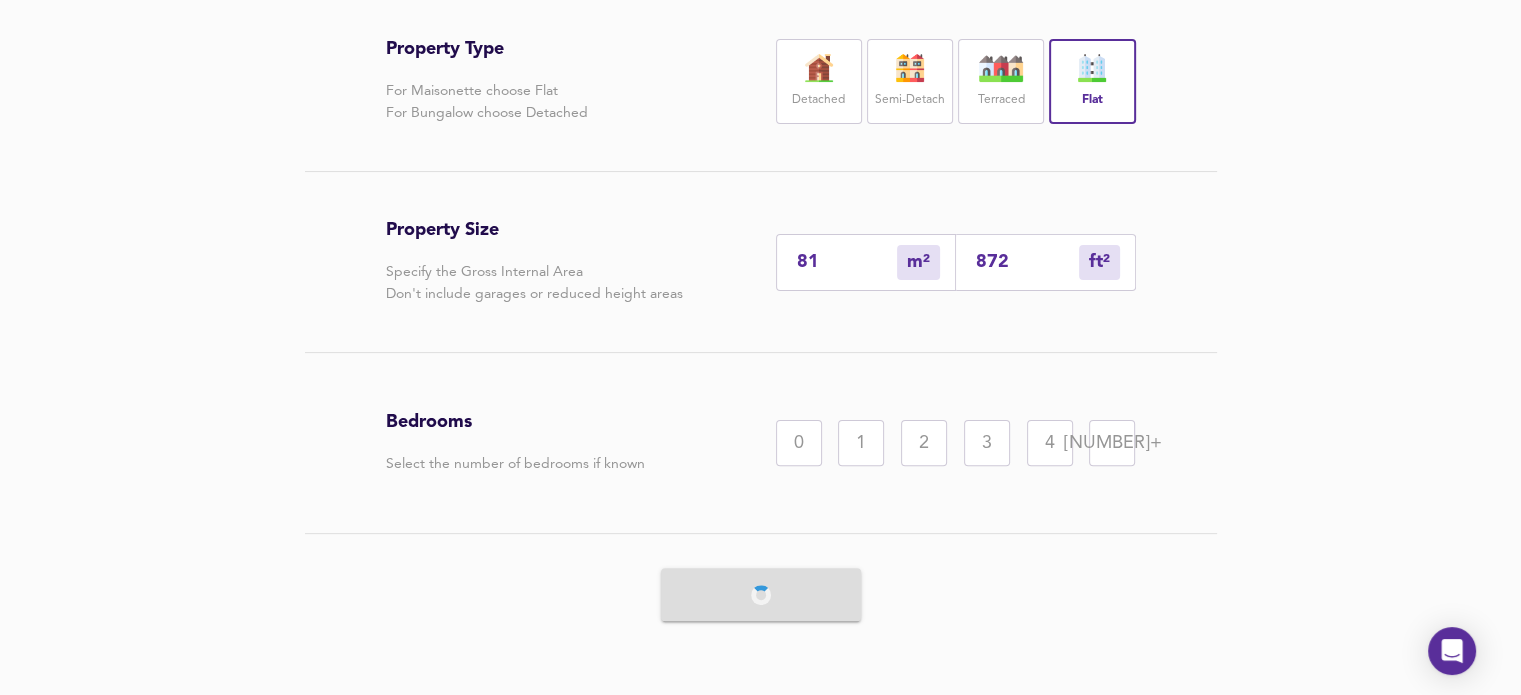 scroll, scrollTop: 0, scrollLeft: 0, axis: both 